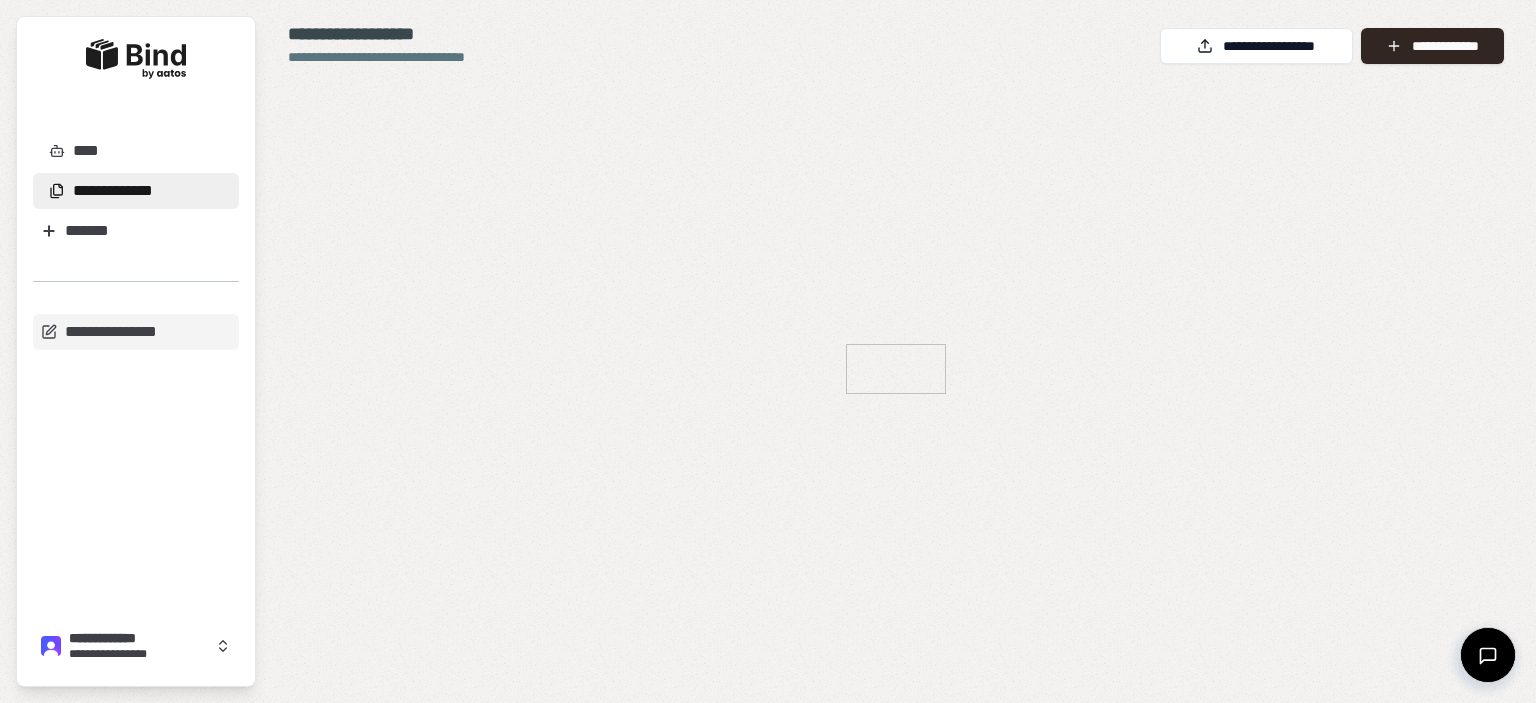 scroll, scrollTop: 0, scrollLeft: 0, axis: both 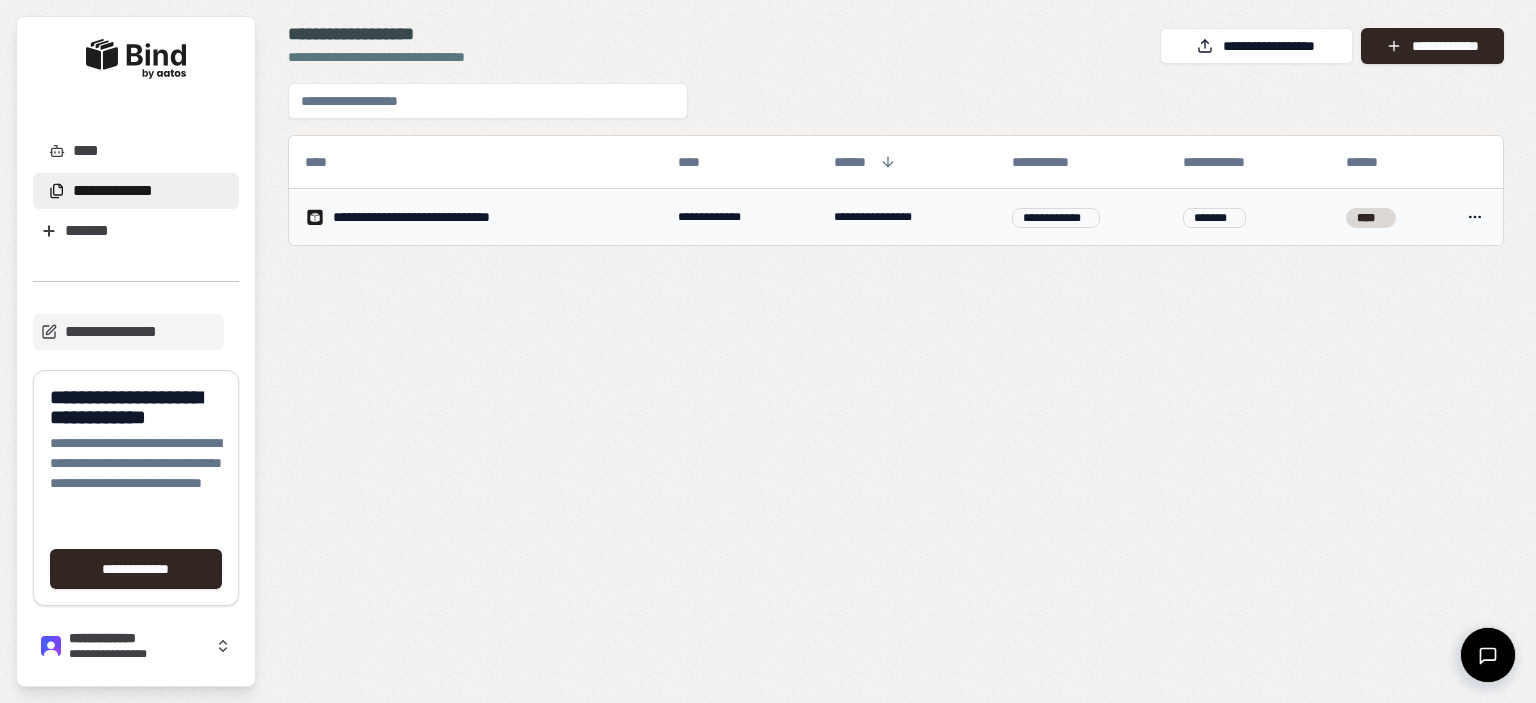 click on "**********" at bounding box center (433, 217) 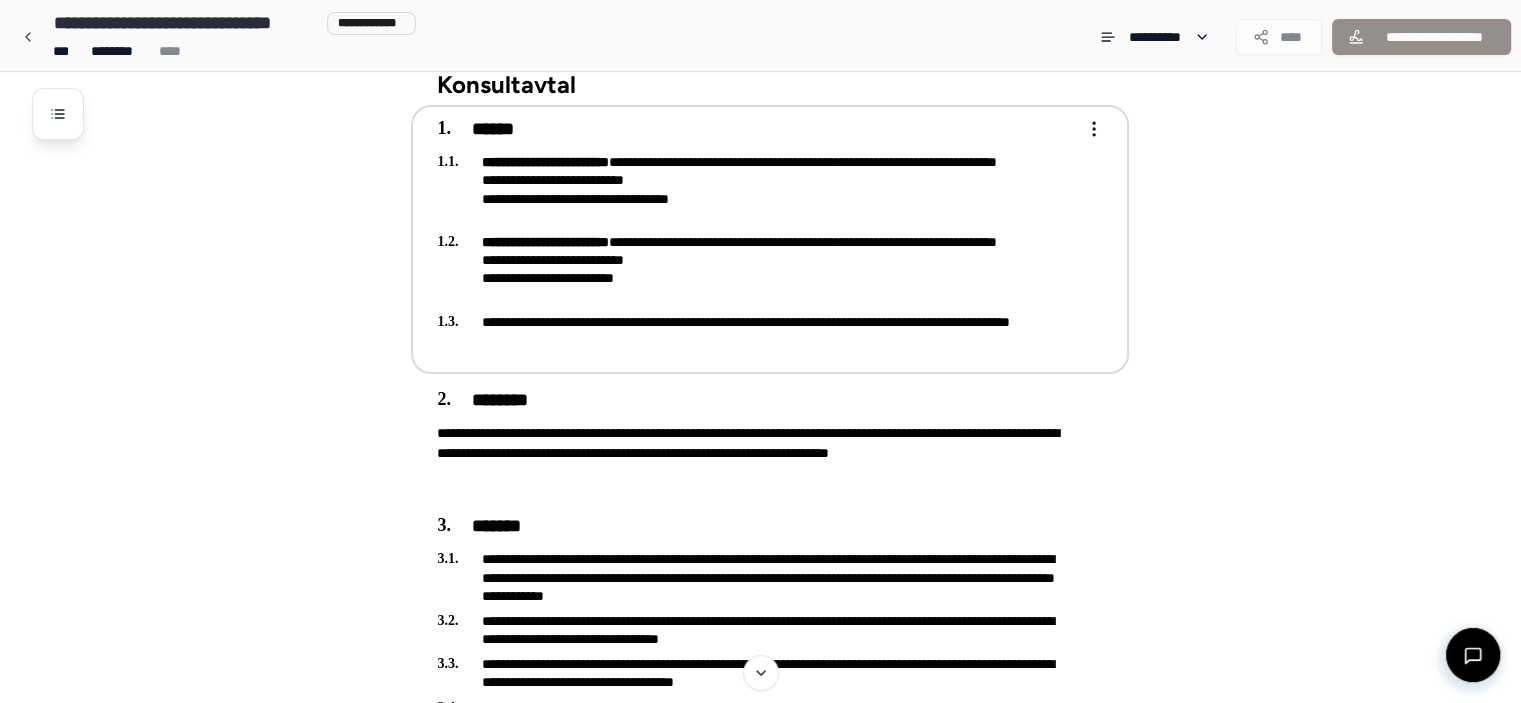 scroll, scrollTop: 0, scrollLeft: 0, axis: both 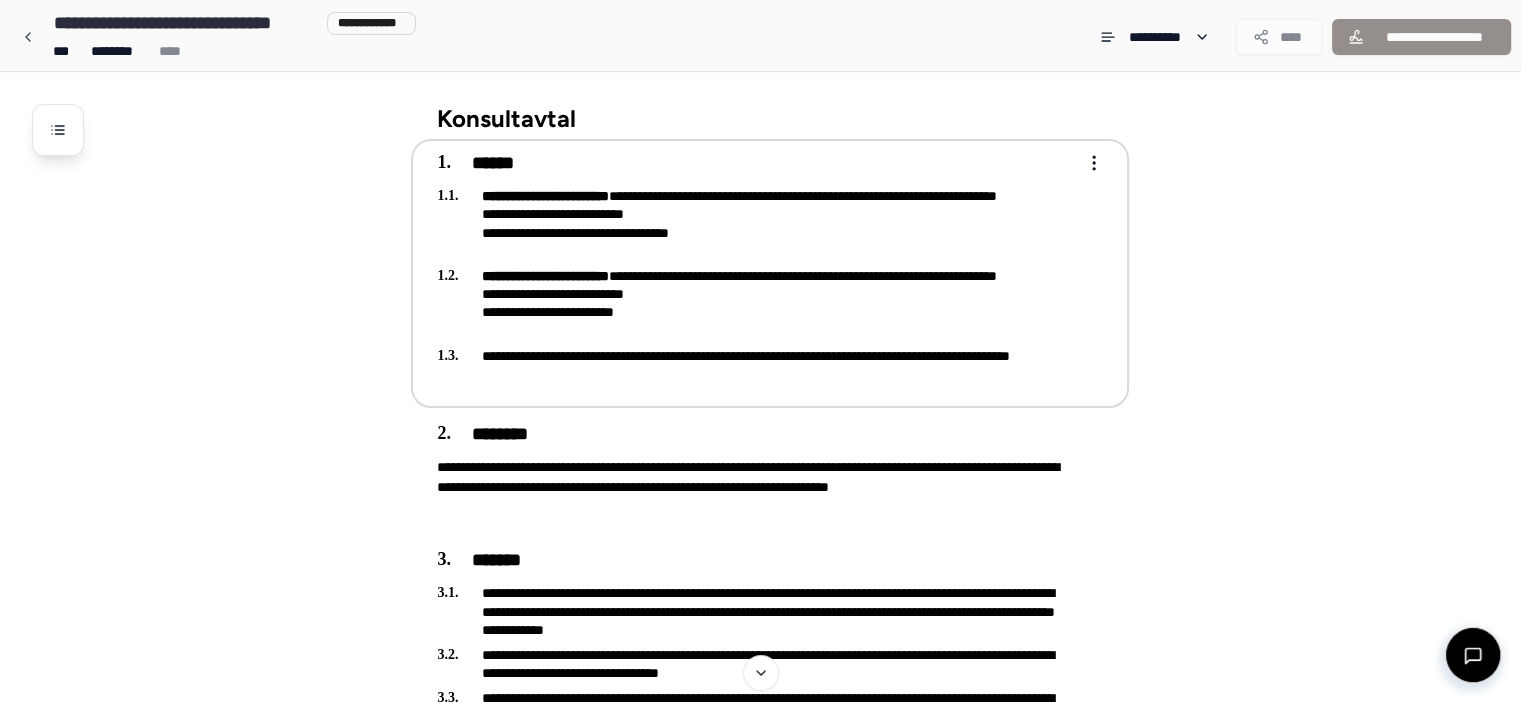 click on "**********" at bounding box center (760, 1745) 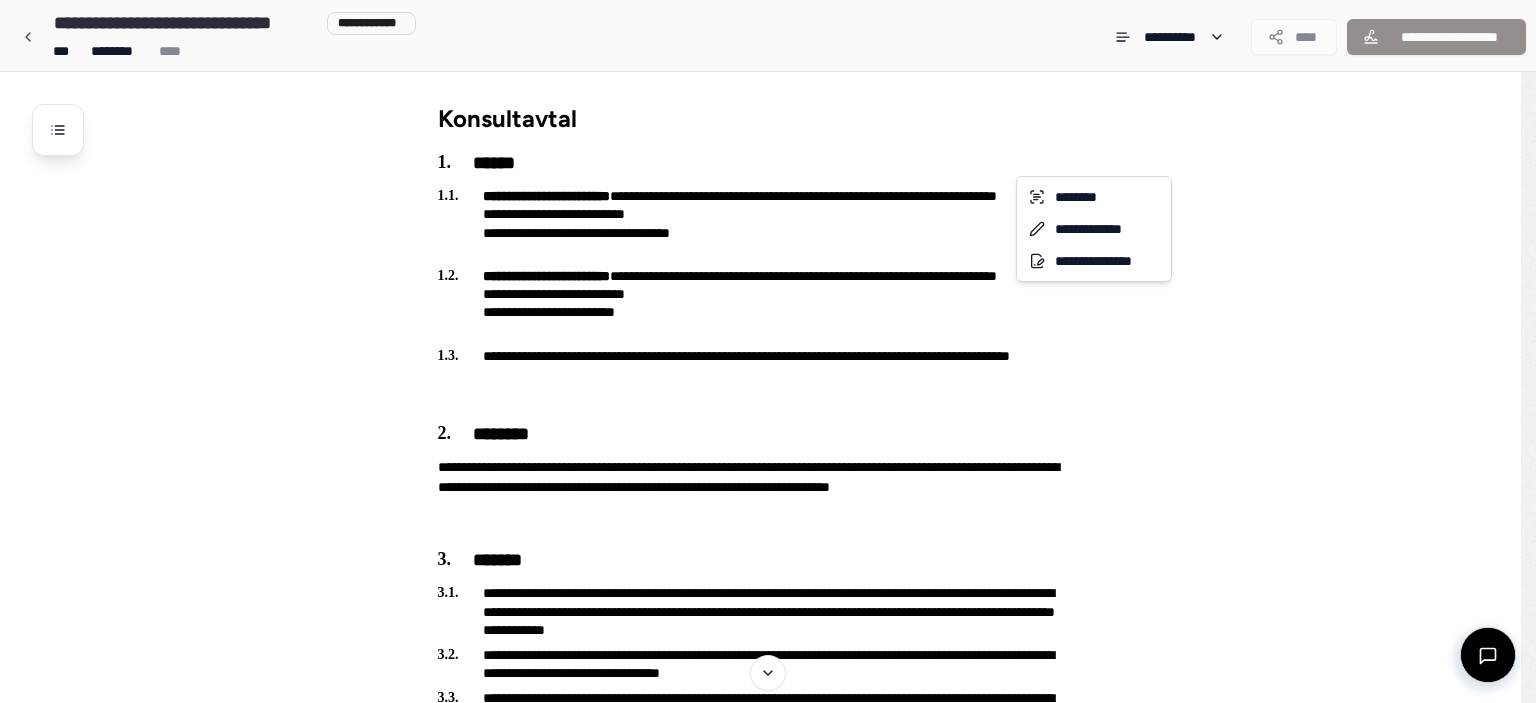 click on "**********" at bounding box center (768, 1745) 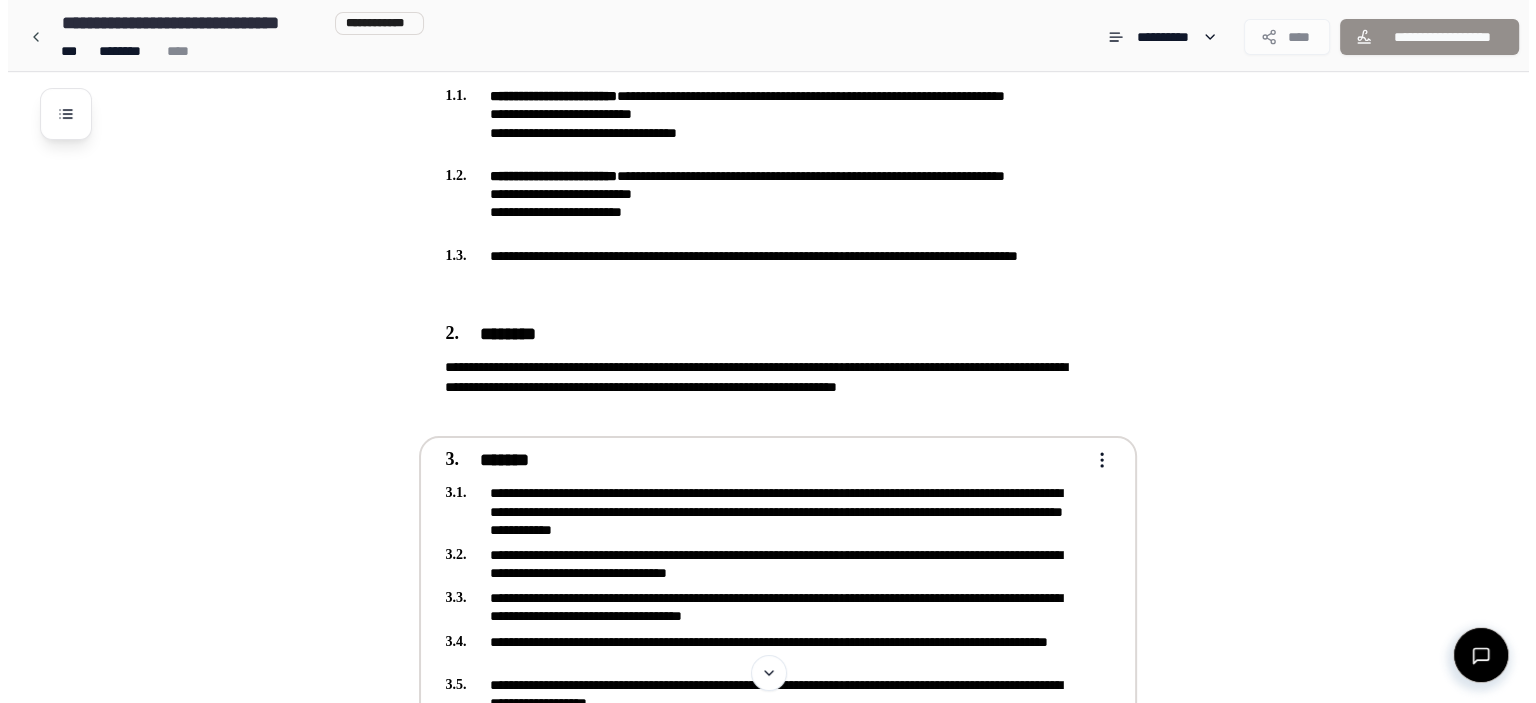 scroll, scrollTop: 200, scrollLeft: 0, axis: vertical 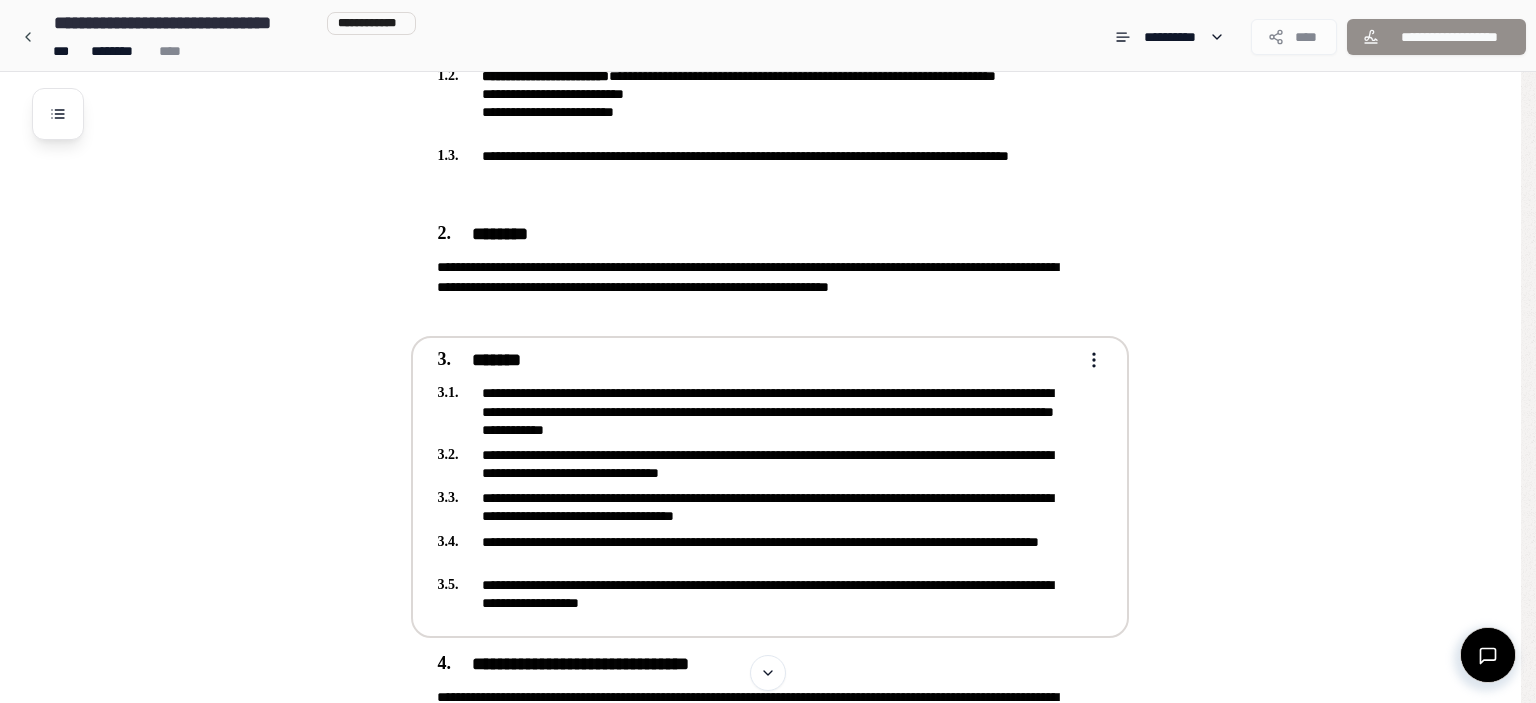 click on "**********" at bounding box center [760, 1545] 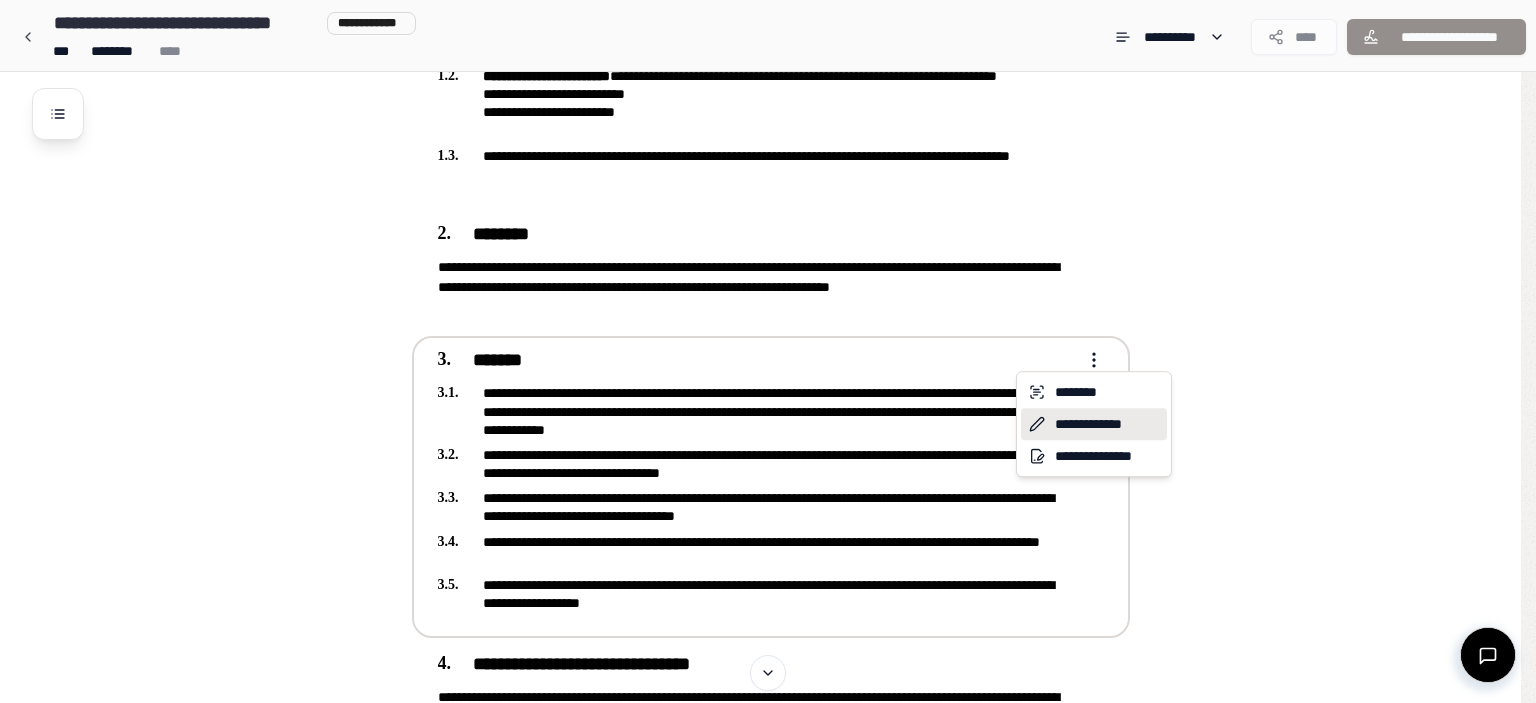 click on "**********" at bounding box center [1094, 424] 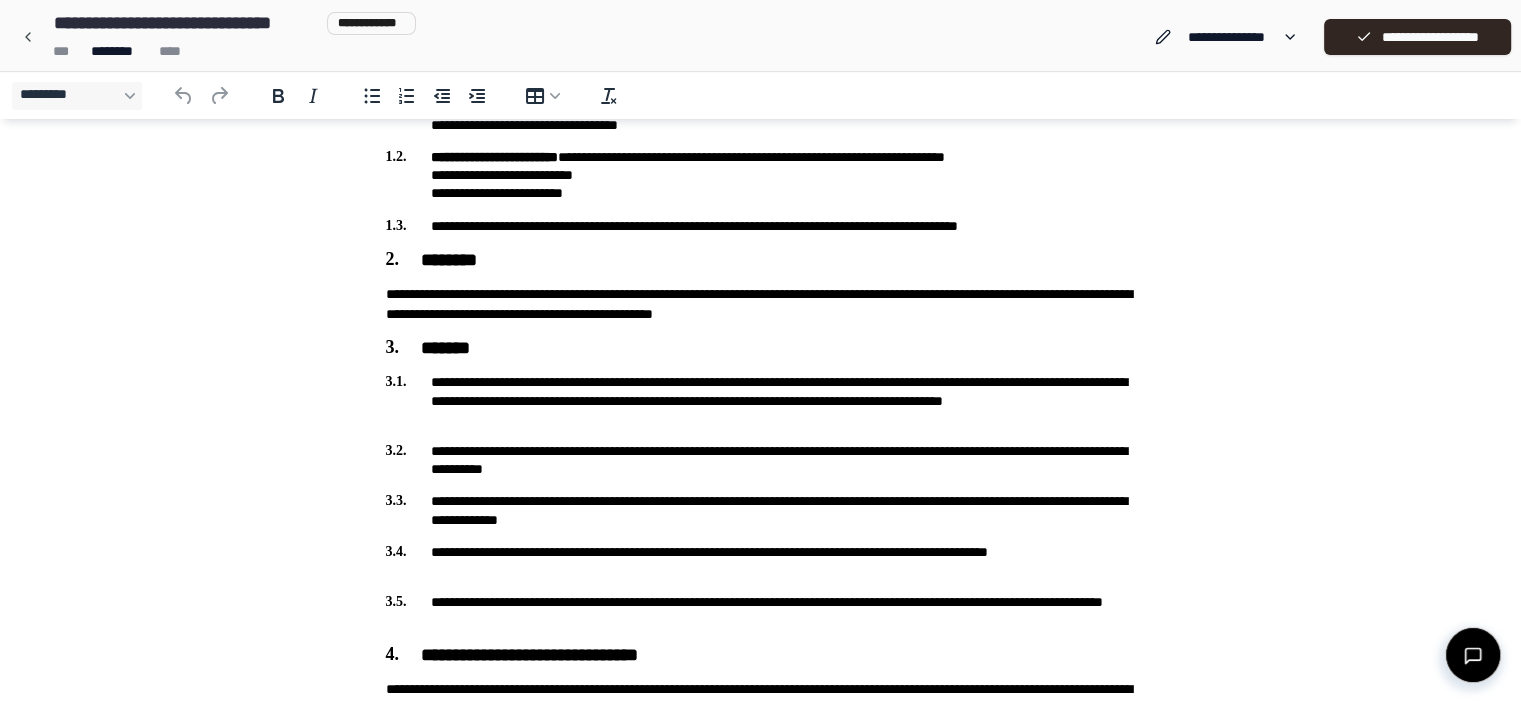 scroll, scrollTop: 200, scrollLeft: 0, axis: vertical 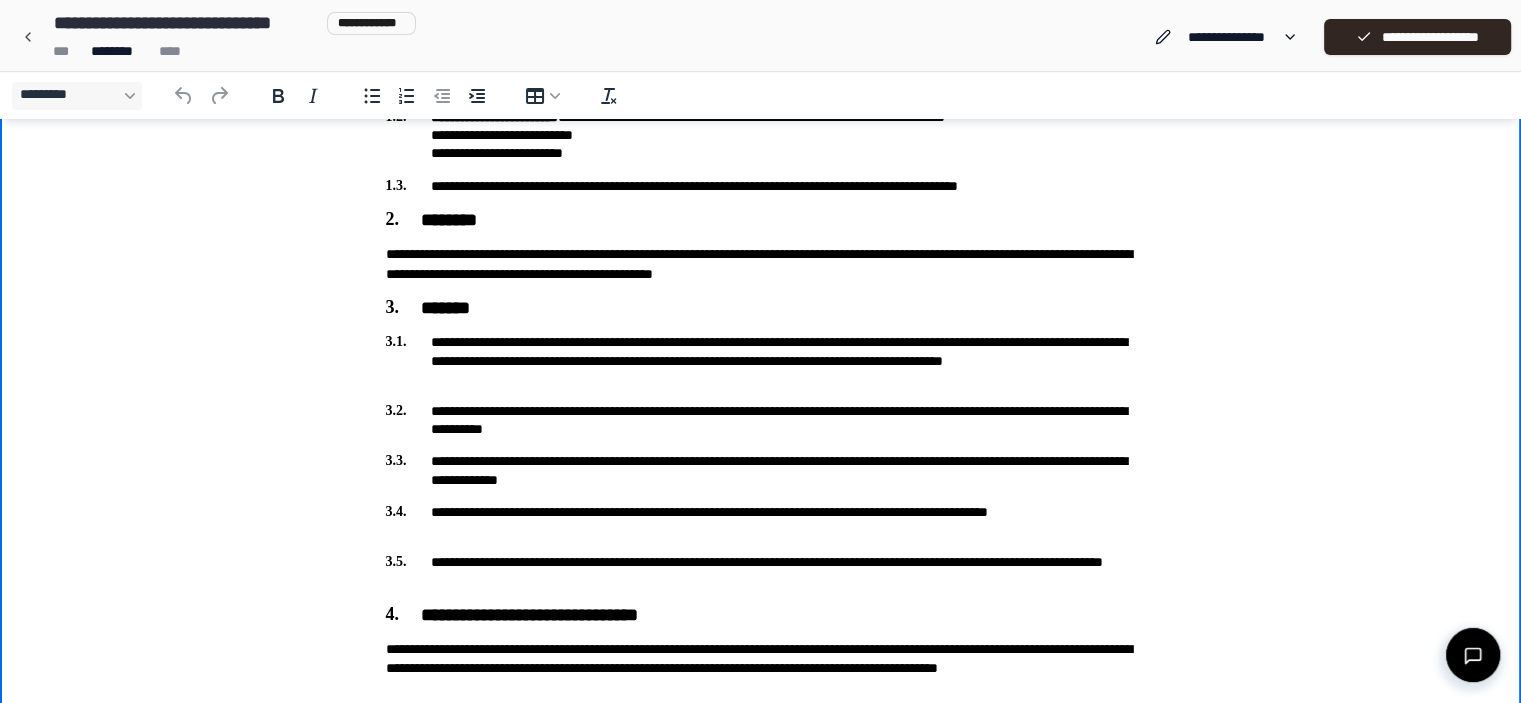 click on "**********" at bounding box center [761, 470] 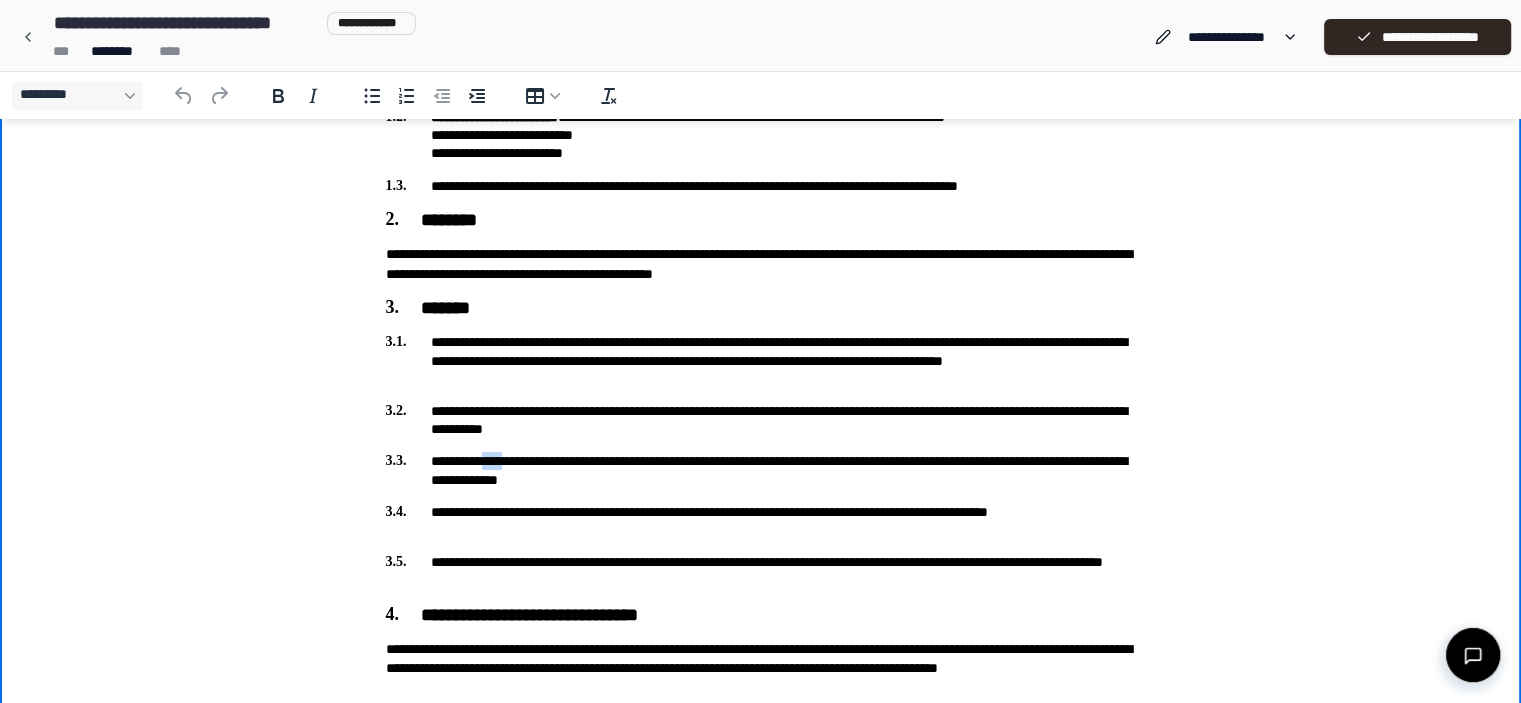 click on "**********" at bounding box center [761, 470] 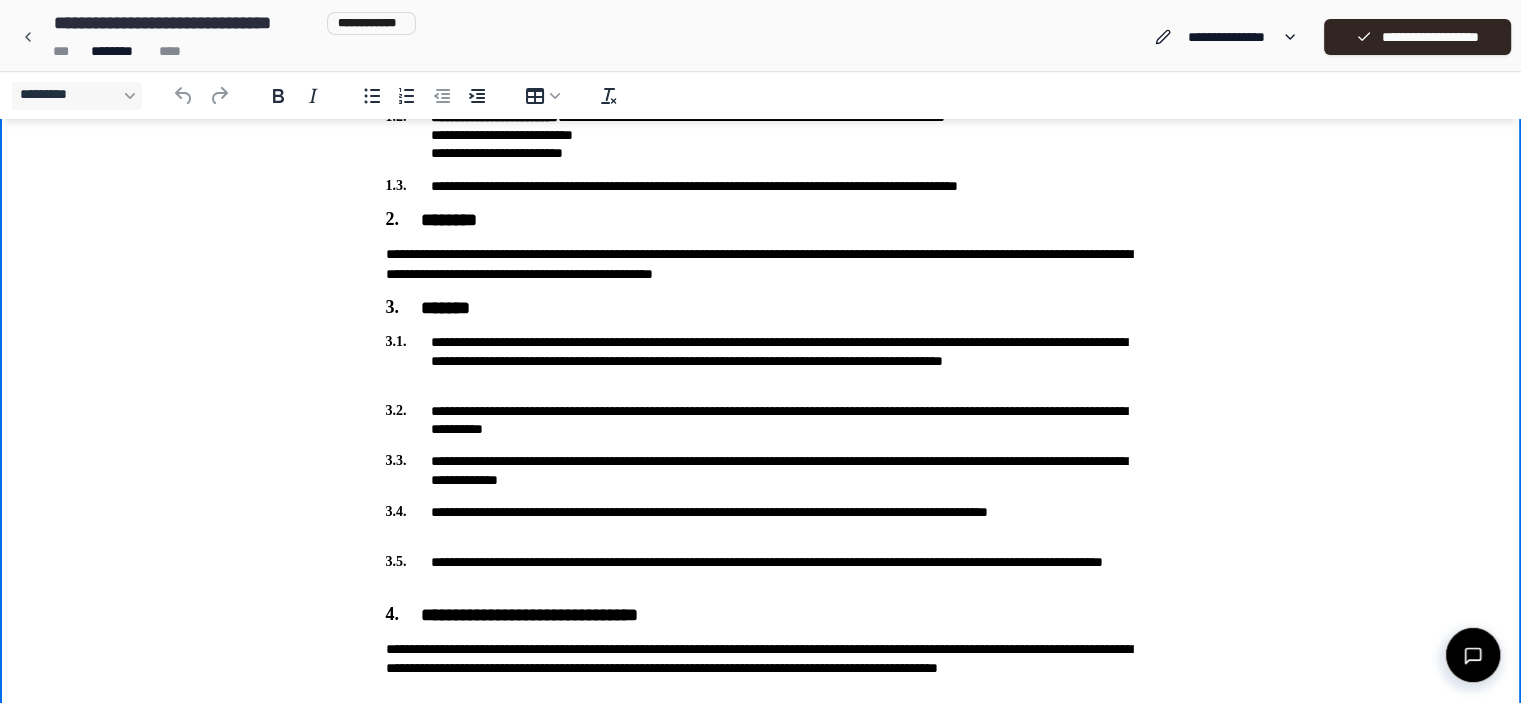click on "**********" at bounding box center (761, 470) 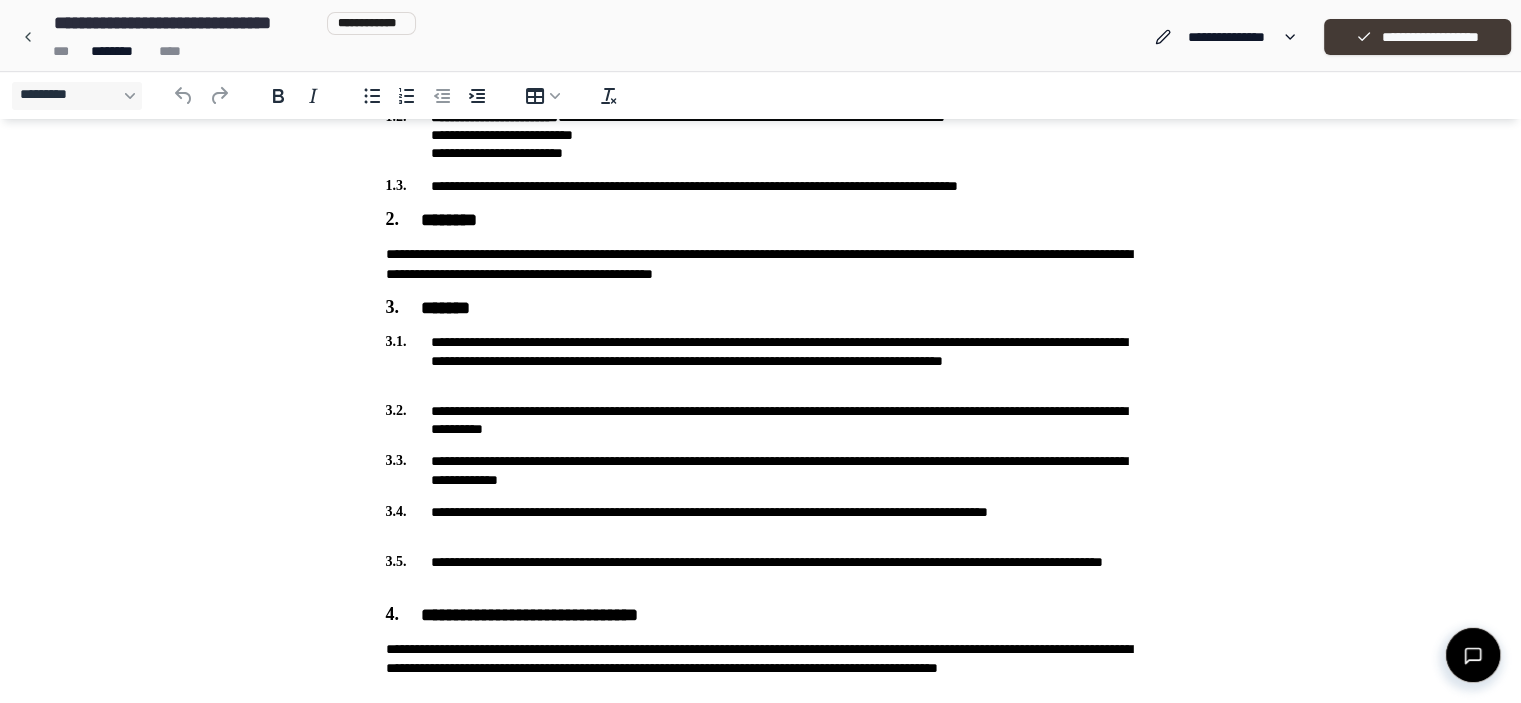 click on "**********" at bounding box center (1417, 37) 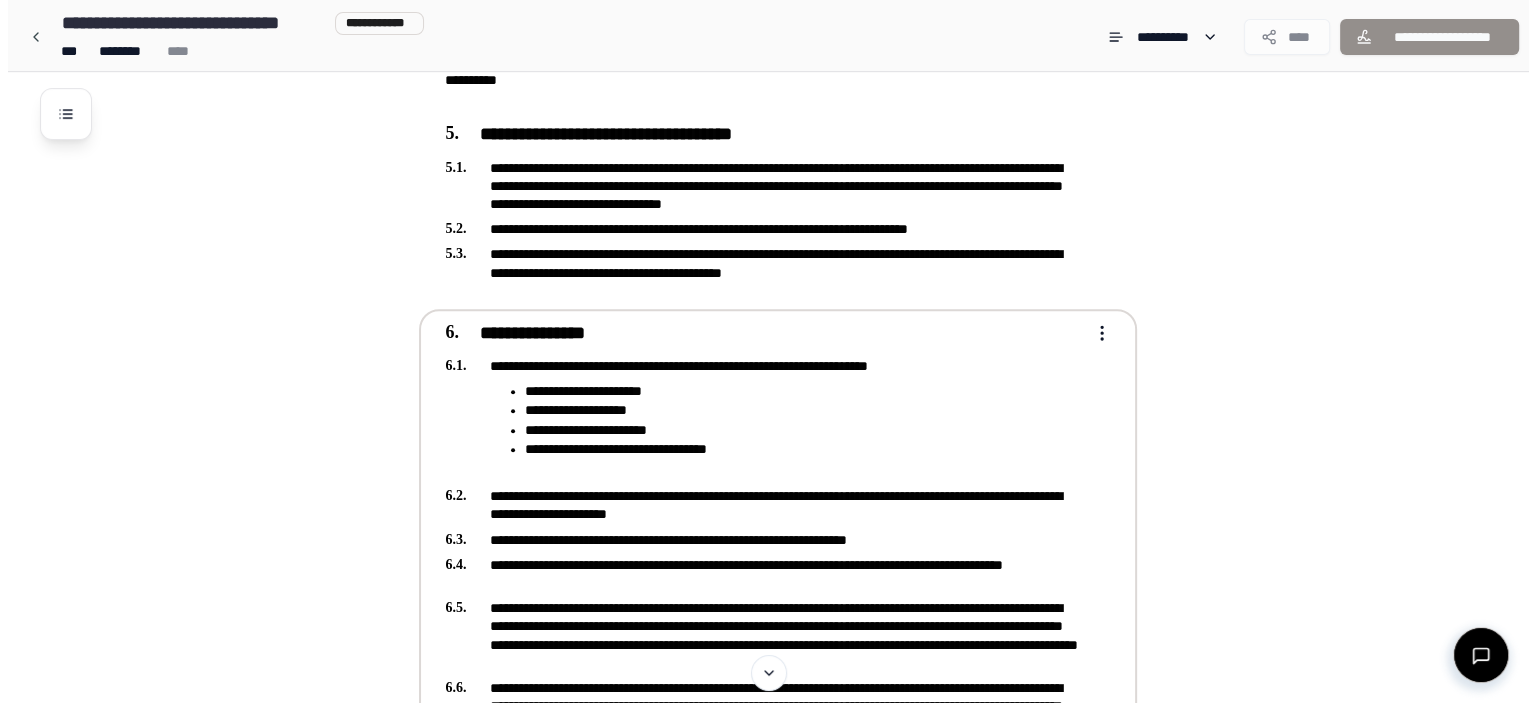 scroll, scrollTop: 900, scrollLeft: 0, axis: vertical 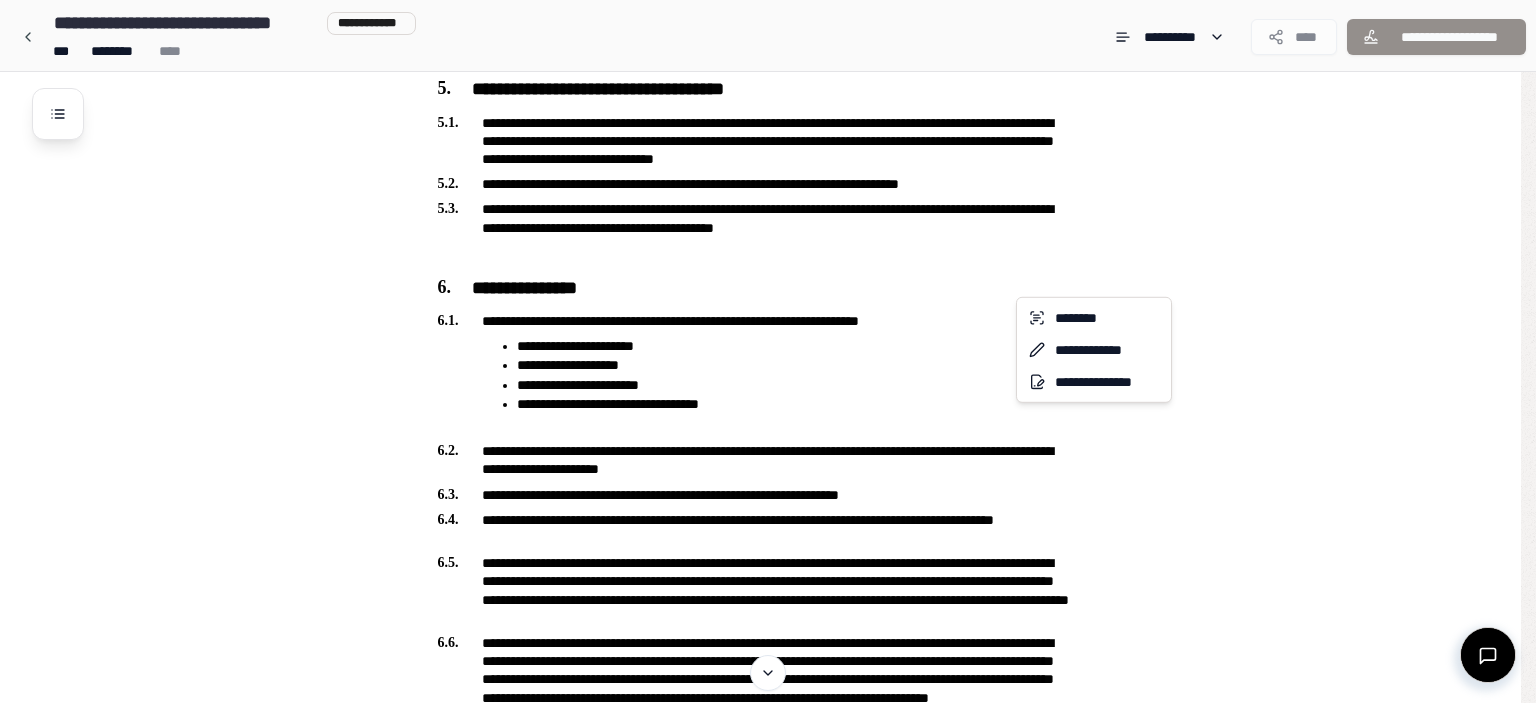 click on "**********" at bounding box center [760, 845] 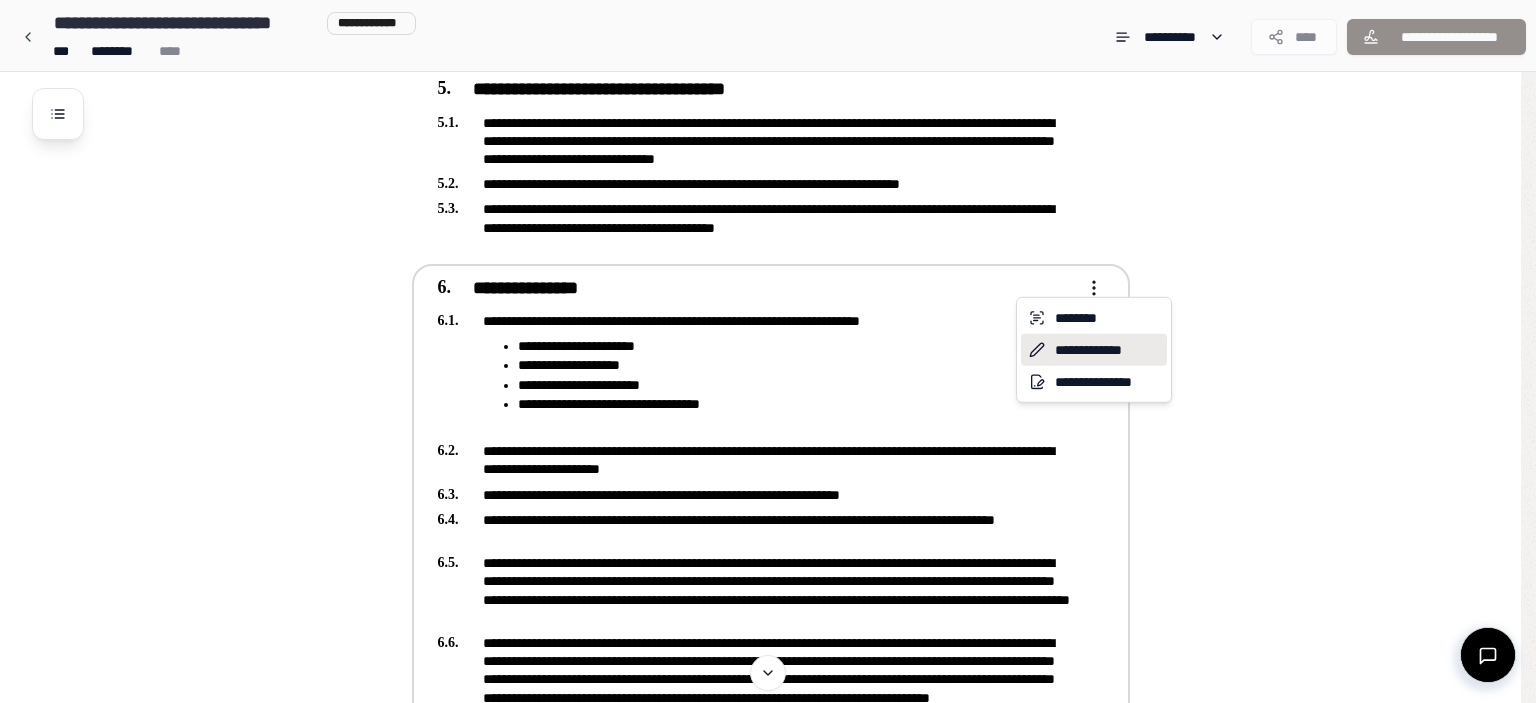 click on "**********" at bounding box center (1094, 350) 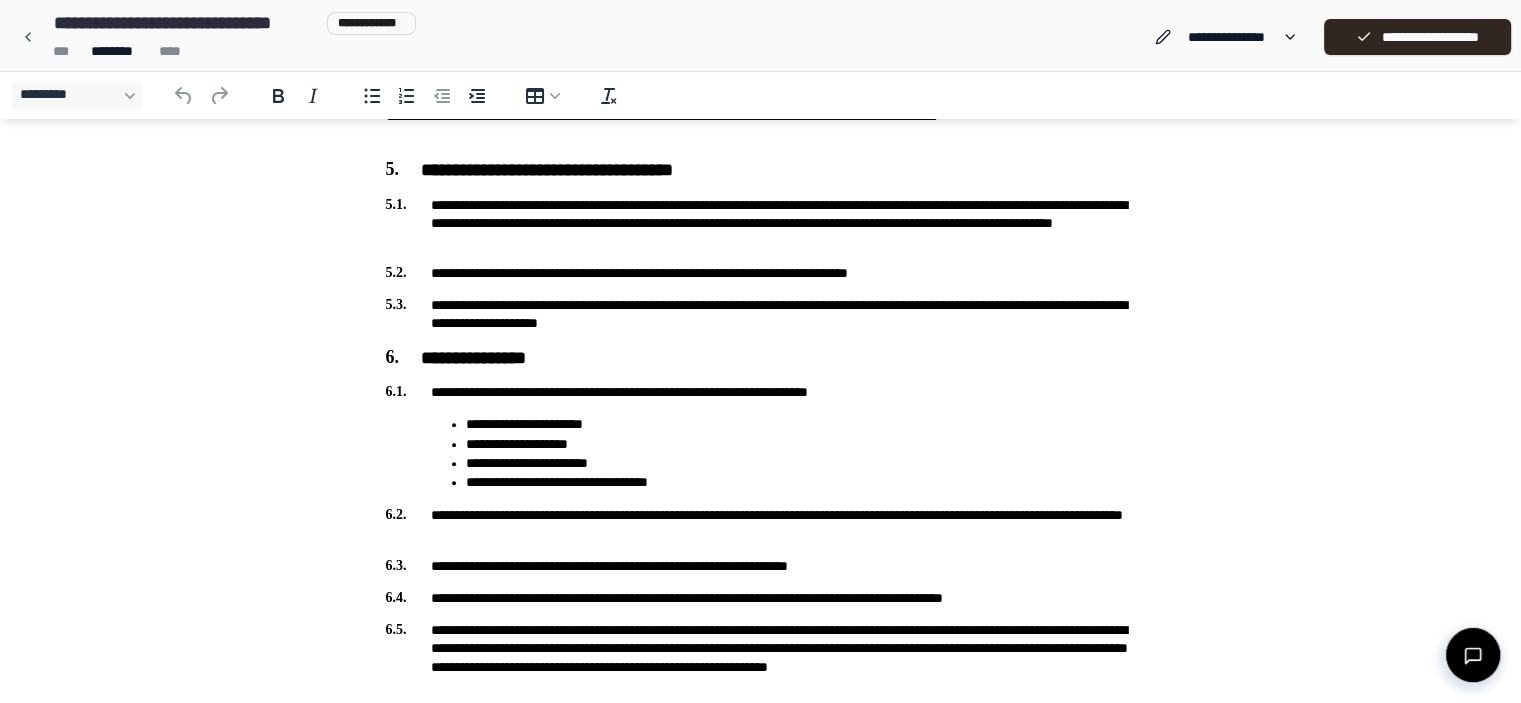scroll, scrollTop: 800, scrollLeft: 0, axis: vertical 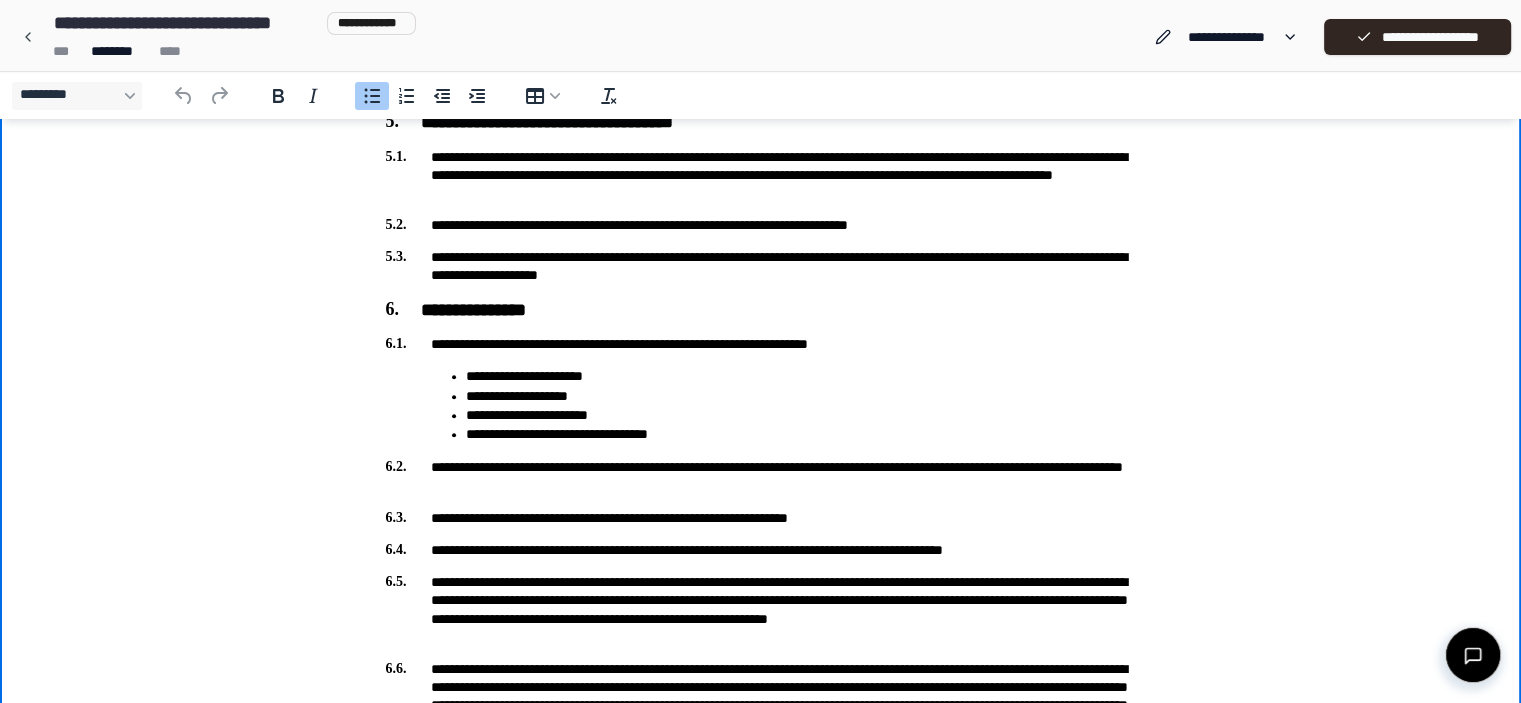click on "**********" at bounding box center (801, 434) 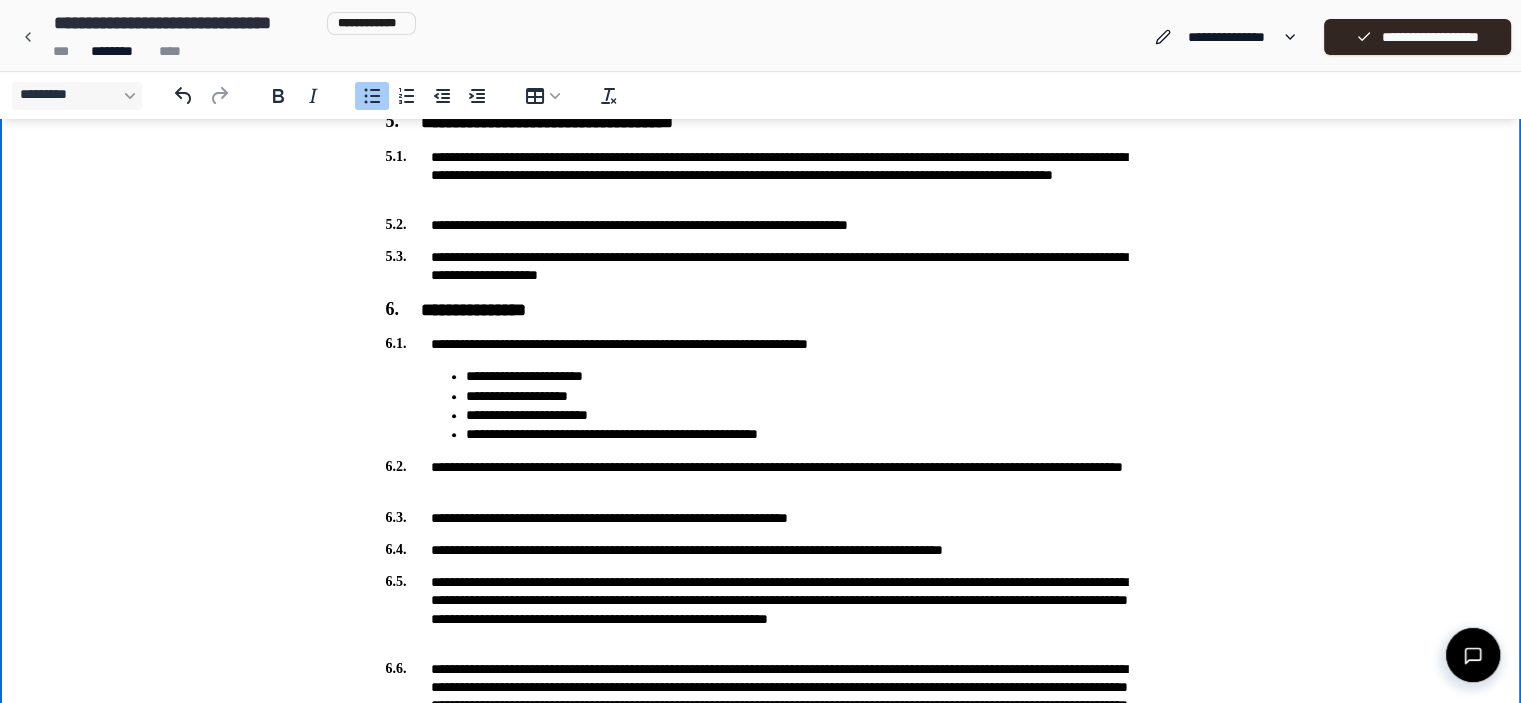 click on "**********" at bounding box center (801, 434) 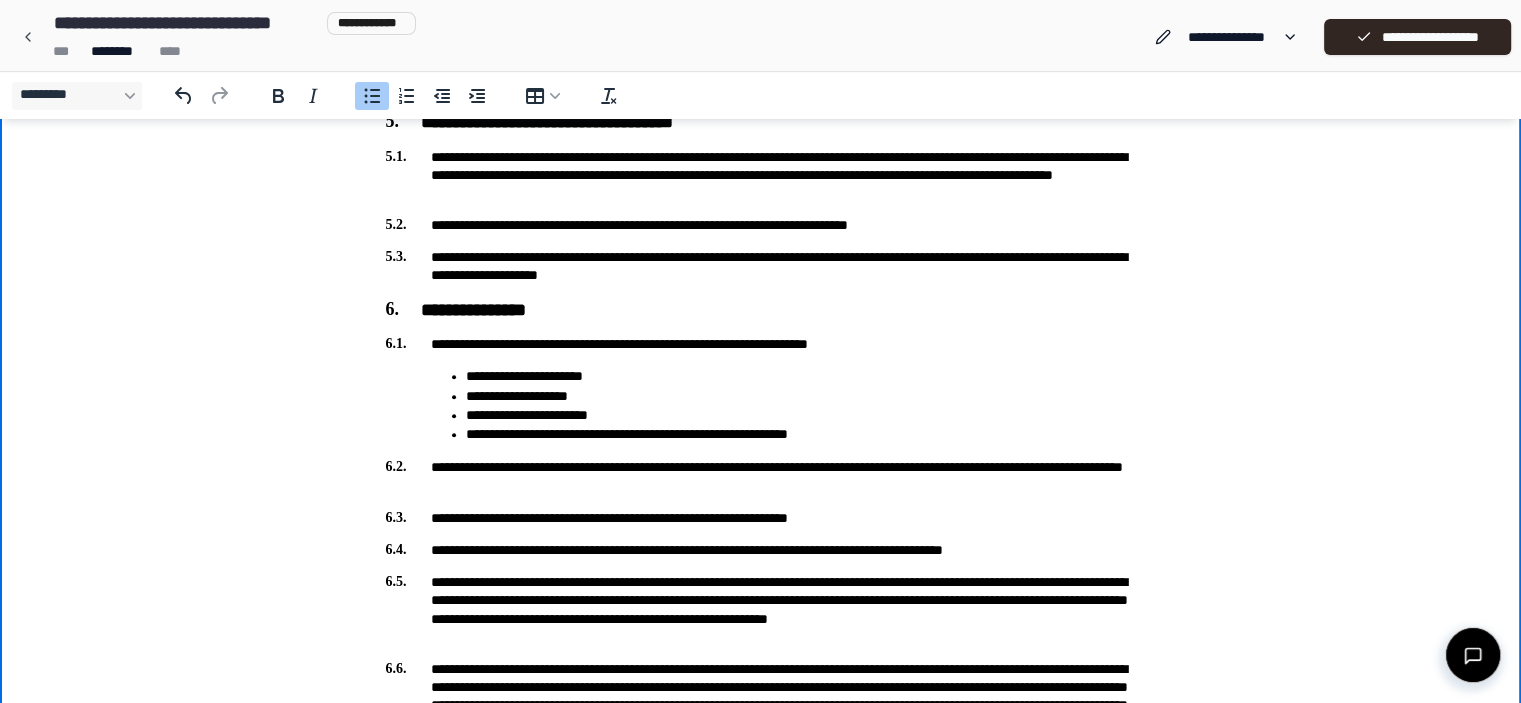 click on "**********" at bounding box center [801, 434] 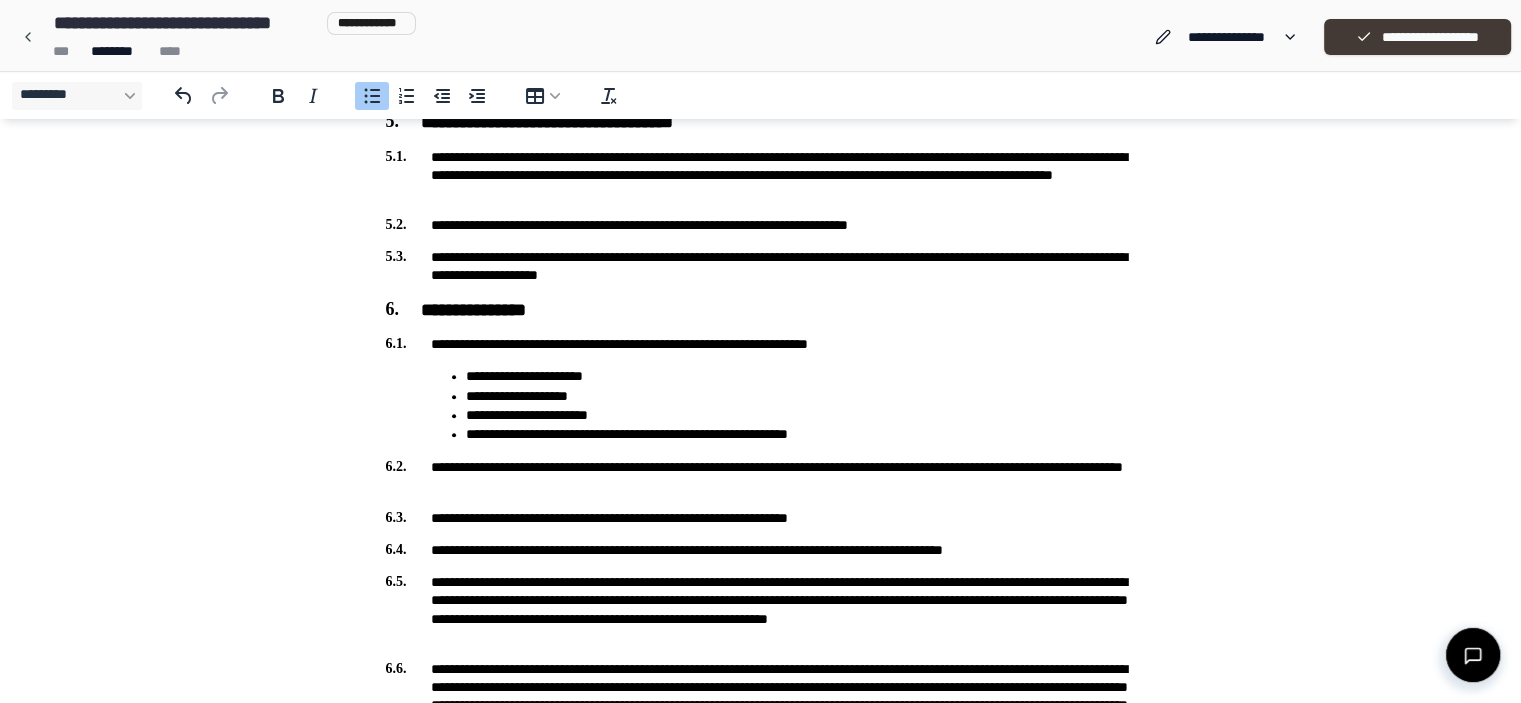 click on "**********" at bounding box center (1417, 37) 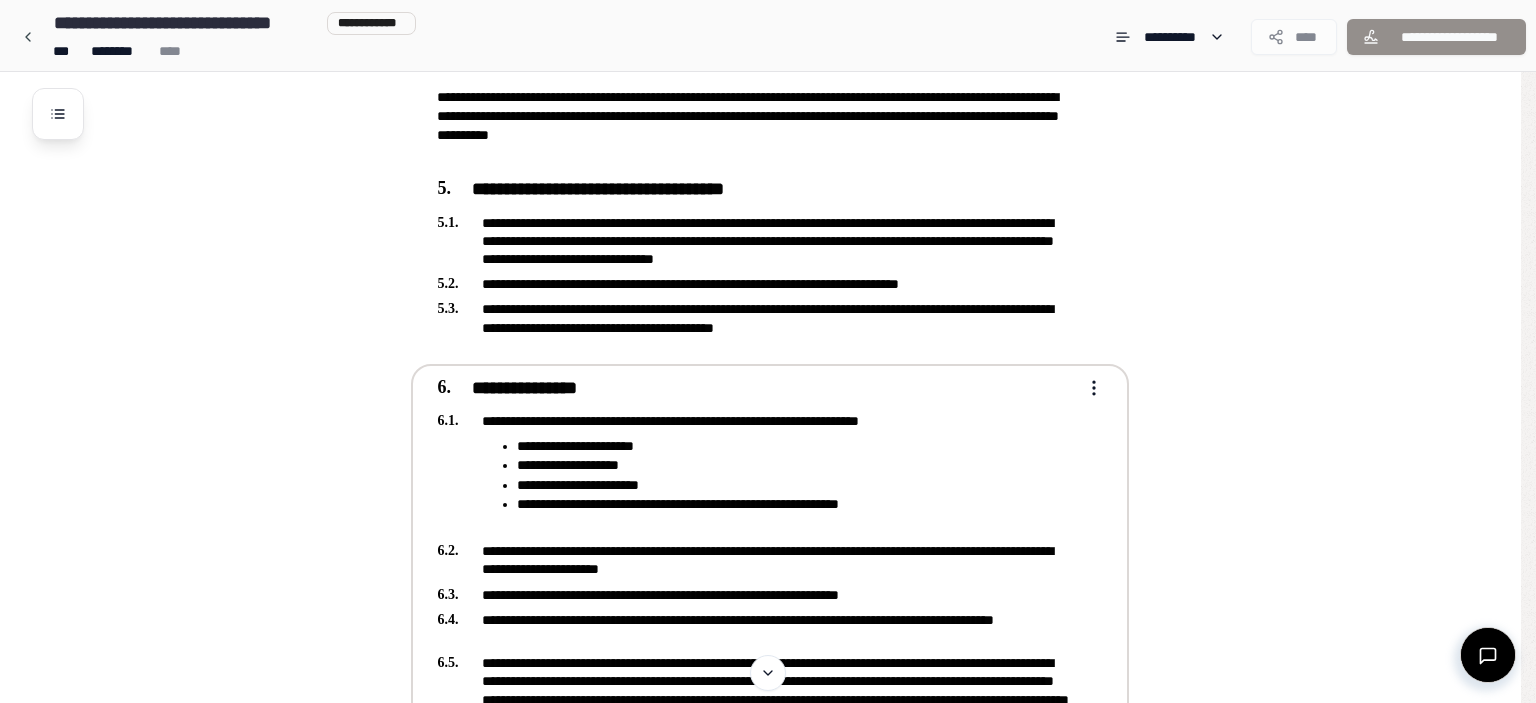 click on "**********" at bounding box center (760, 945) 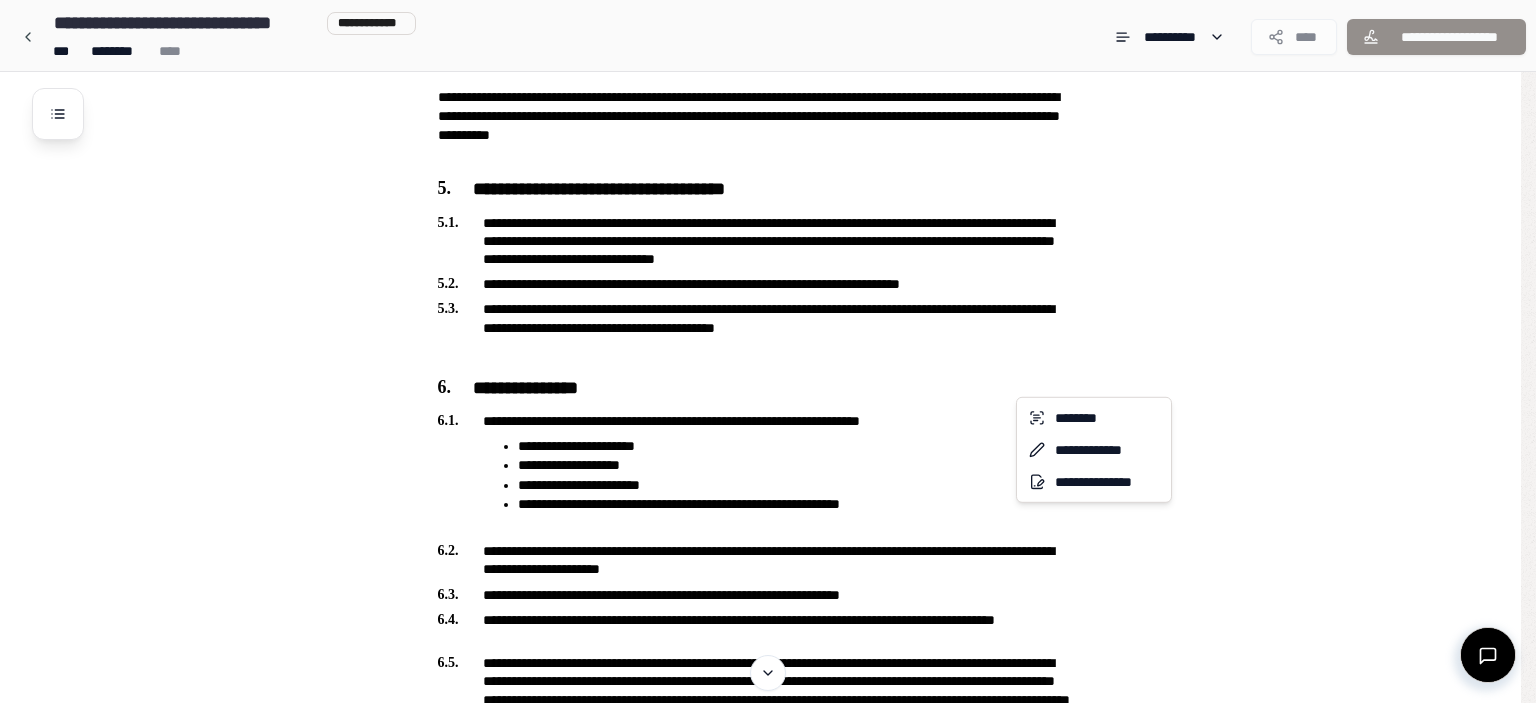 click on "**********" at bounding box center [768, 945] 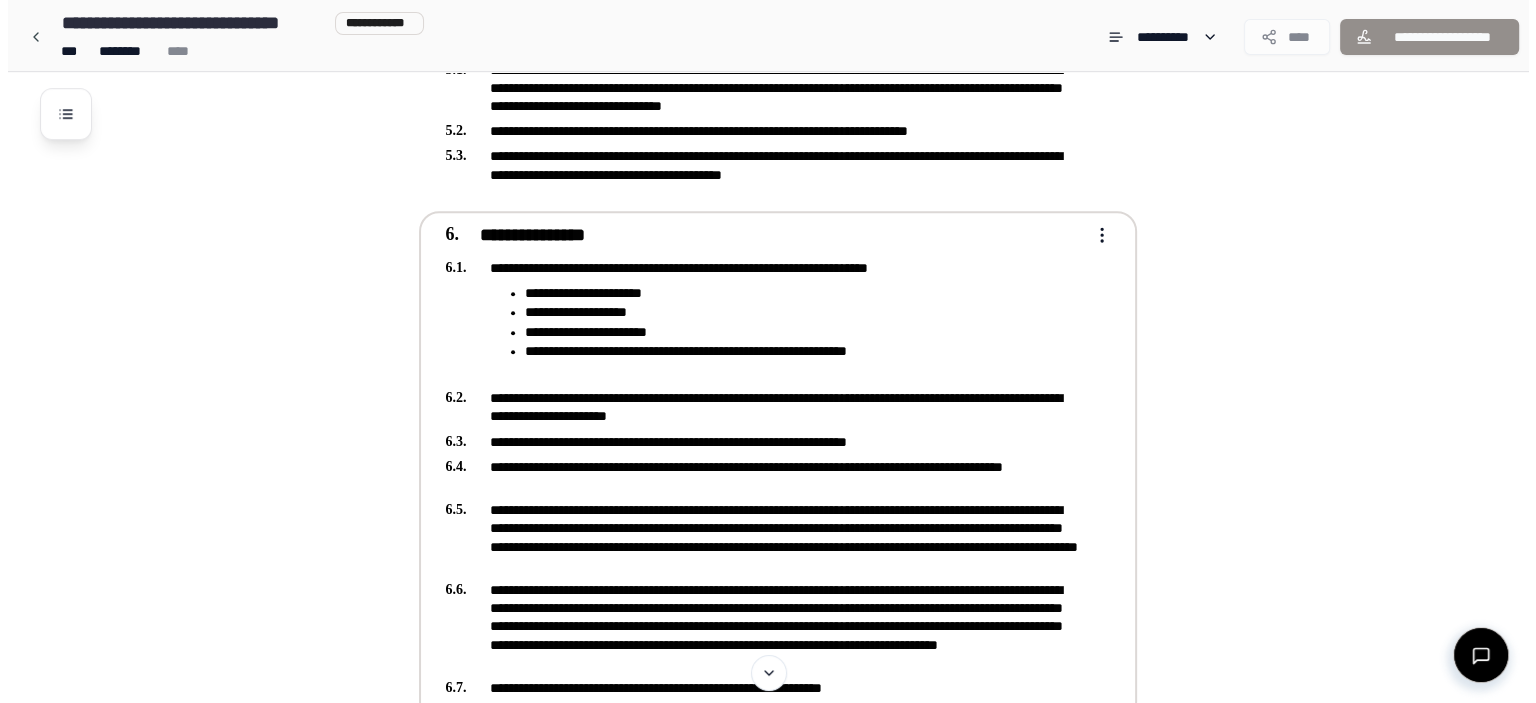 scroll, scrollTop: 1000, scrollLeft: 0, axis: vertical 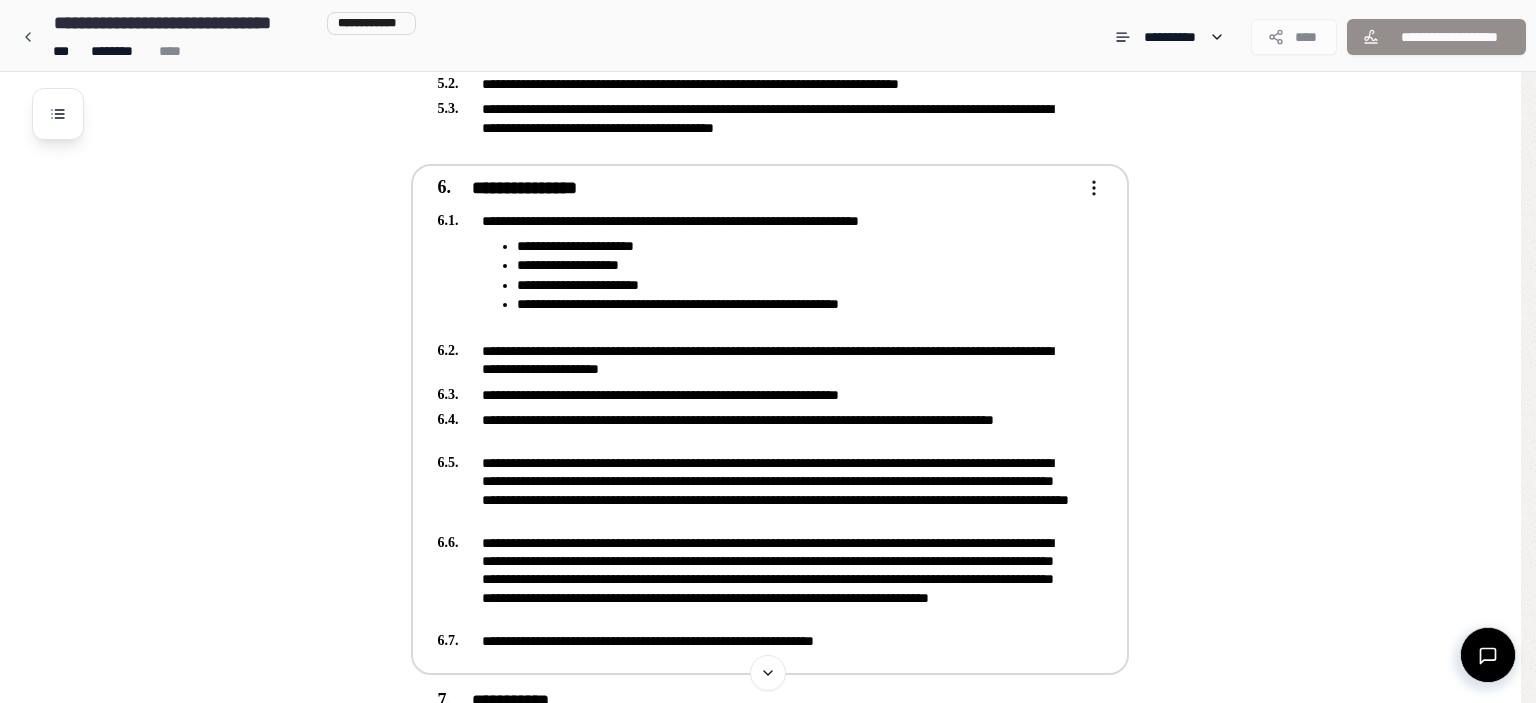 click on "**********" at bounding box center [760, 745] 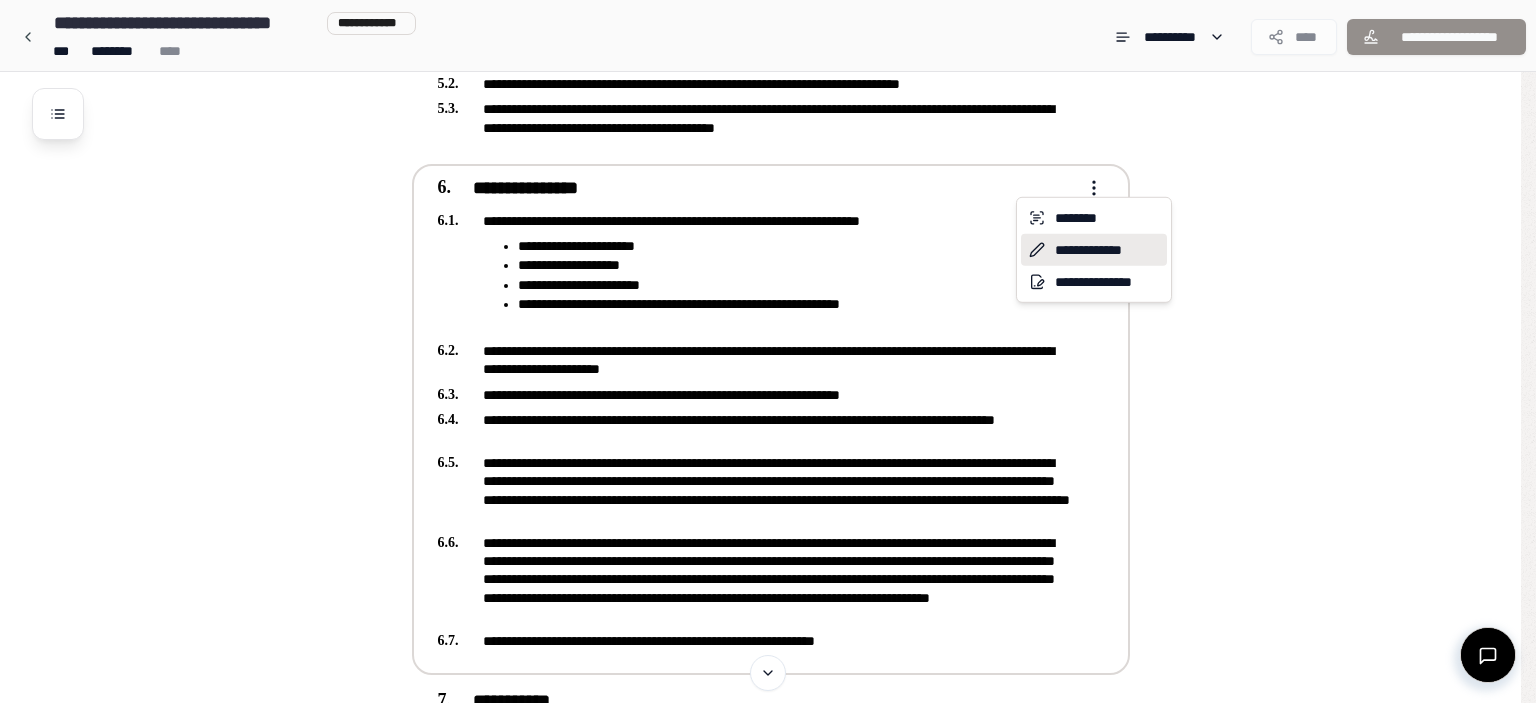 click on "**********" at bounding box center (1094, 250) 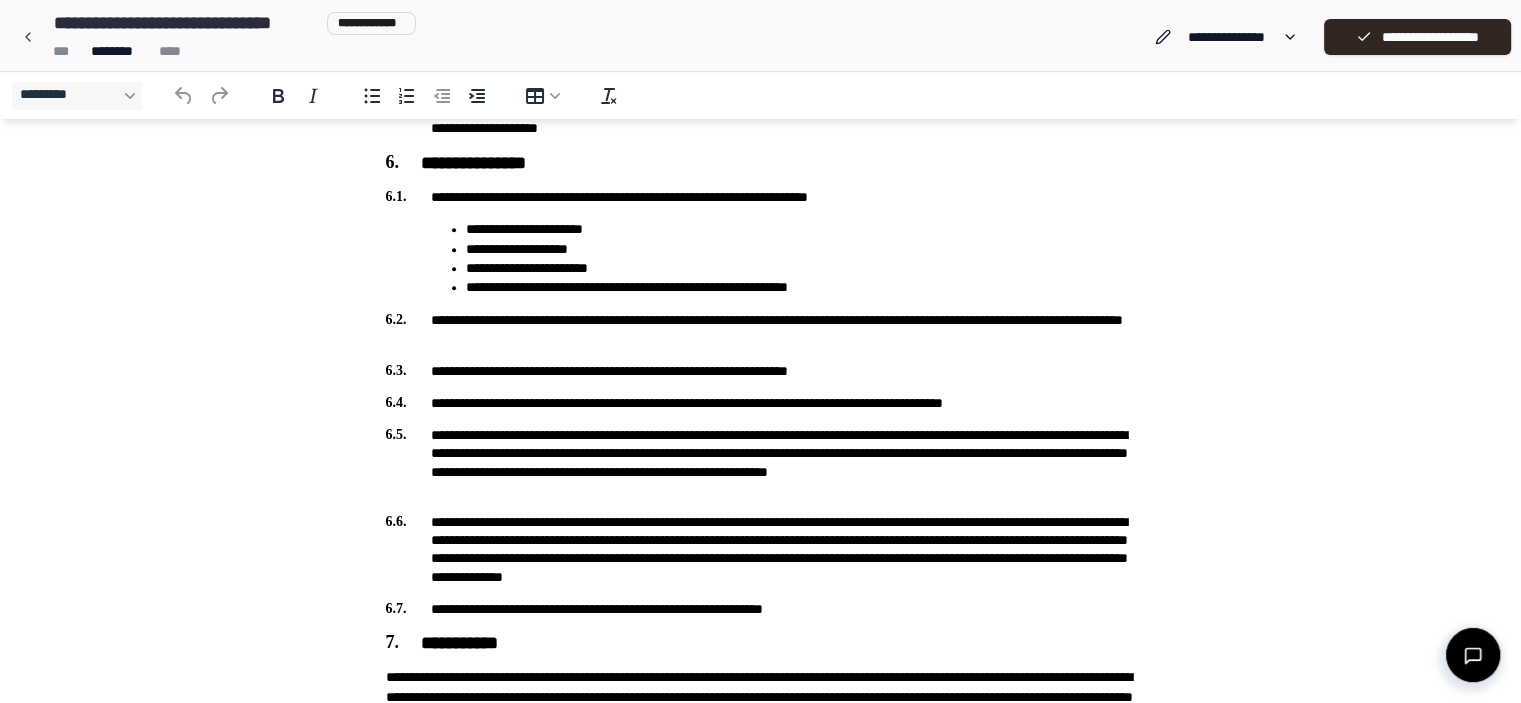 scroll, scrollTop: 900, scrollLeft: 0, axis: vertical 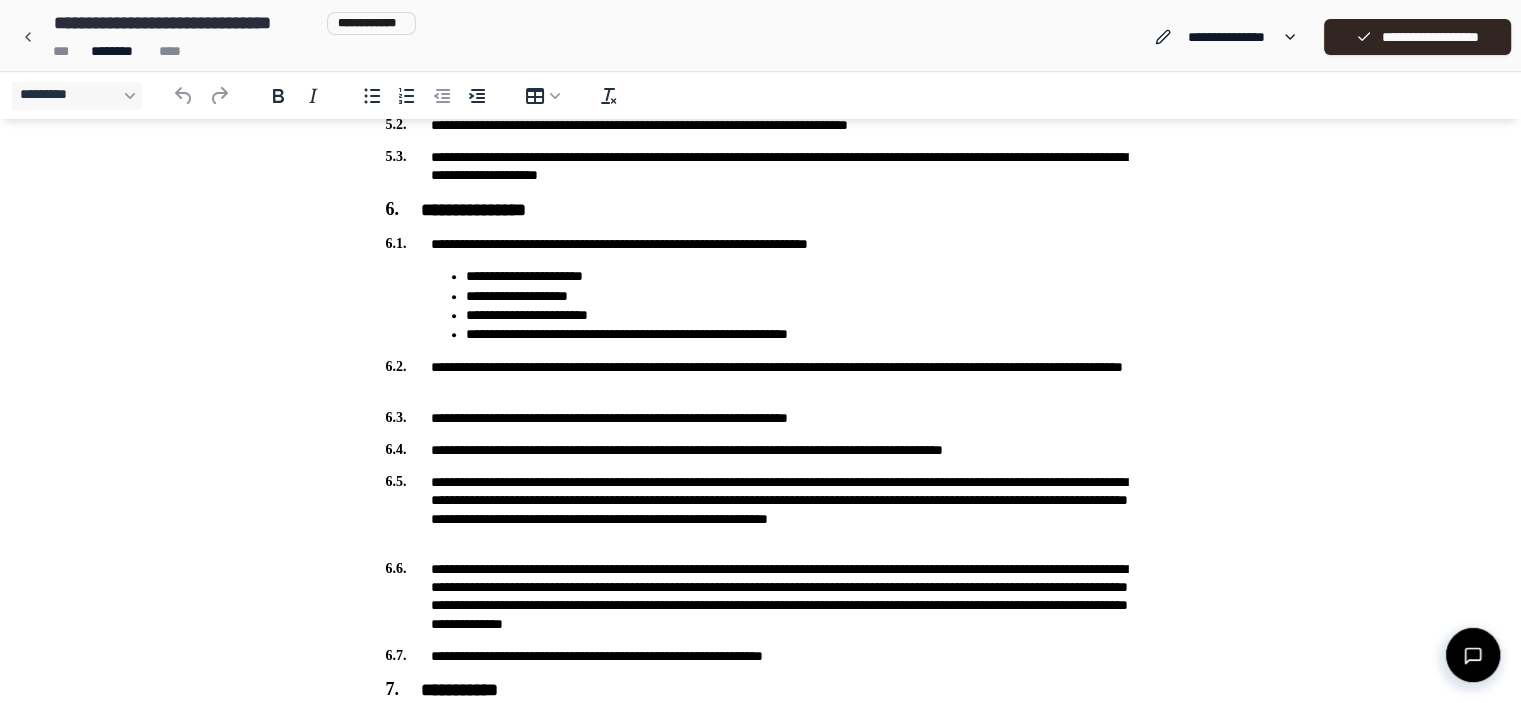 click on "**********" at bounding box center (761, 450) 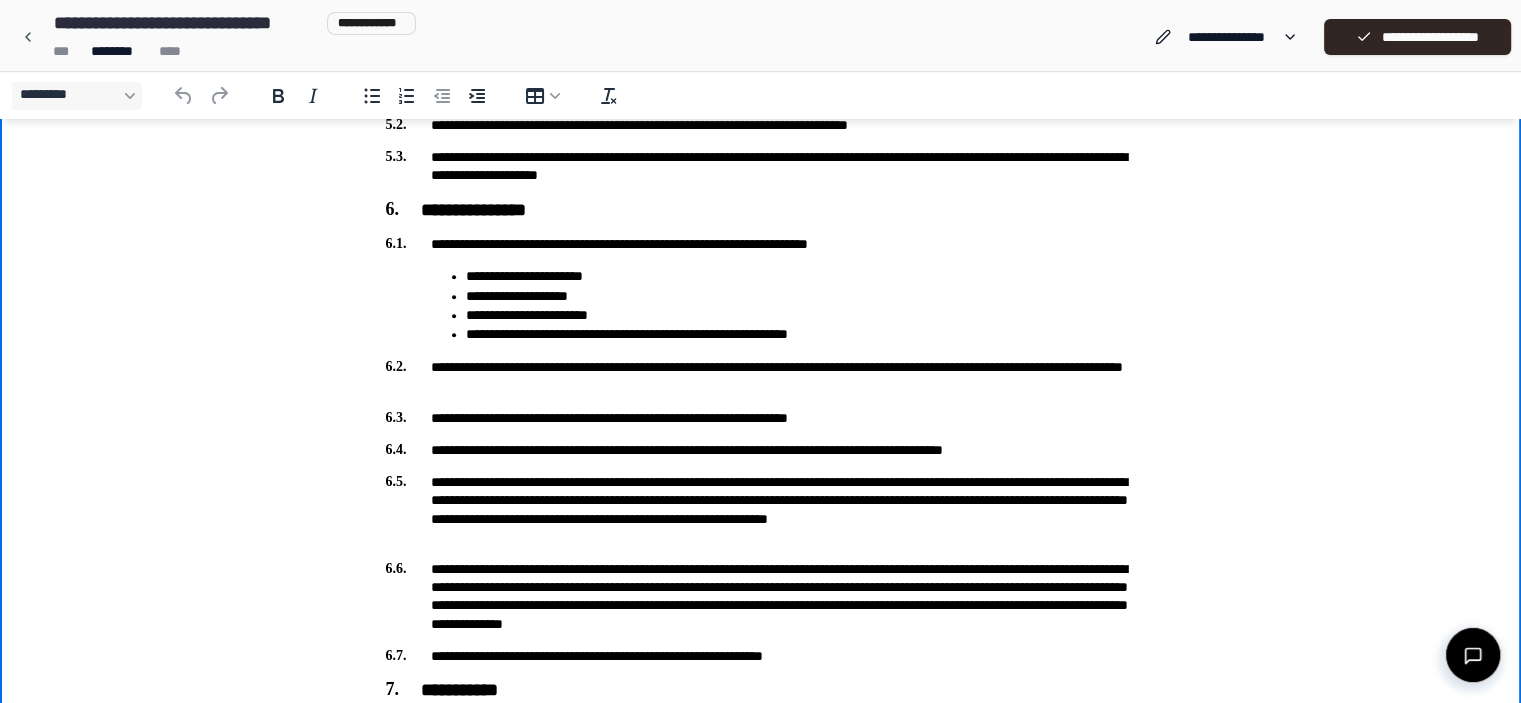 type 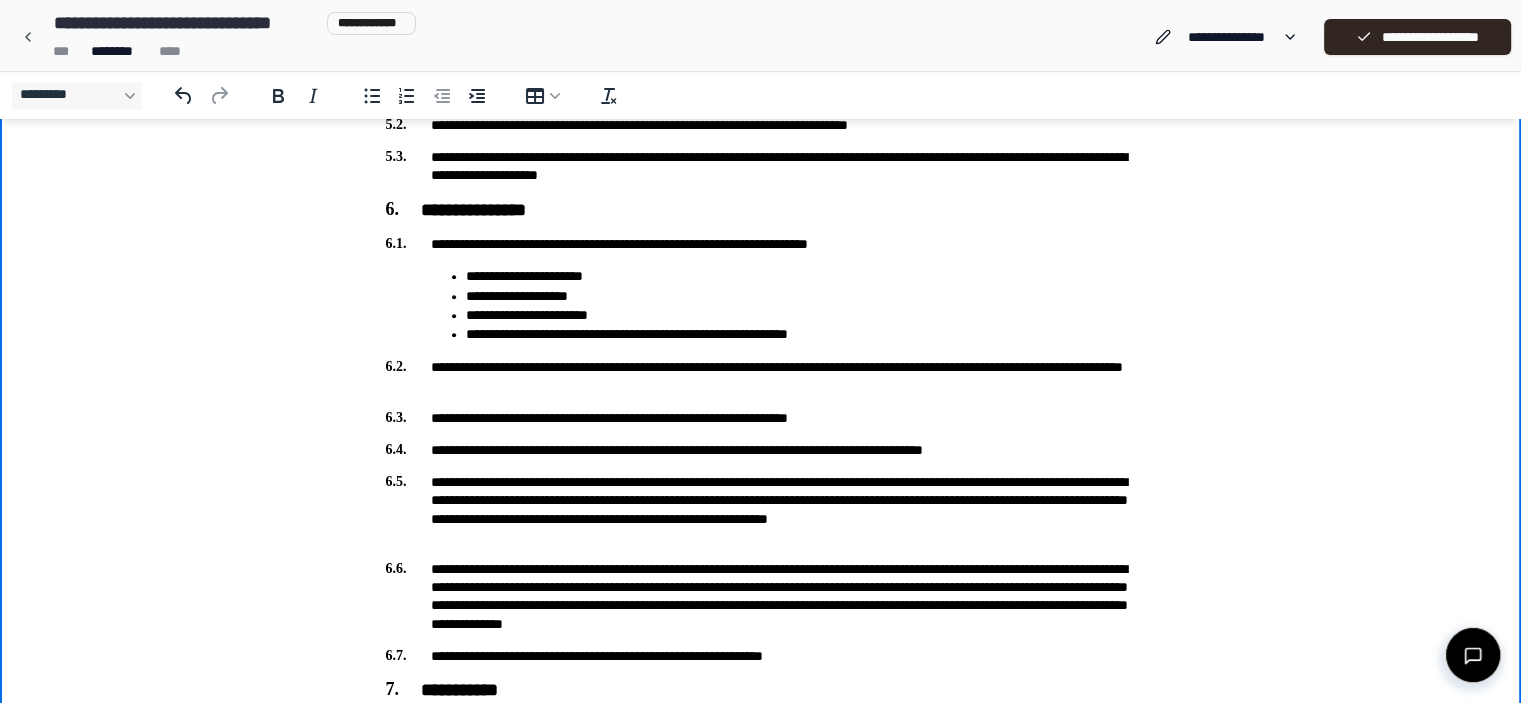 click on "**********" at bounding box center (761, 450) 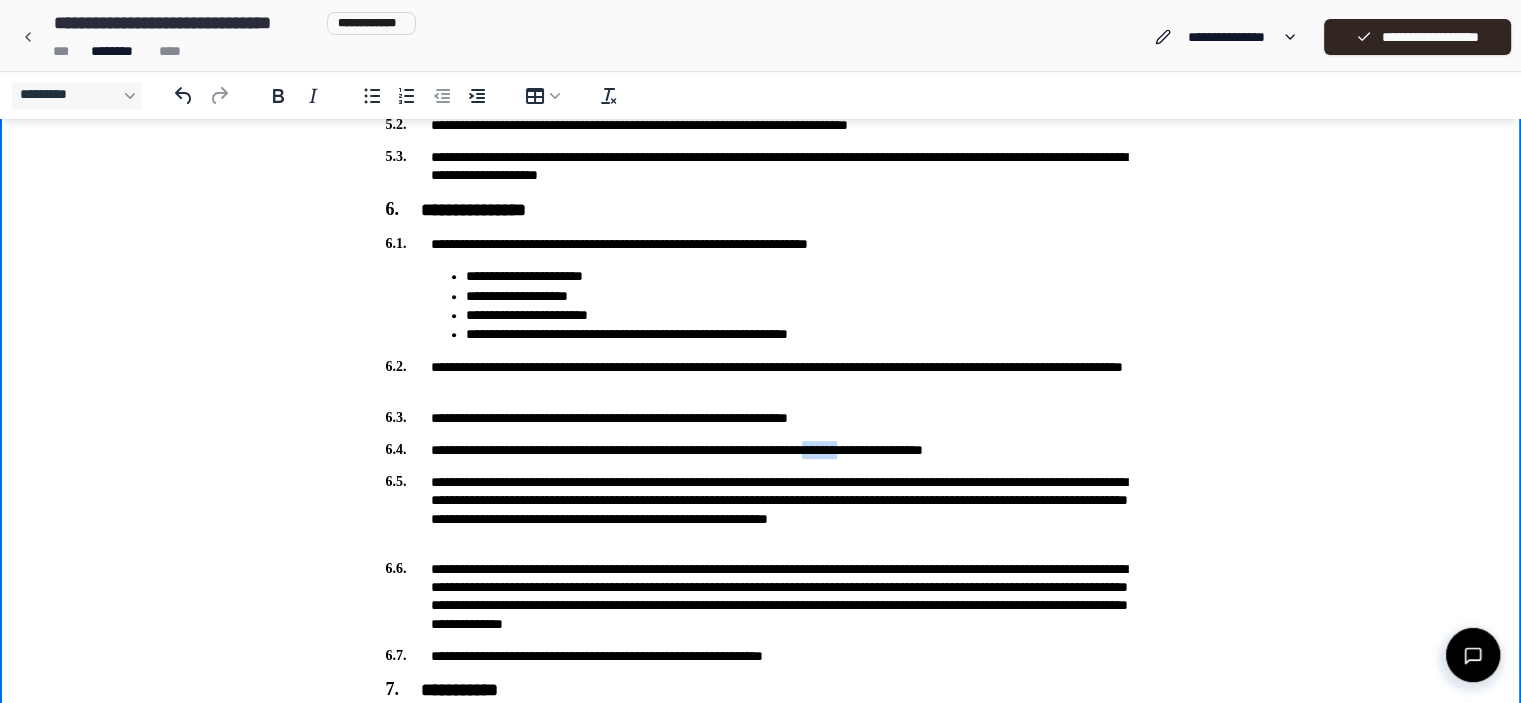 click on "**********" at bounding box center [761, 450] 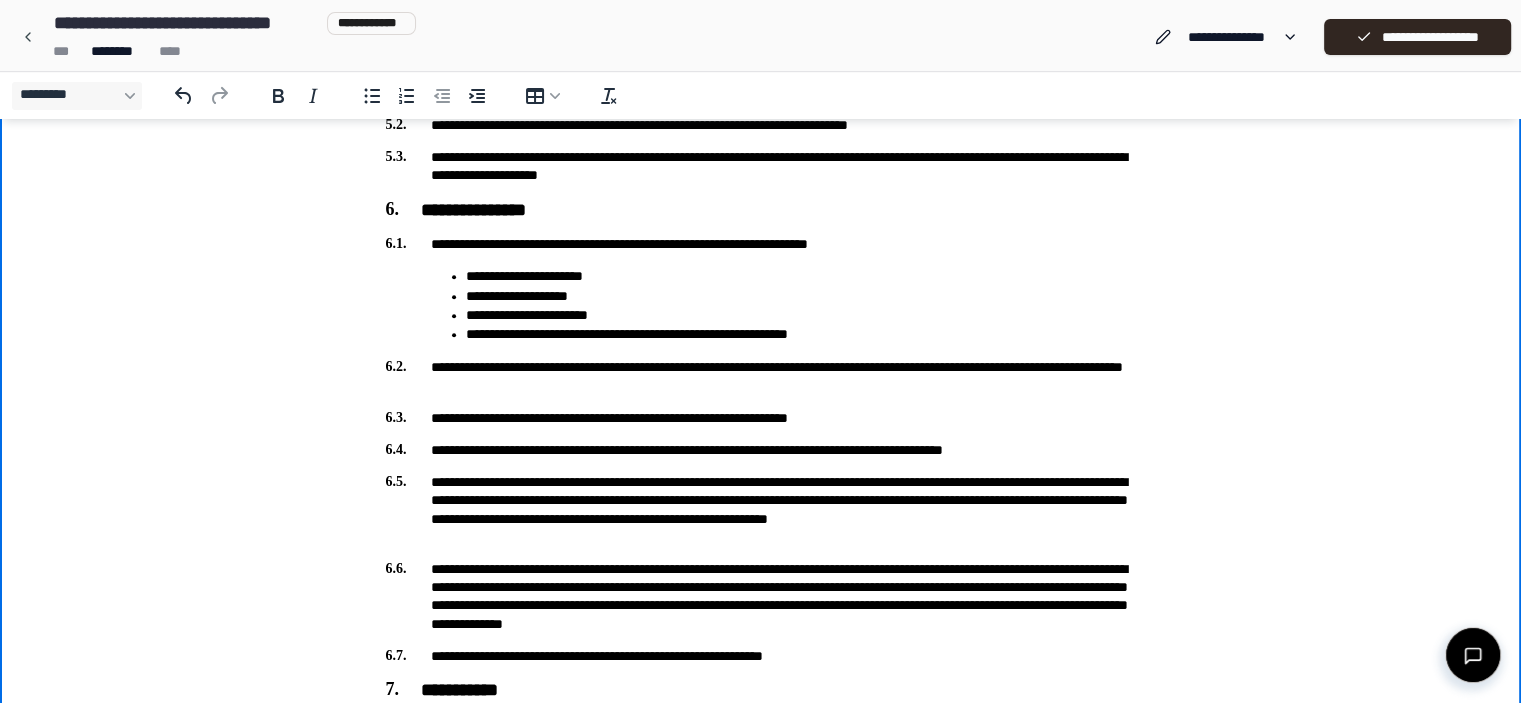 click on "**********" at bounding box center (761, 450) 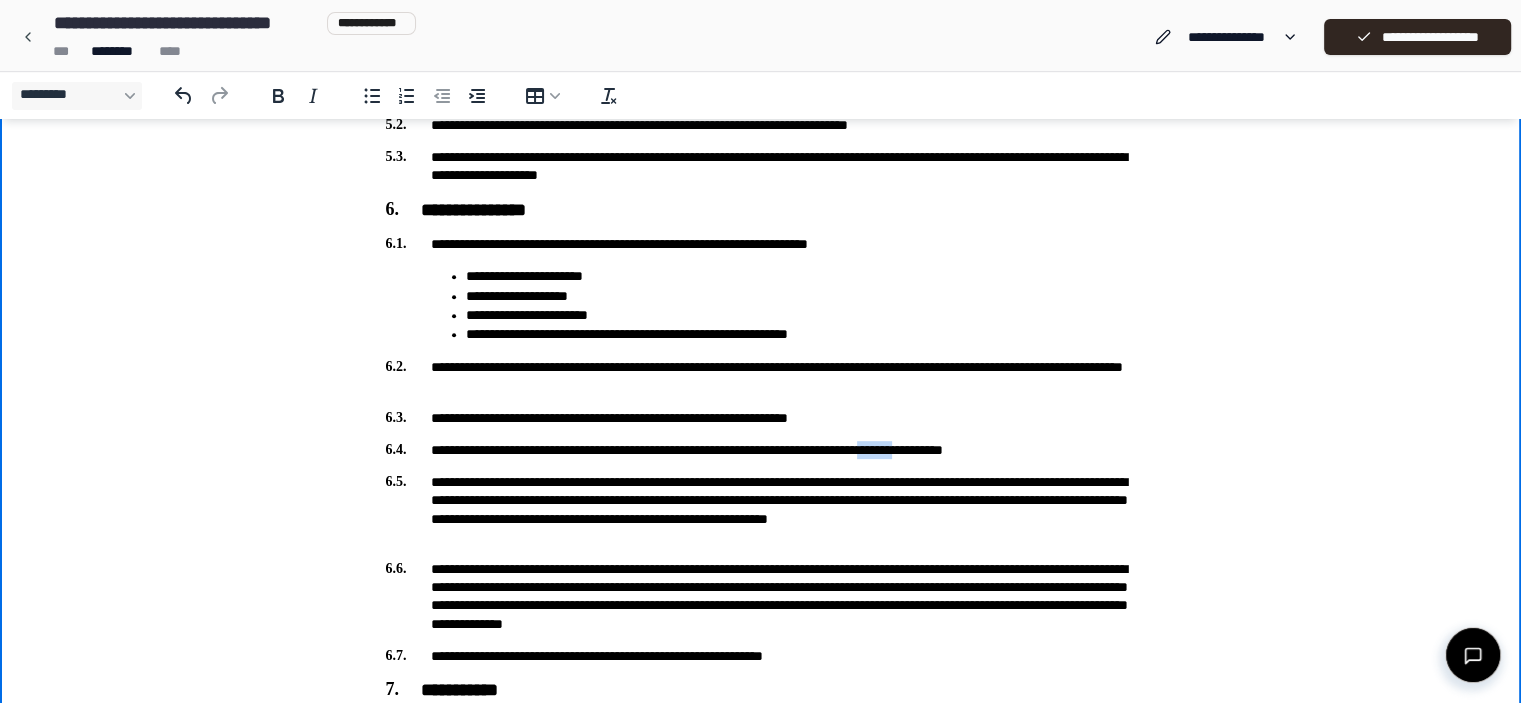 click on "**********" at bounding box center (761, 450) 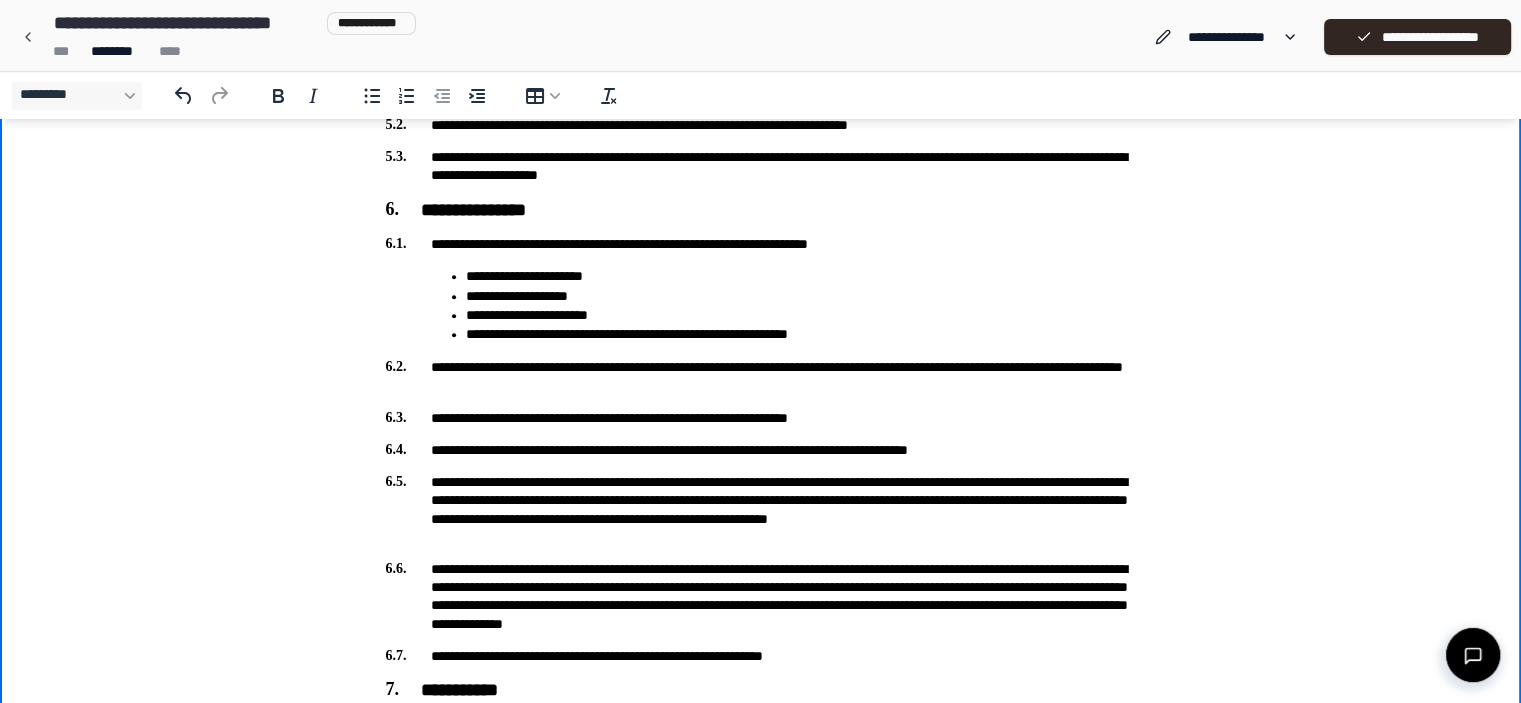 click on "**********" at bounding box center (761, 450) 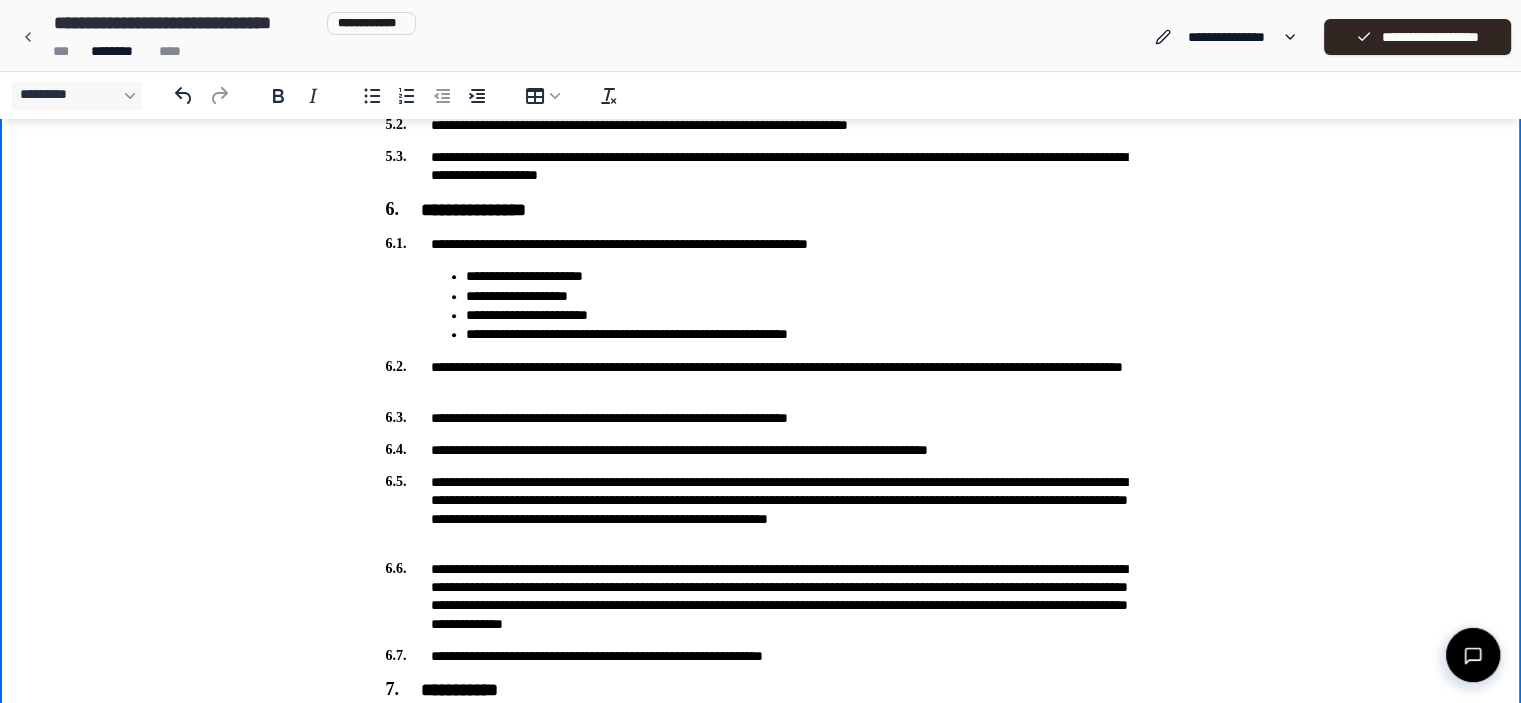 click on "**********" at bounding box center (761, 450) 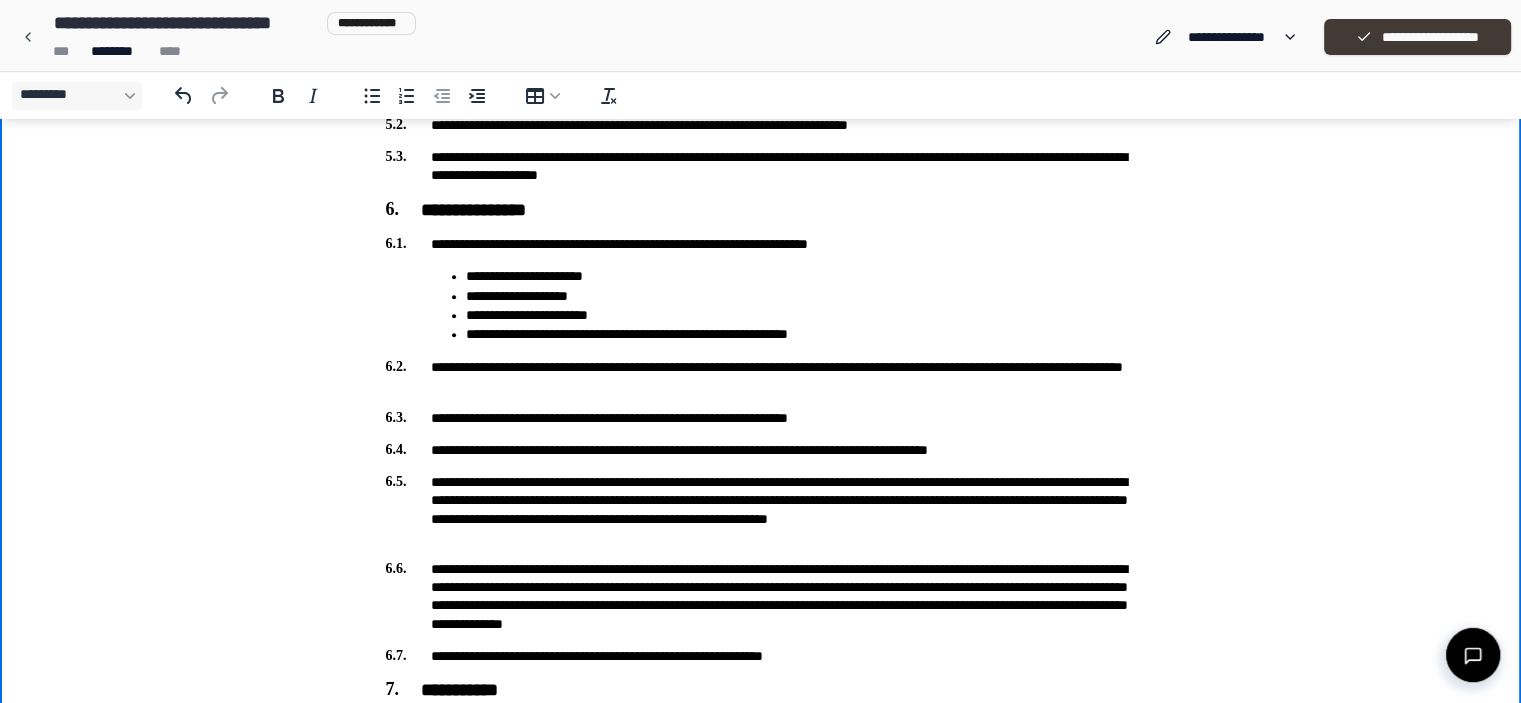 click on "**********" at bounding box center [1417, 37] 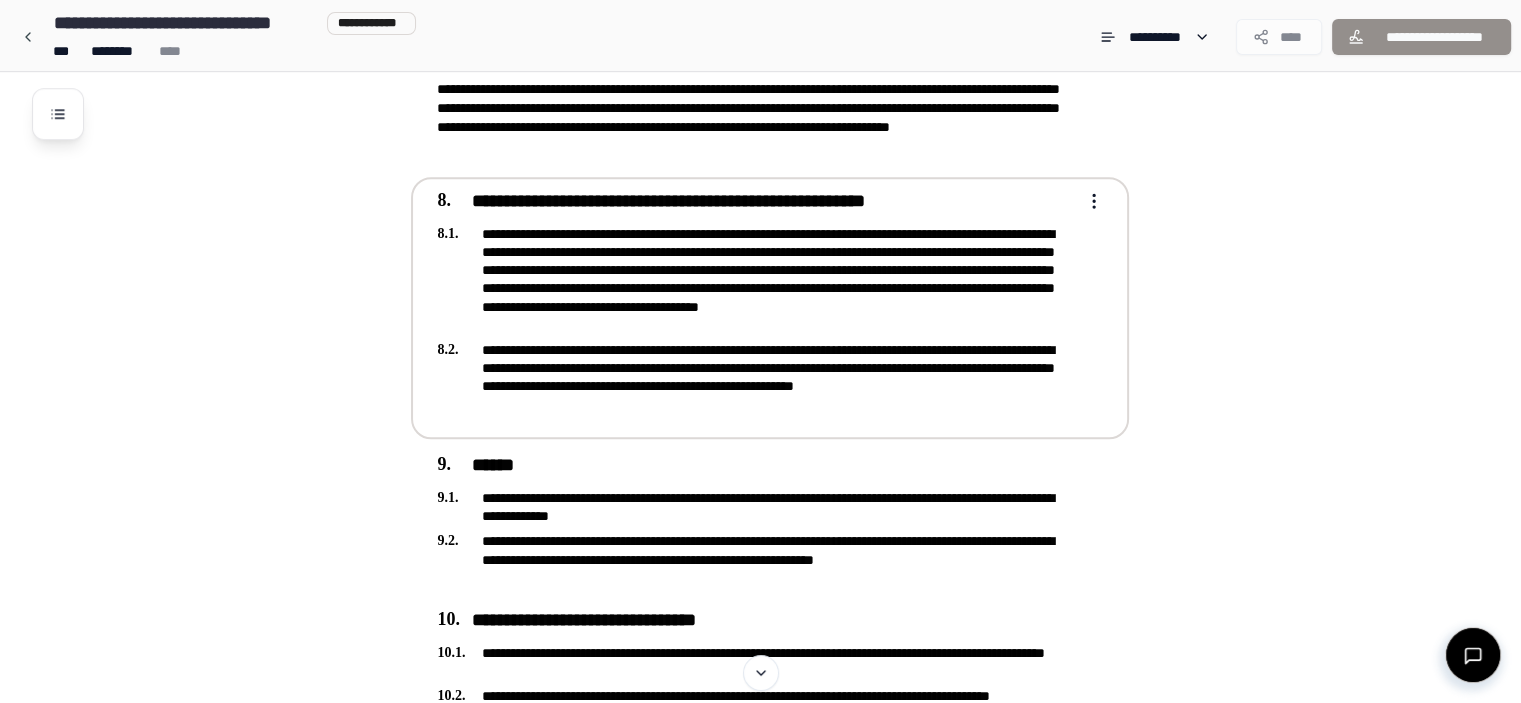 scroll, scrollTop: 1700, scrollLeft: 0, axis: vertical 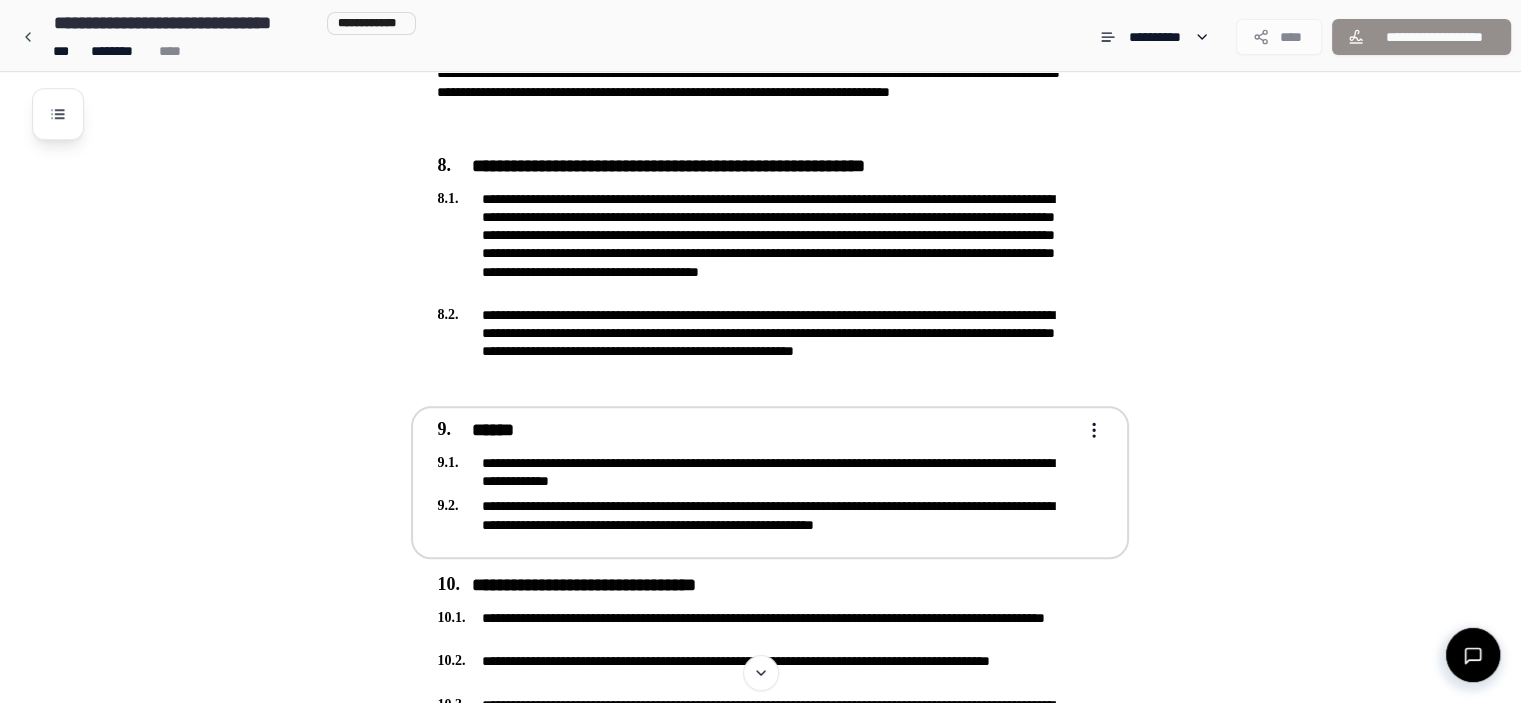 click on "**********" at bounding box center [756, 515] 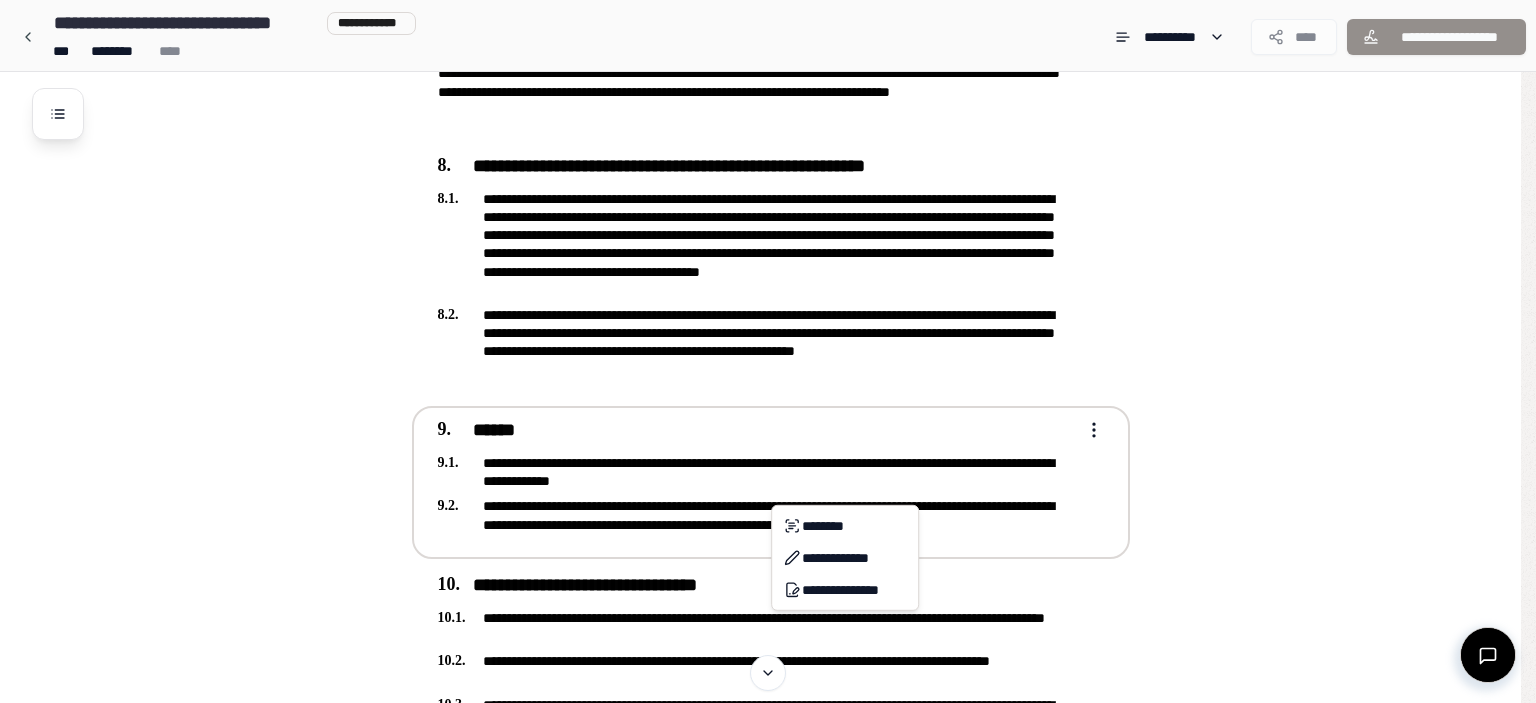 click on "**********" at bounding box center (768, 45) 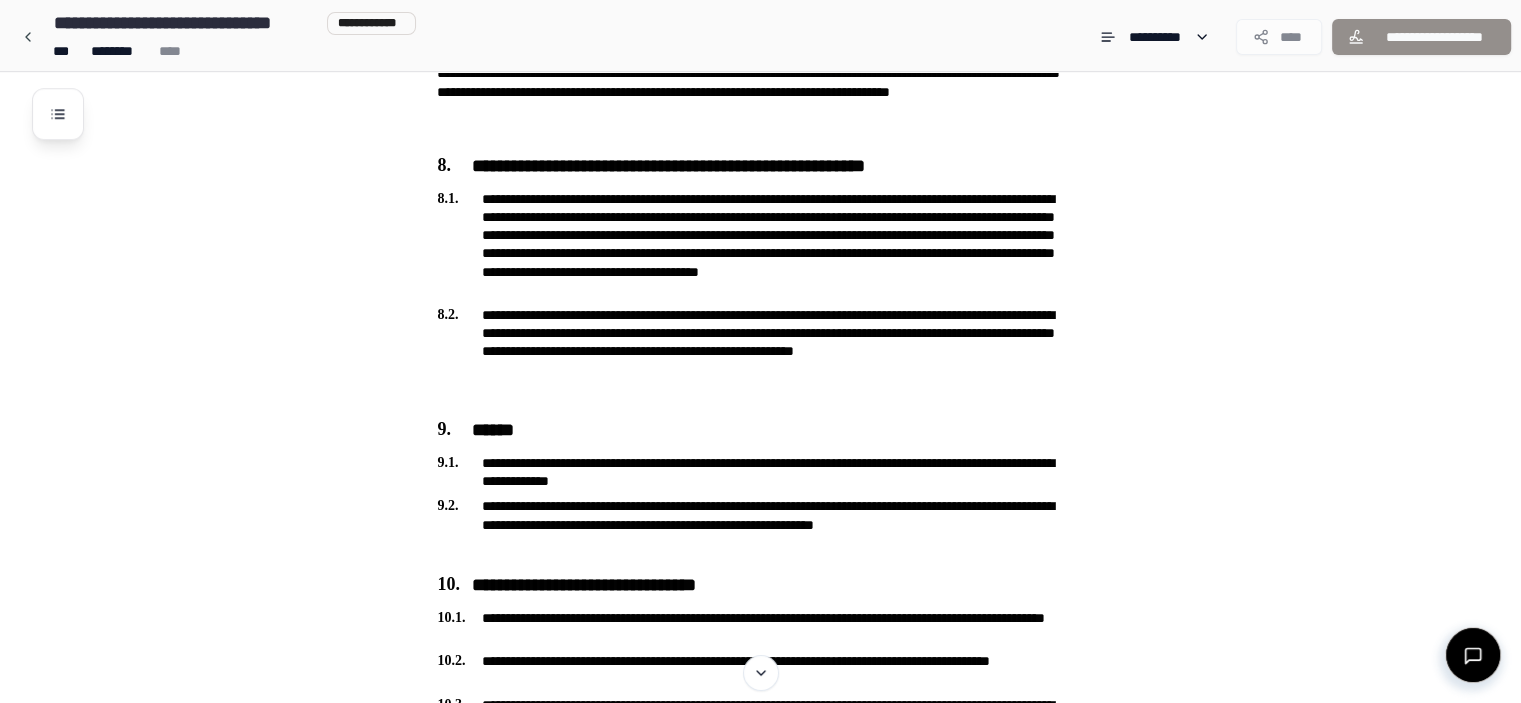 click at bounding box center [1473, 655] 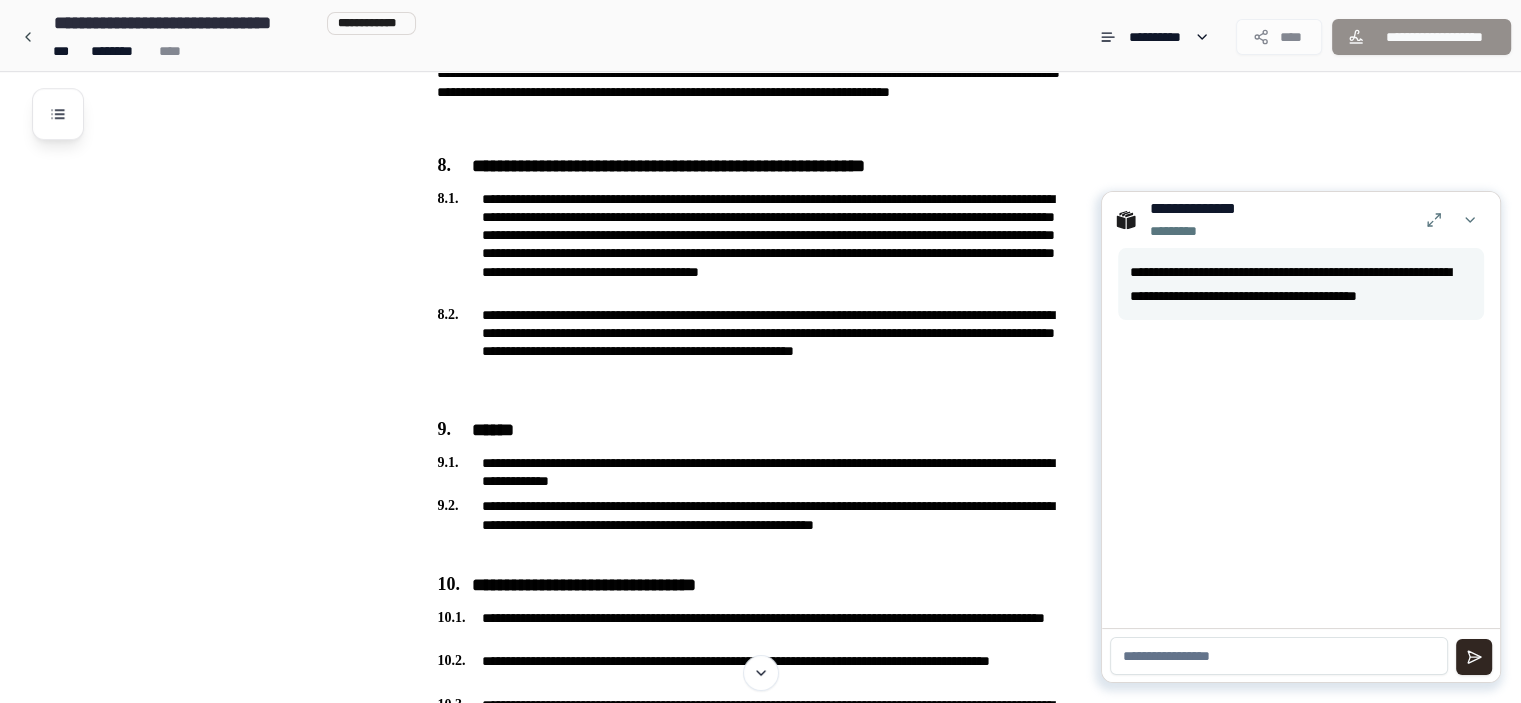 click at bounding box center [1279, 656] 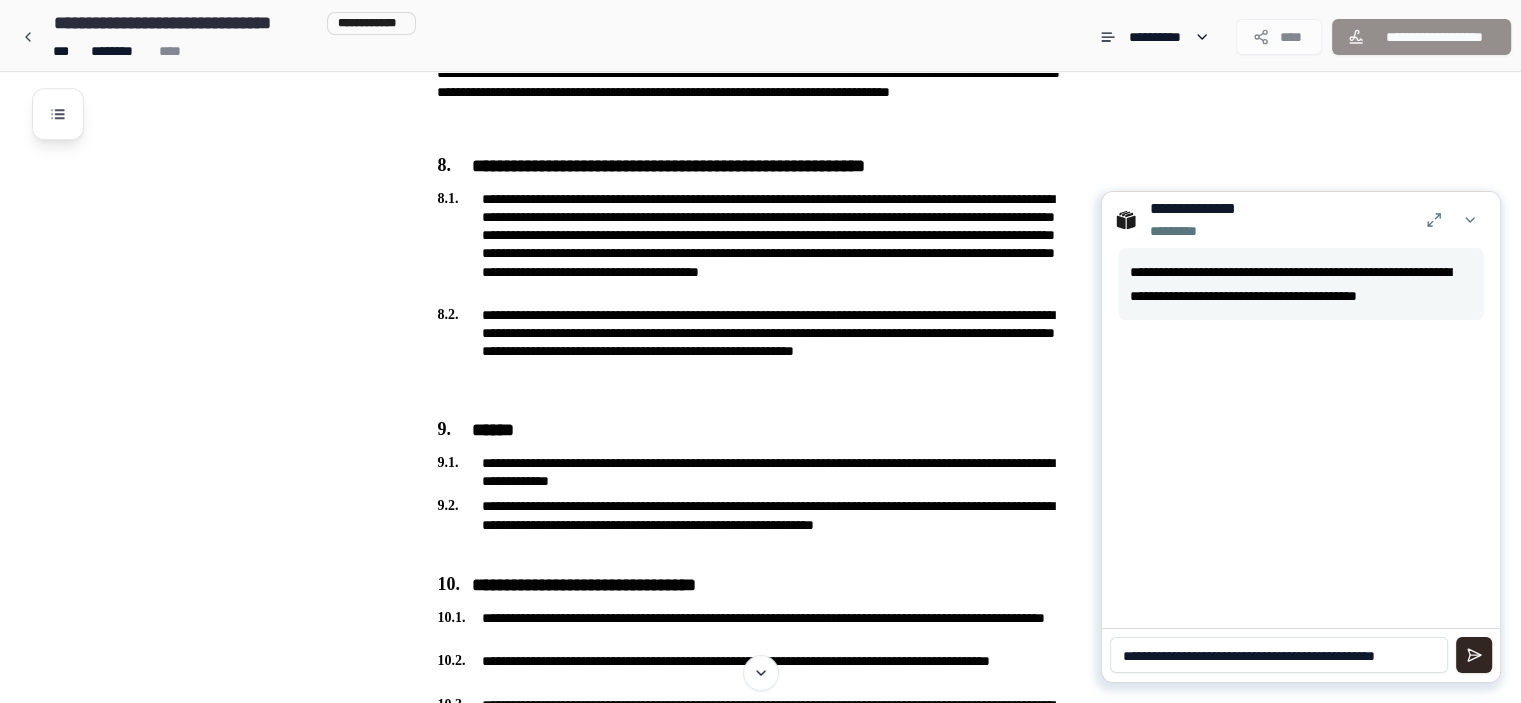 scroll, scrollTop: 0, scrollLeft: 0, axis: both 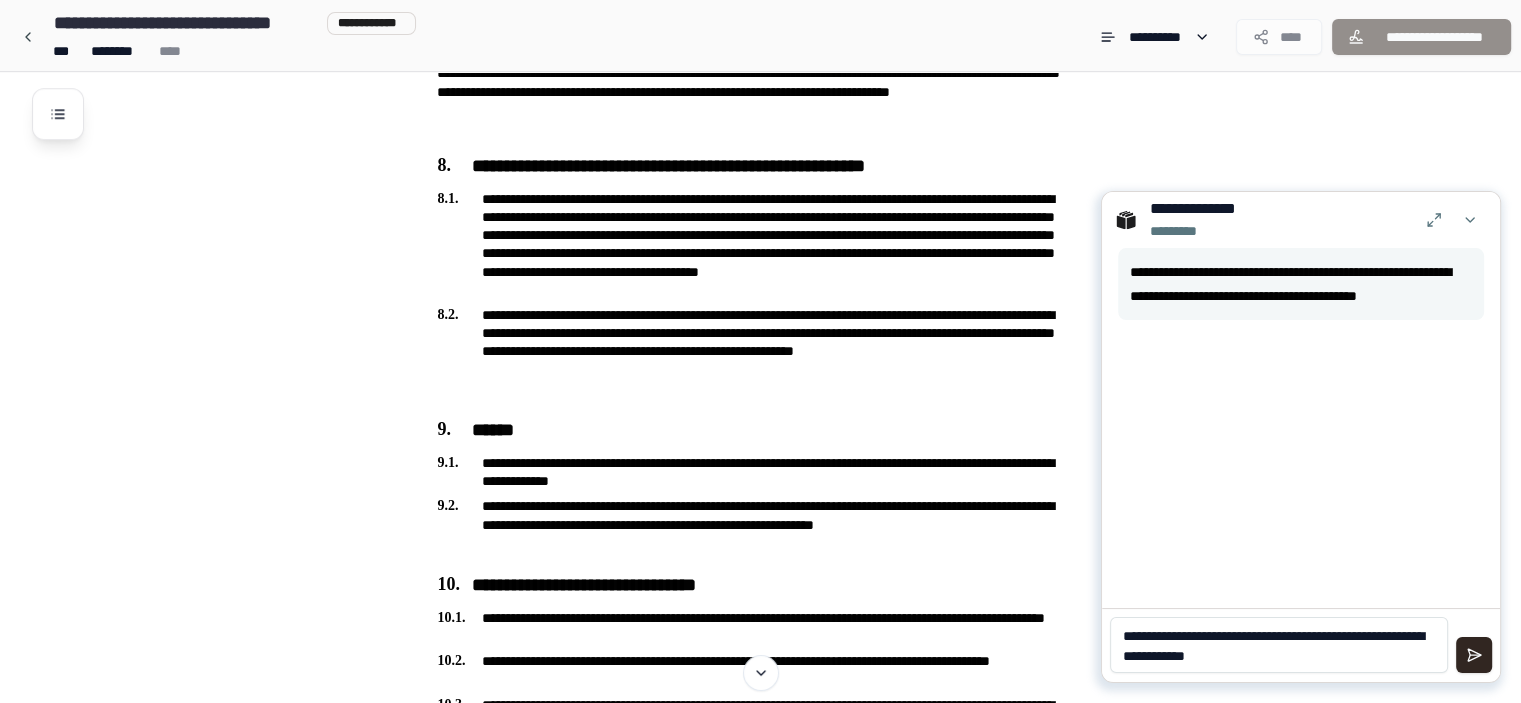 click on "**********" at bounding box center [1279, 645] 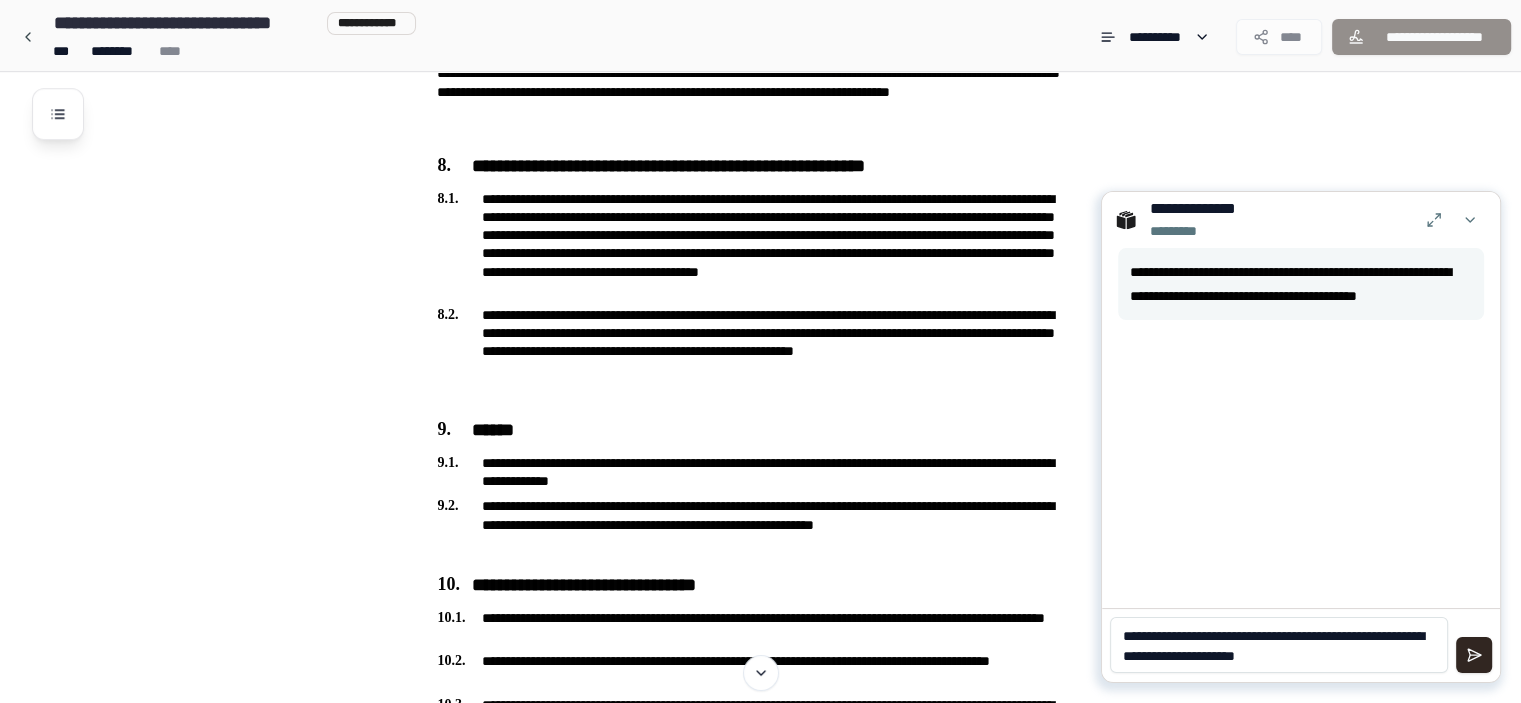 type on "**********" 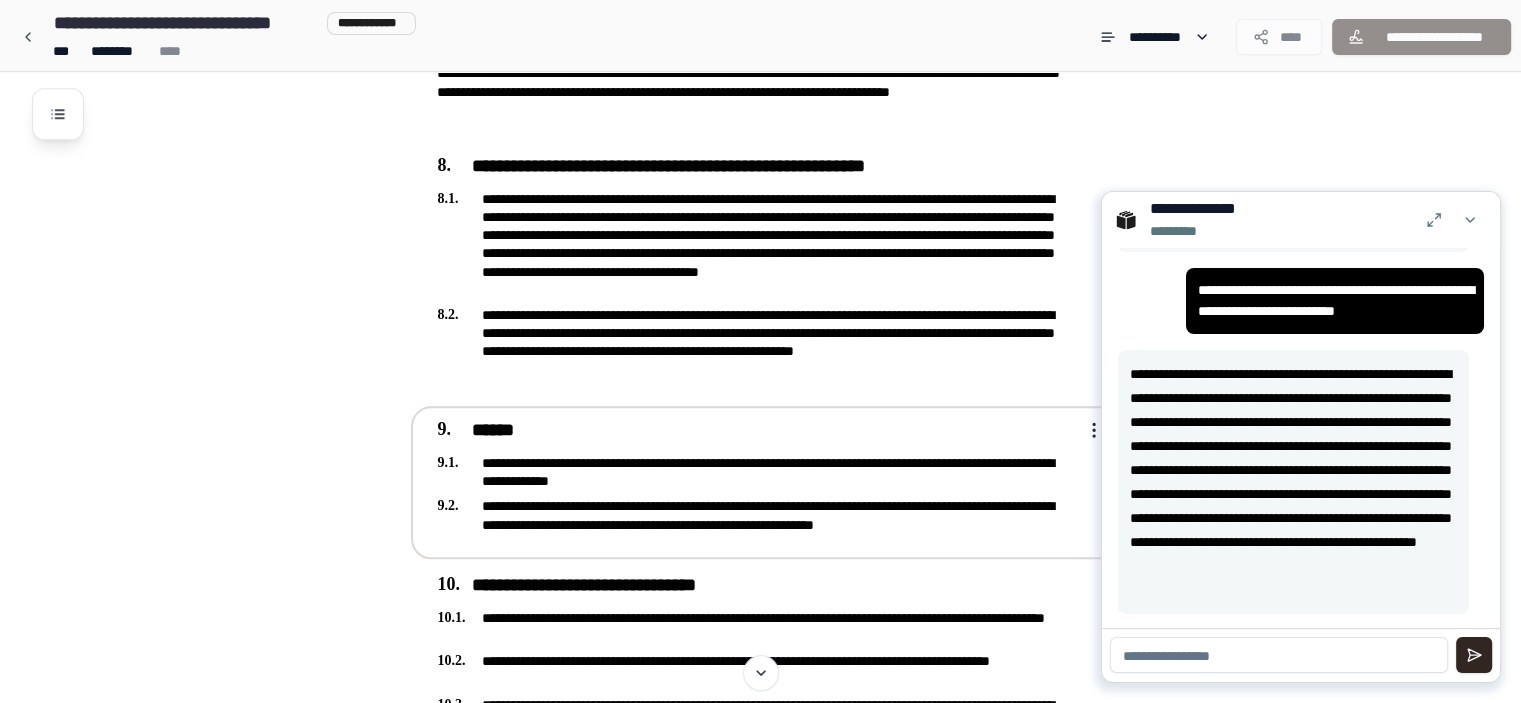 scroll, scrollTop: 93, scrollLeft: 0, axis: vertical 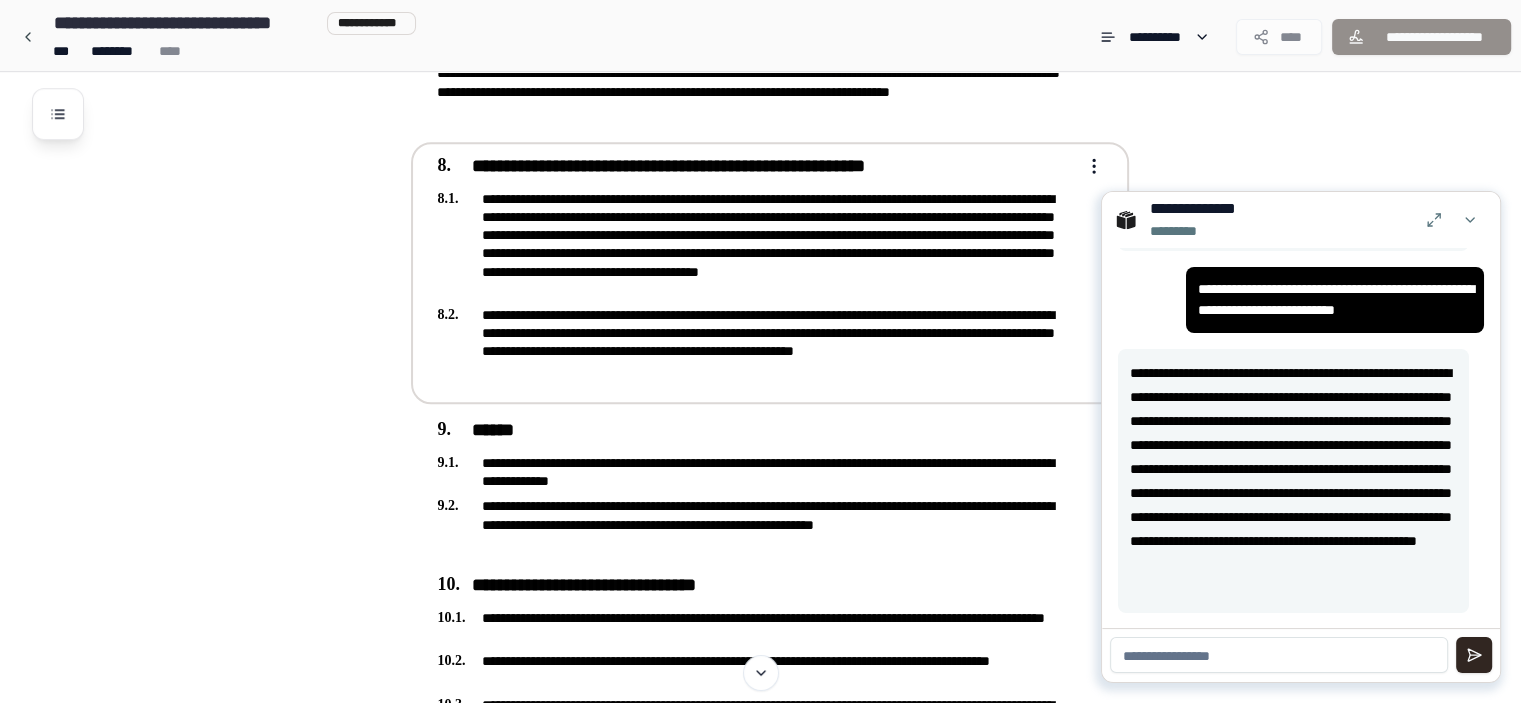 click on "**********" at bounding box center [756, 342] 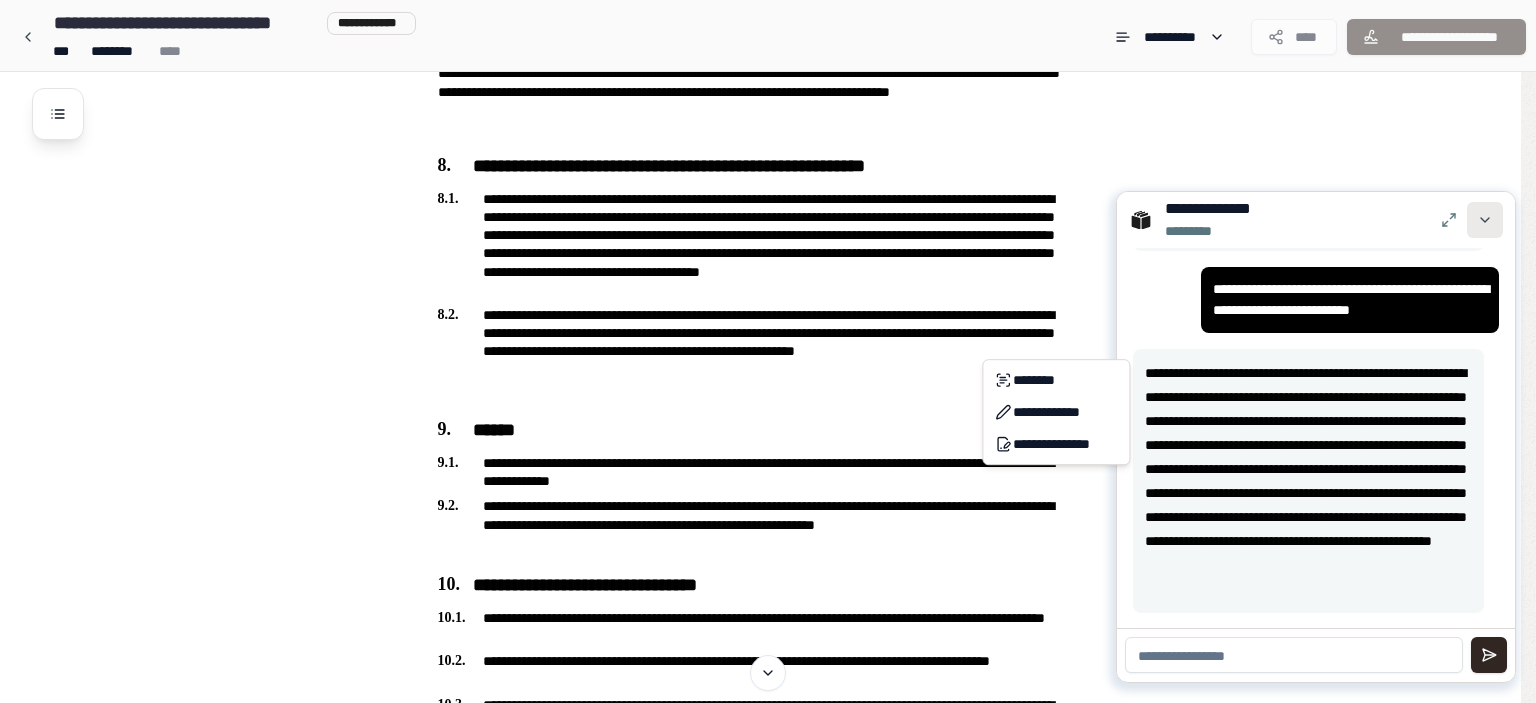 click on "**********" at bounding box center (768, 45) 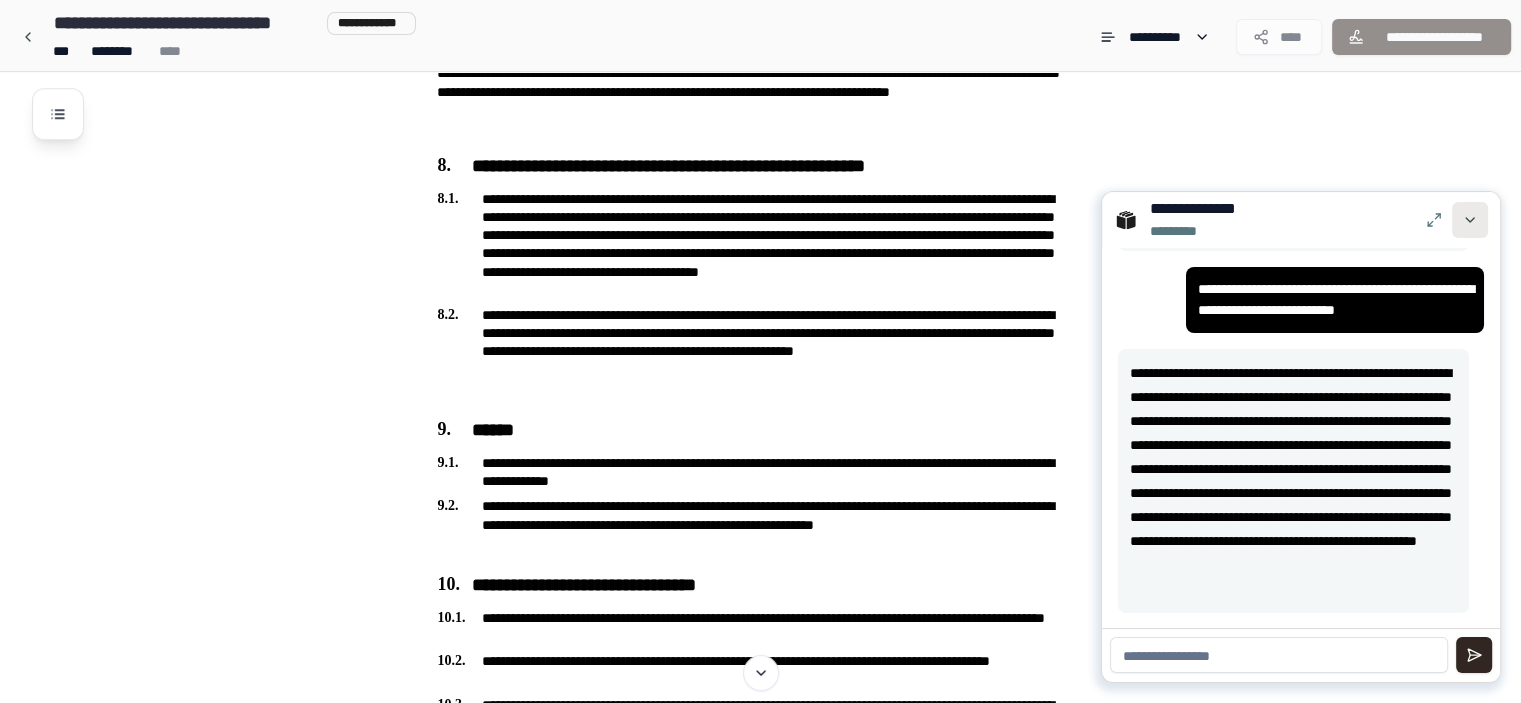 click at bounding box center [1470, 220] 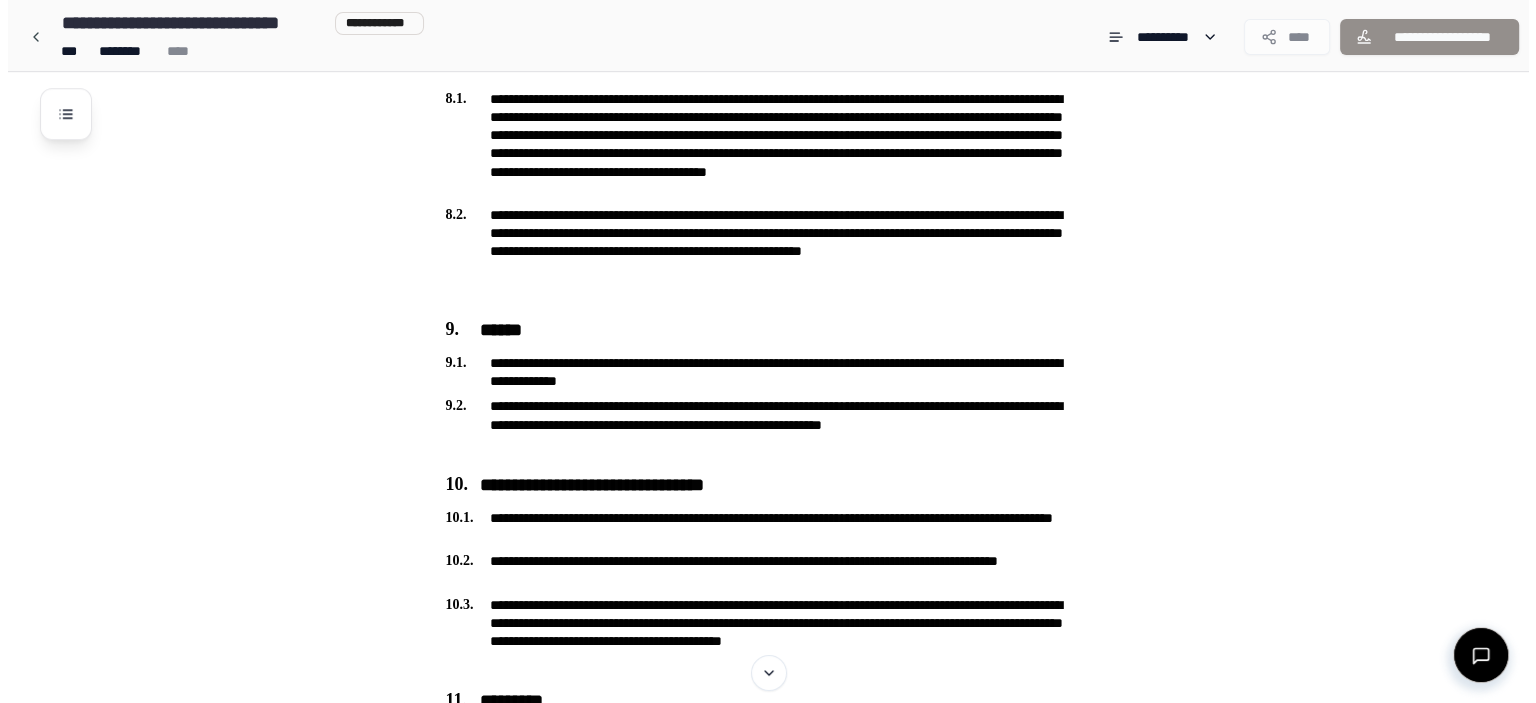 scroll, scrollTop: 1900, scrollLeft: 0, axis: vertical 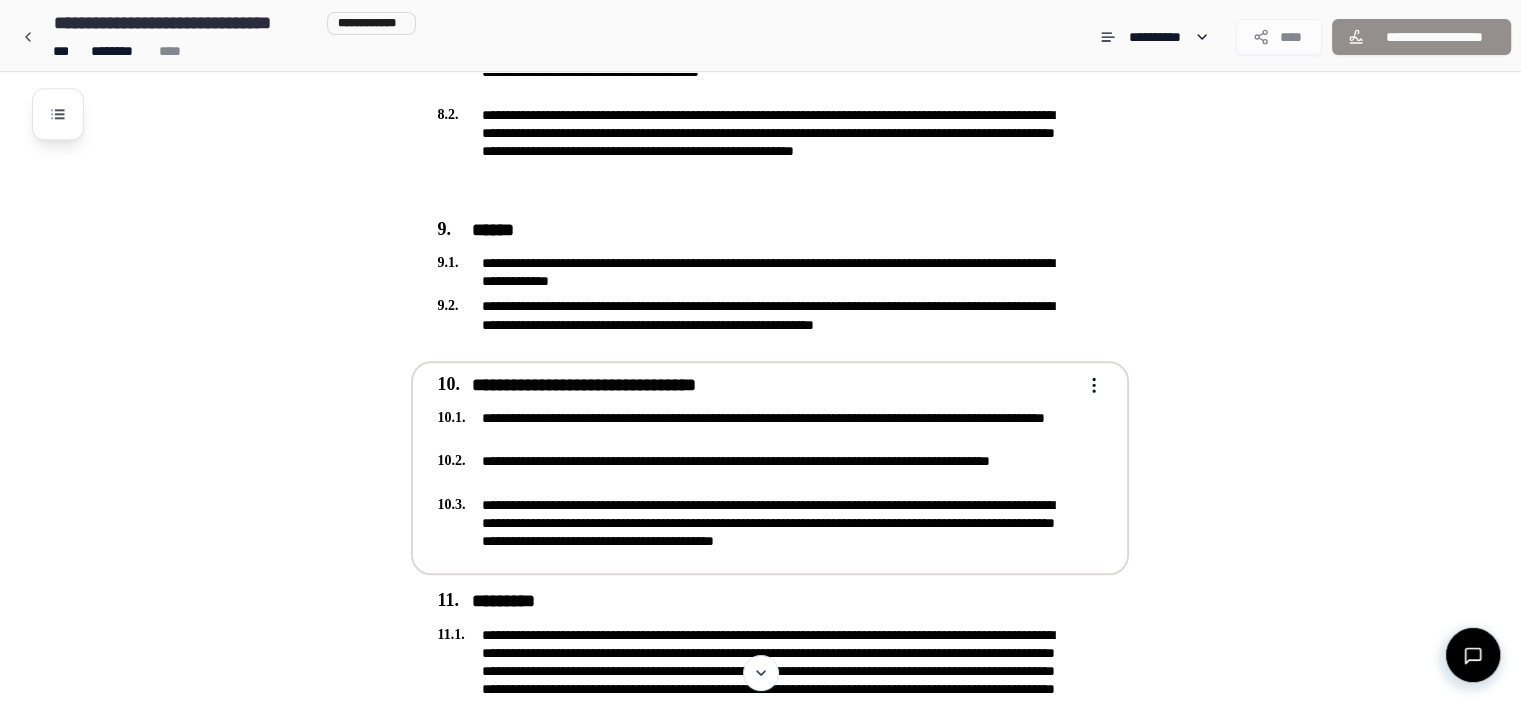 click on "**********" at bounding box center (756, 427) 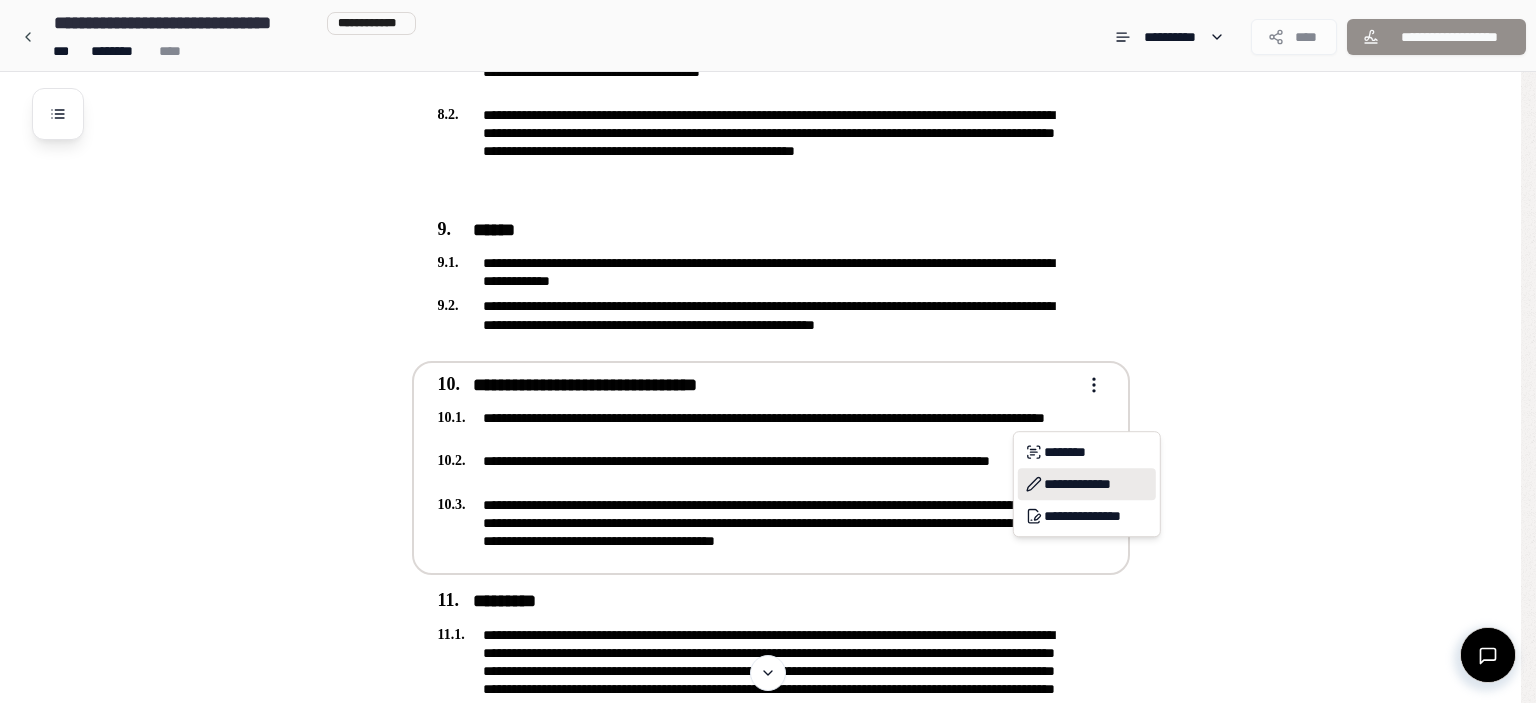 click on "**********" at bounding box center (1087, 484) 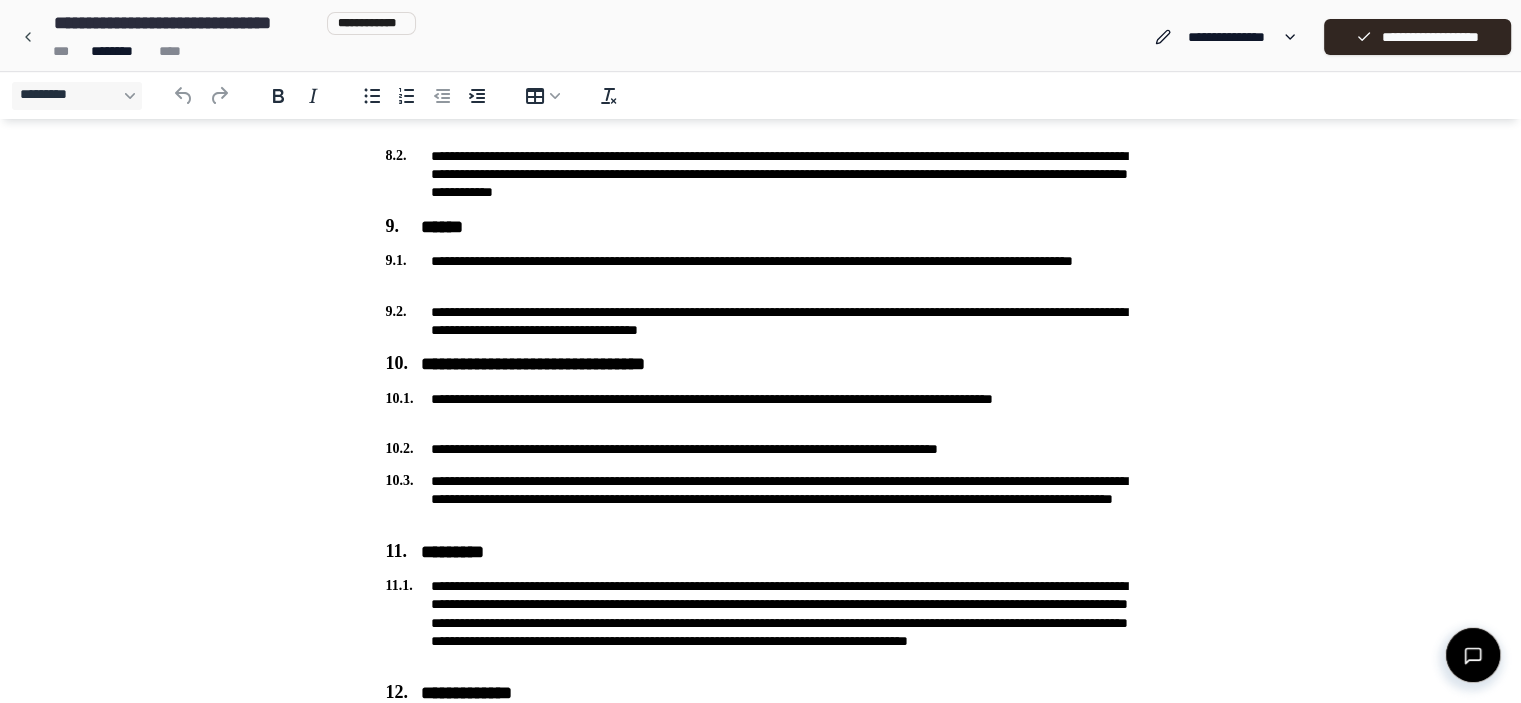 scroll, scrollTop: 1800, scrollLeft: 0, axis: vertical 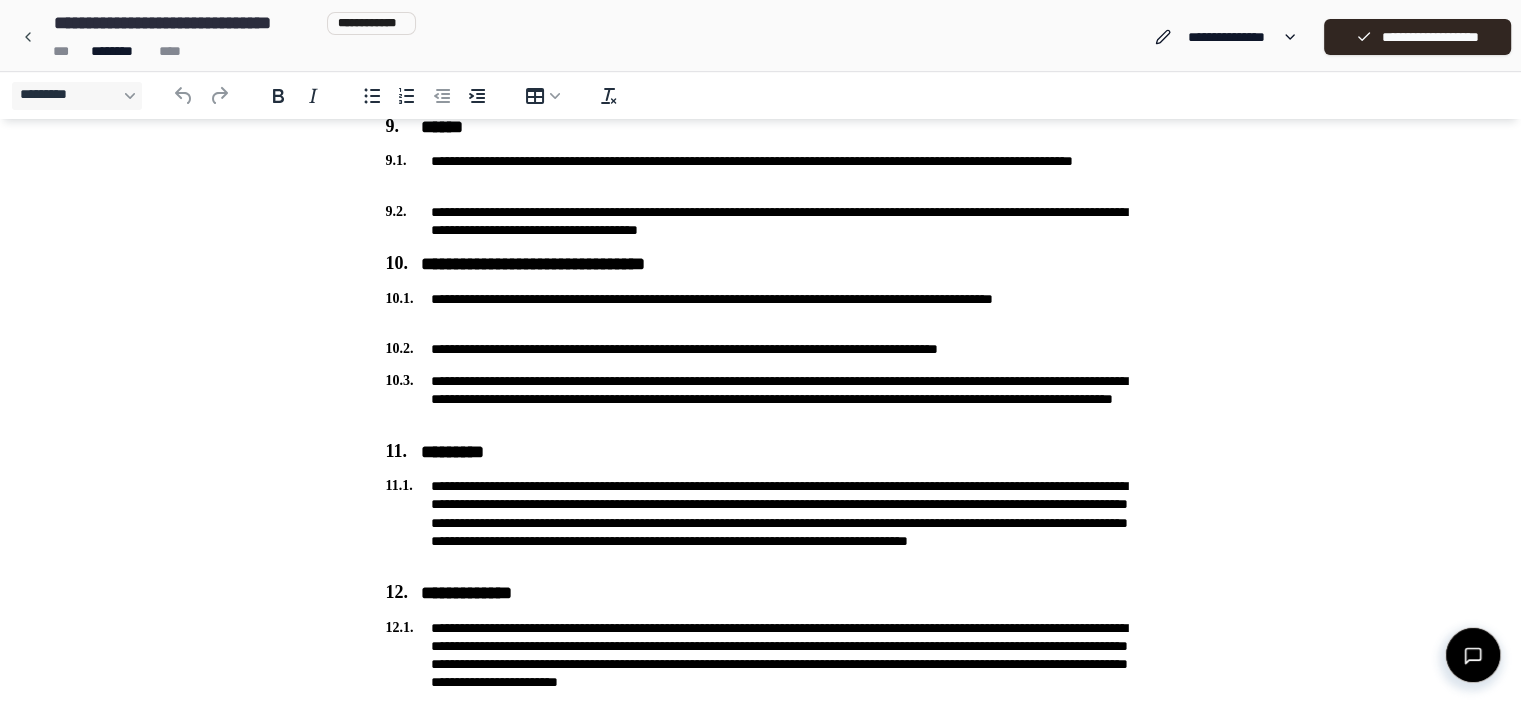click on "**********" at bounding box center [761, 308] 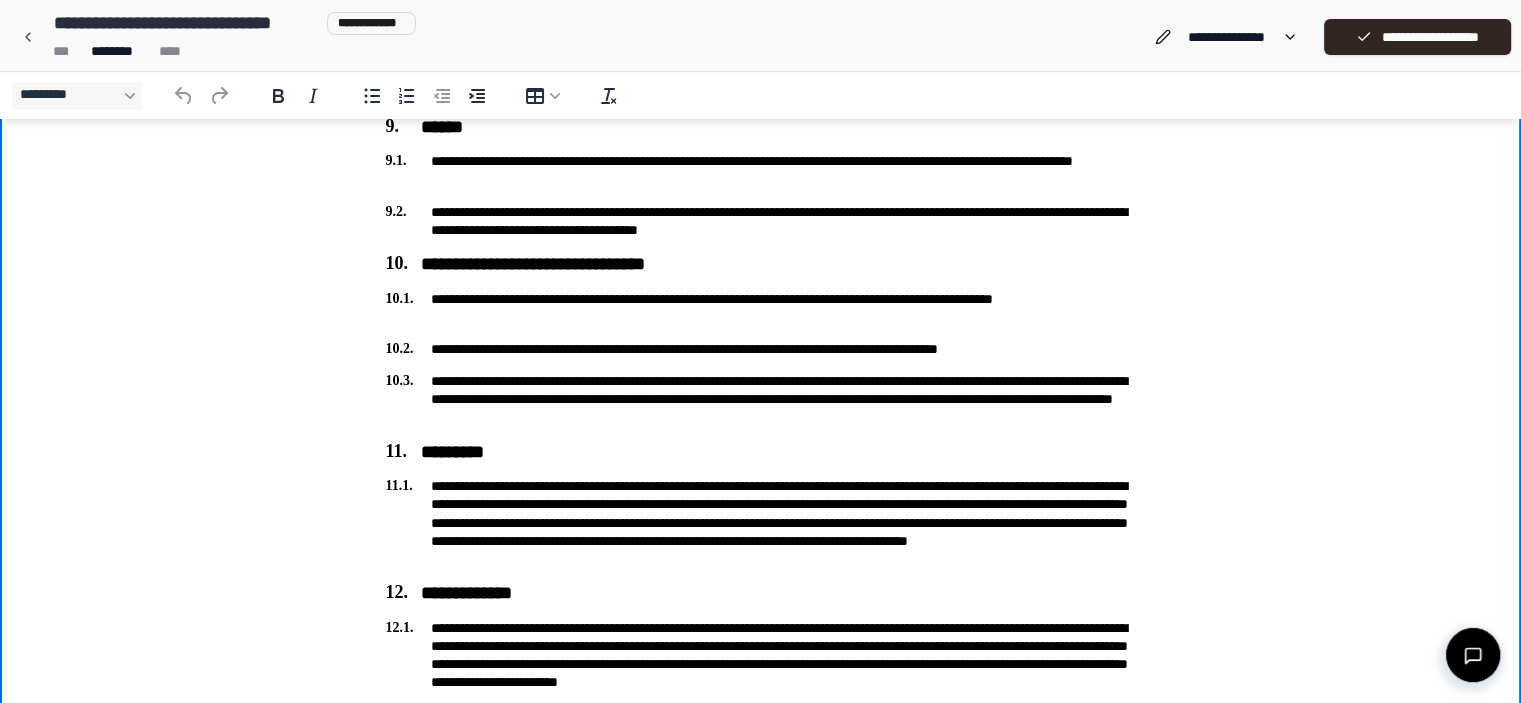 type 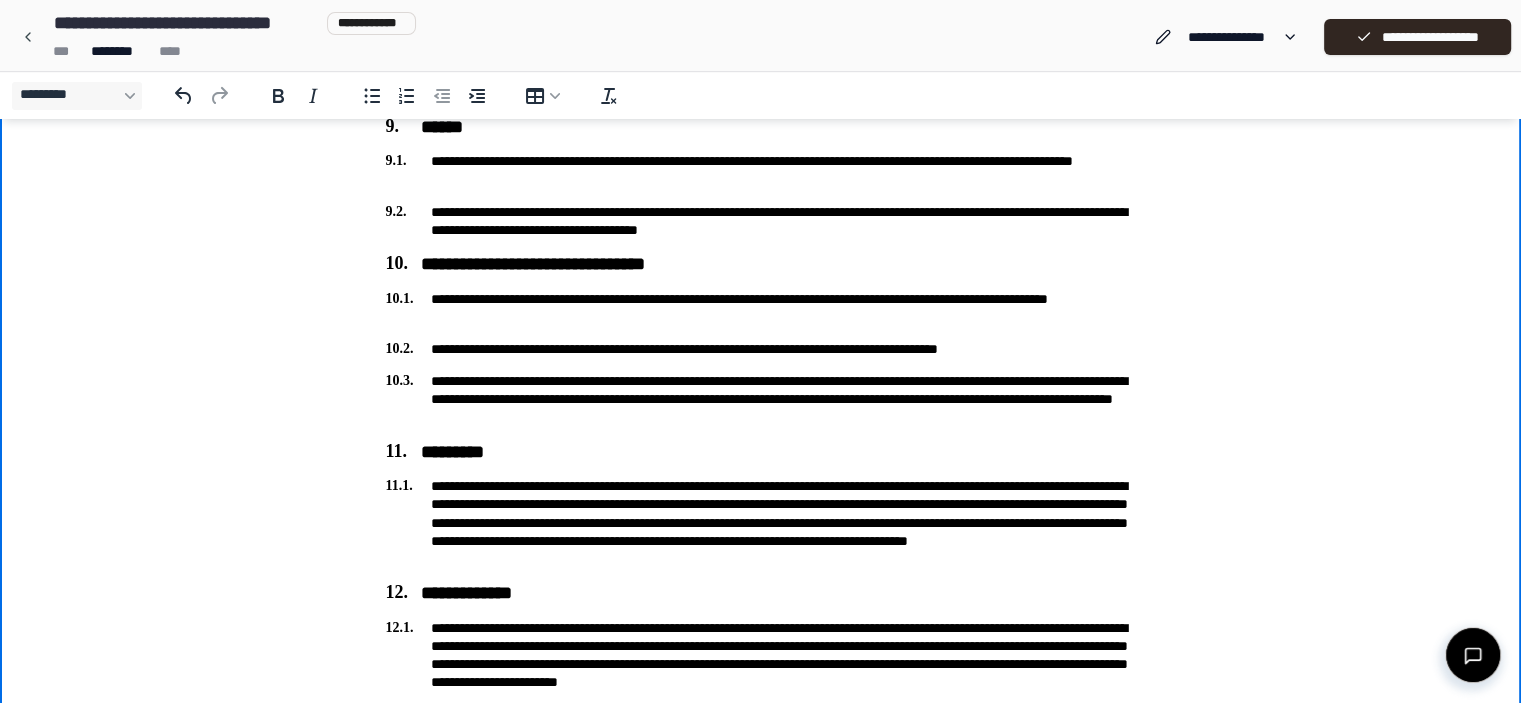 click on "**********" at bounding box center (761, 308) 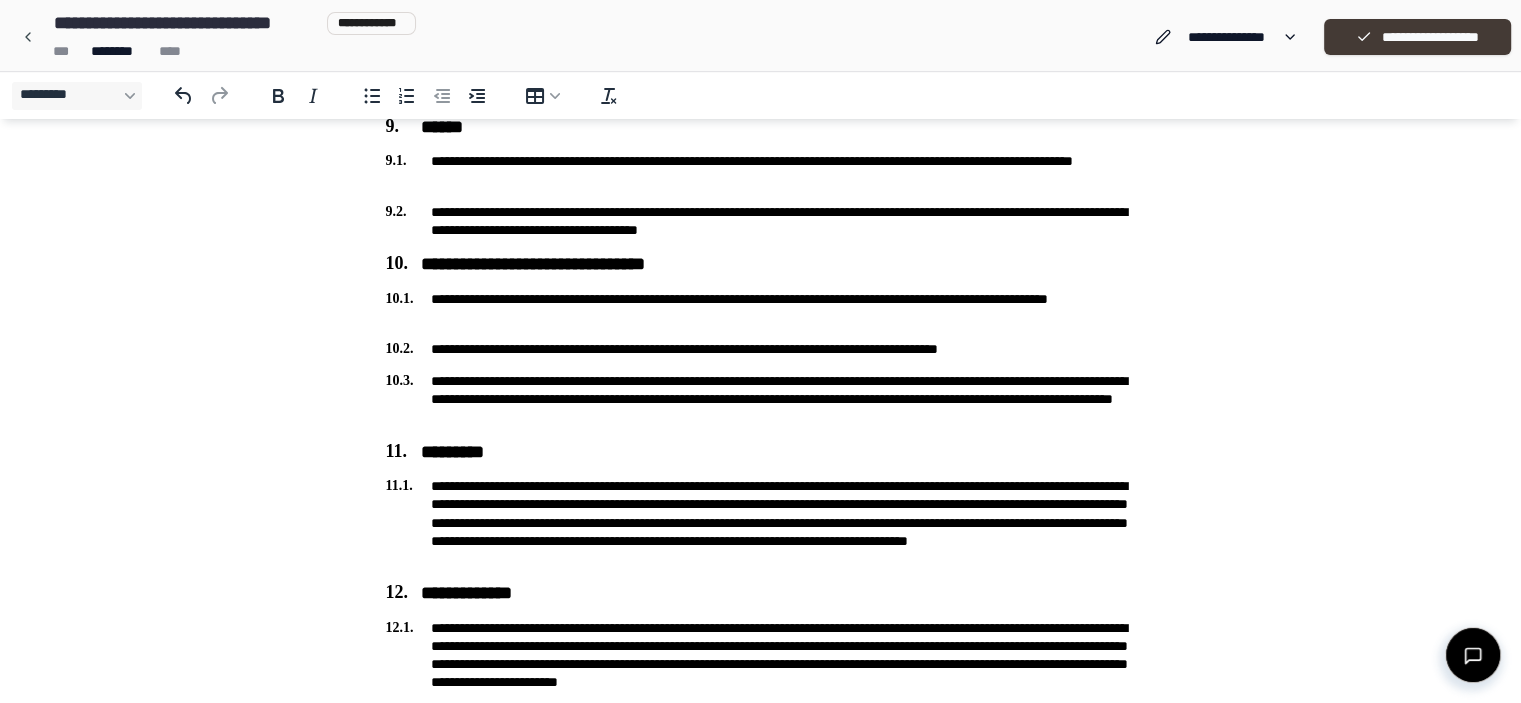click on "**********" at bounding box center [1417, 37] 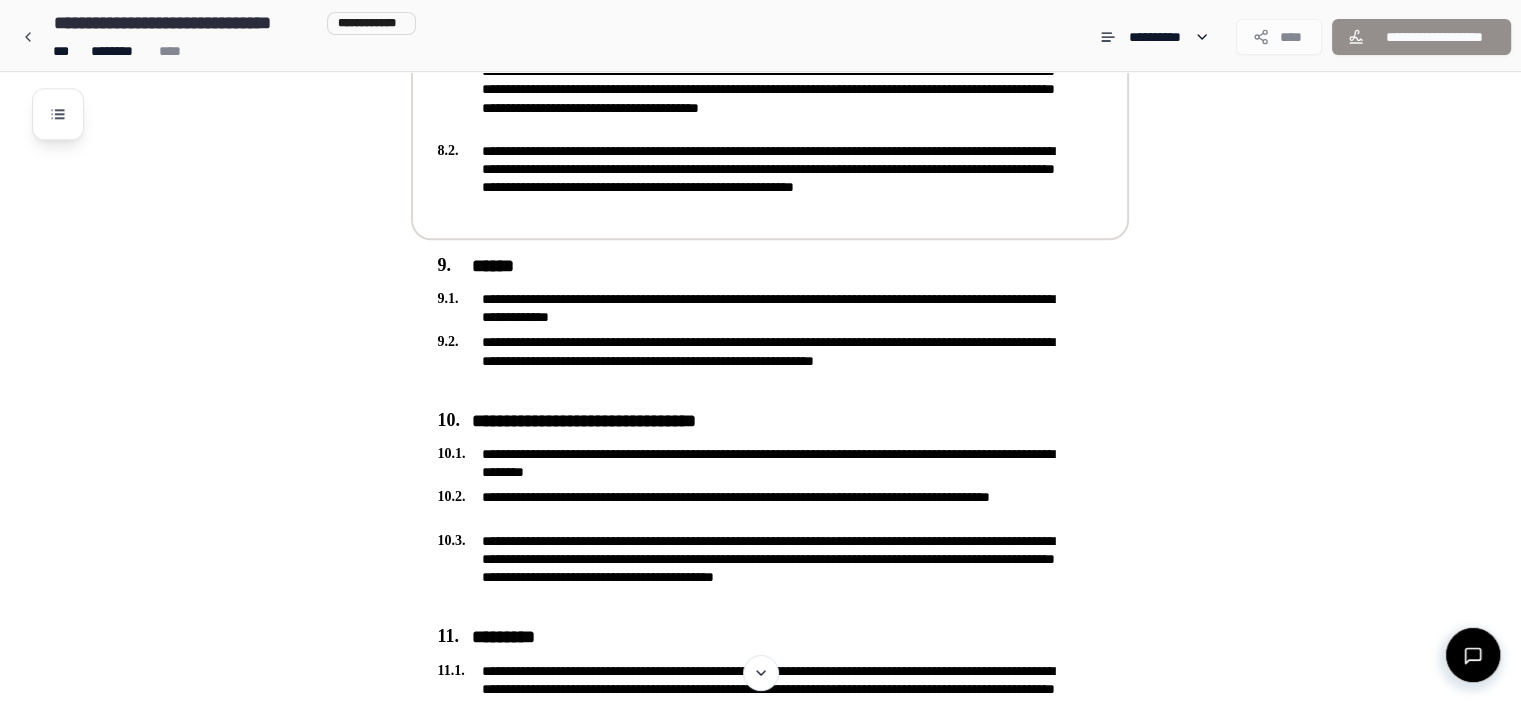 scroll, scrollTop: 1900, scrollLeft: 0, axis: vertical 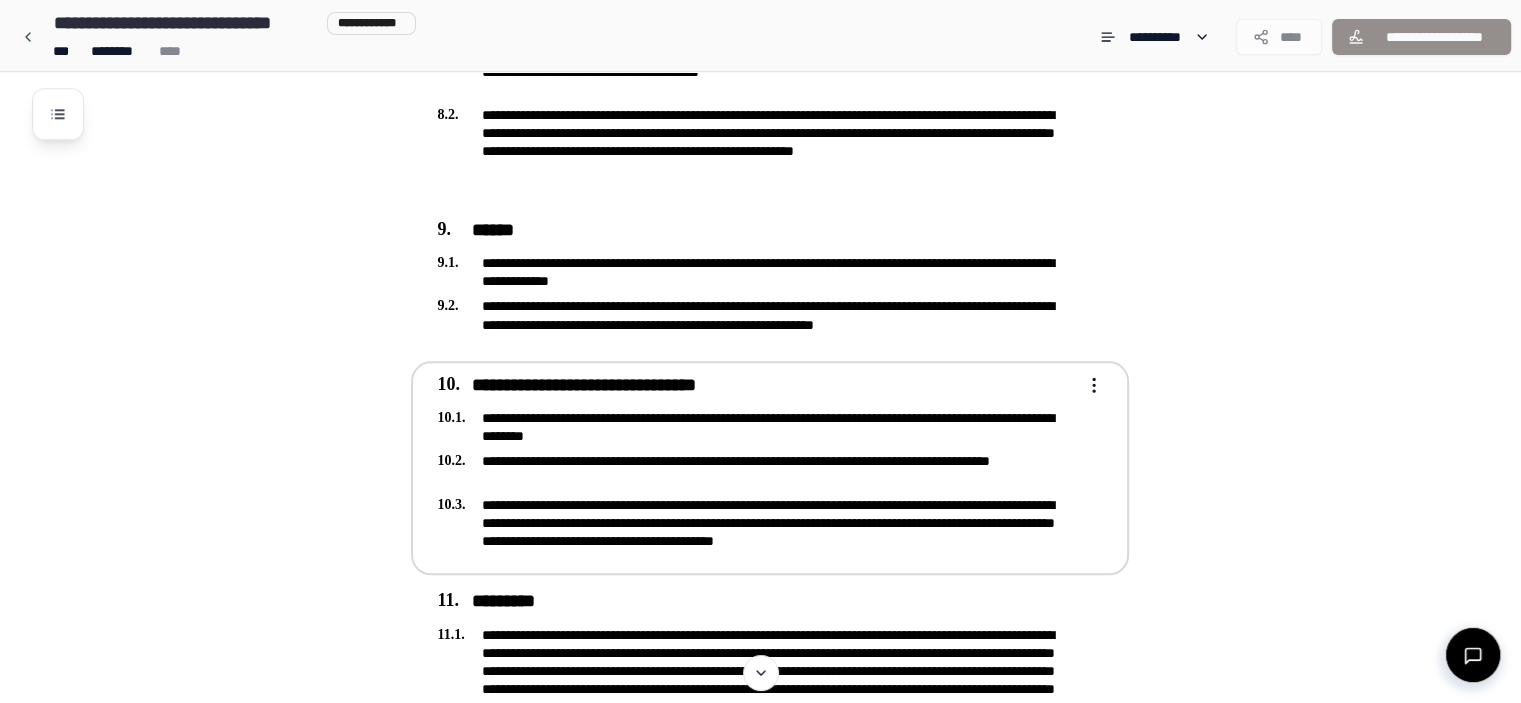 click on "**********" at bounding box center [760, -155] 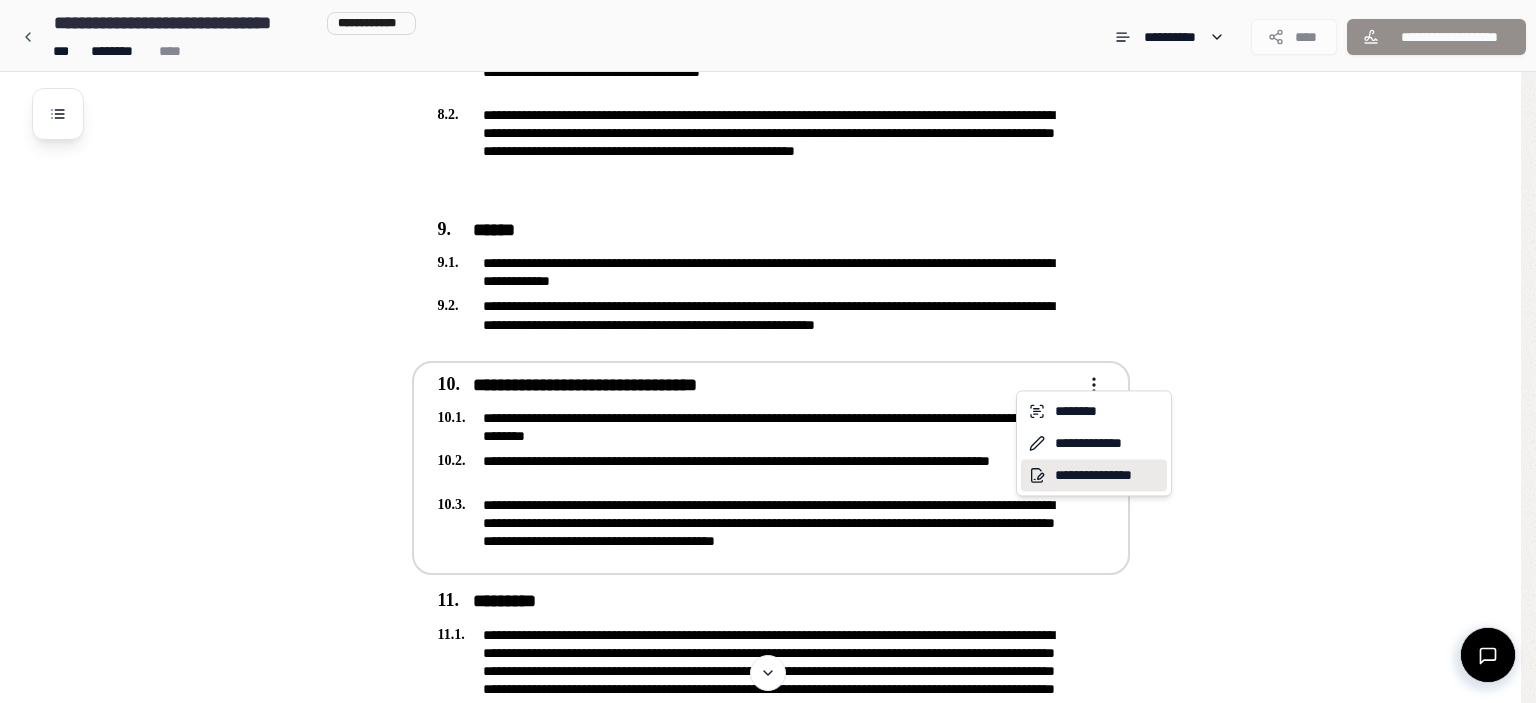 click on "**********" at bounding box center [1094, 475] 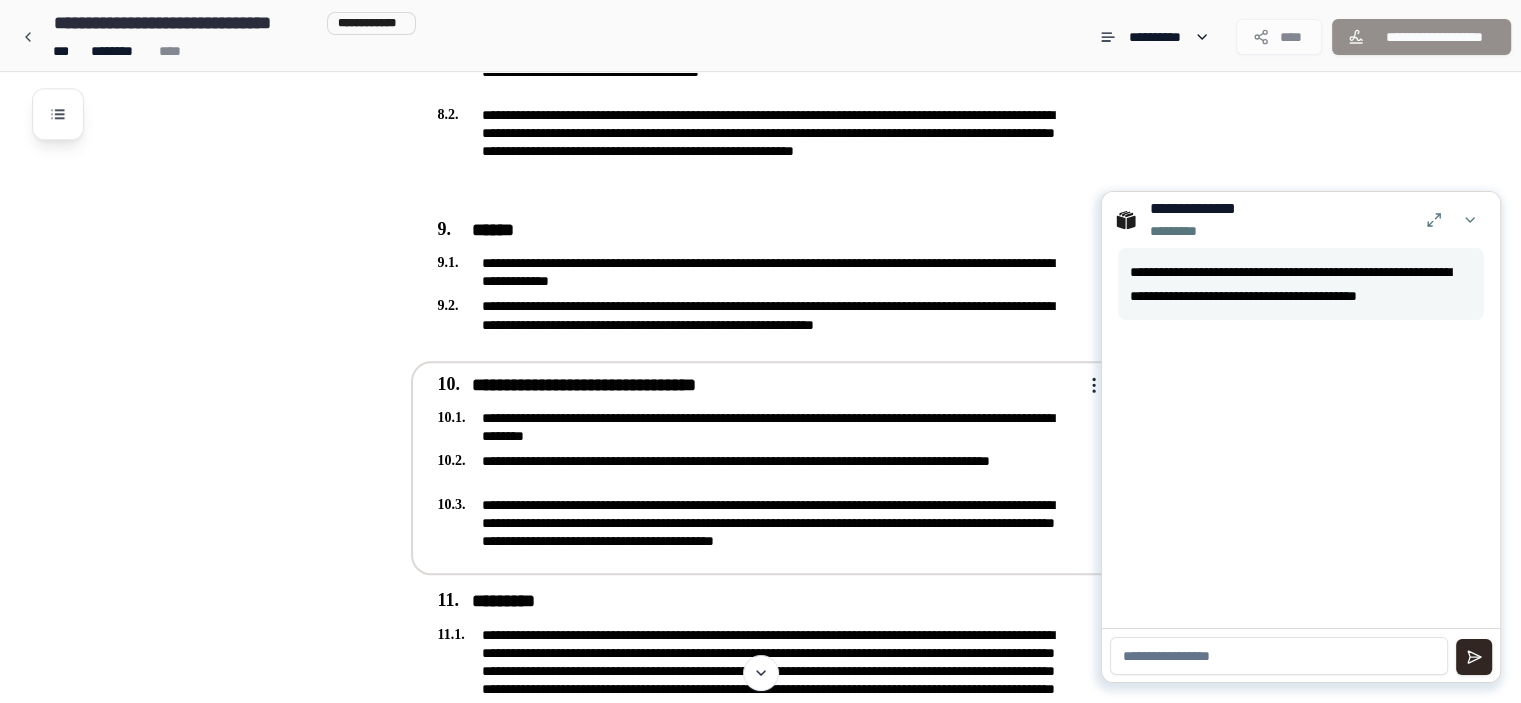 click at bounding box center (1279, 656) 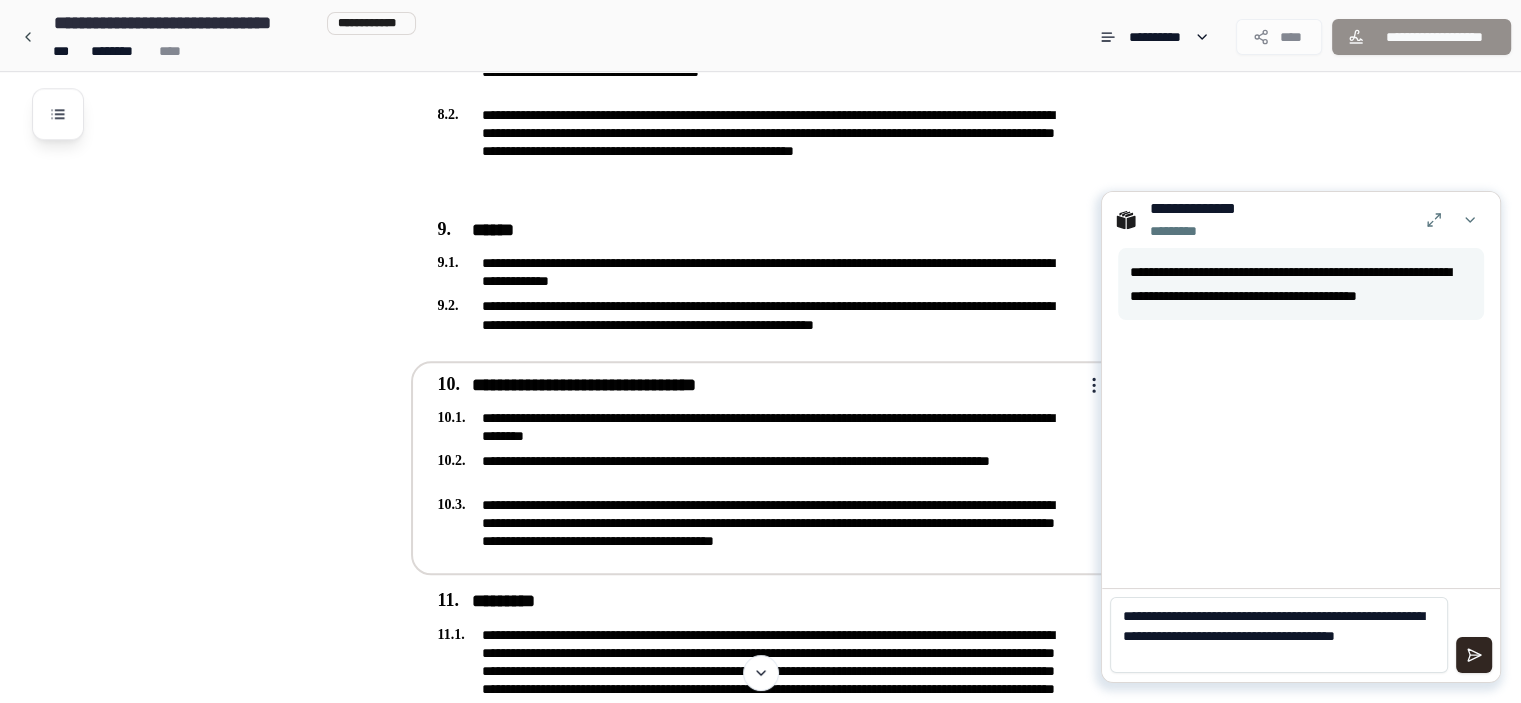 scroll, scrollTop: 0, scrollLeft: 0, axis: both 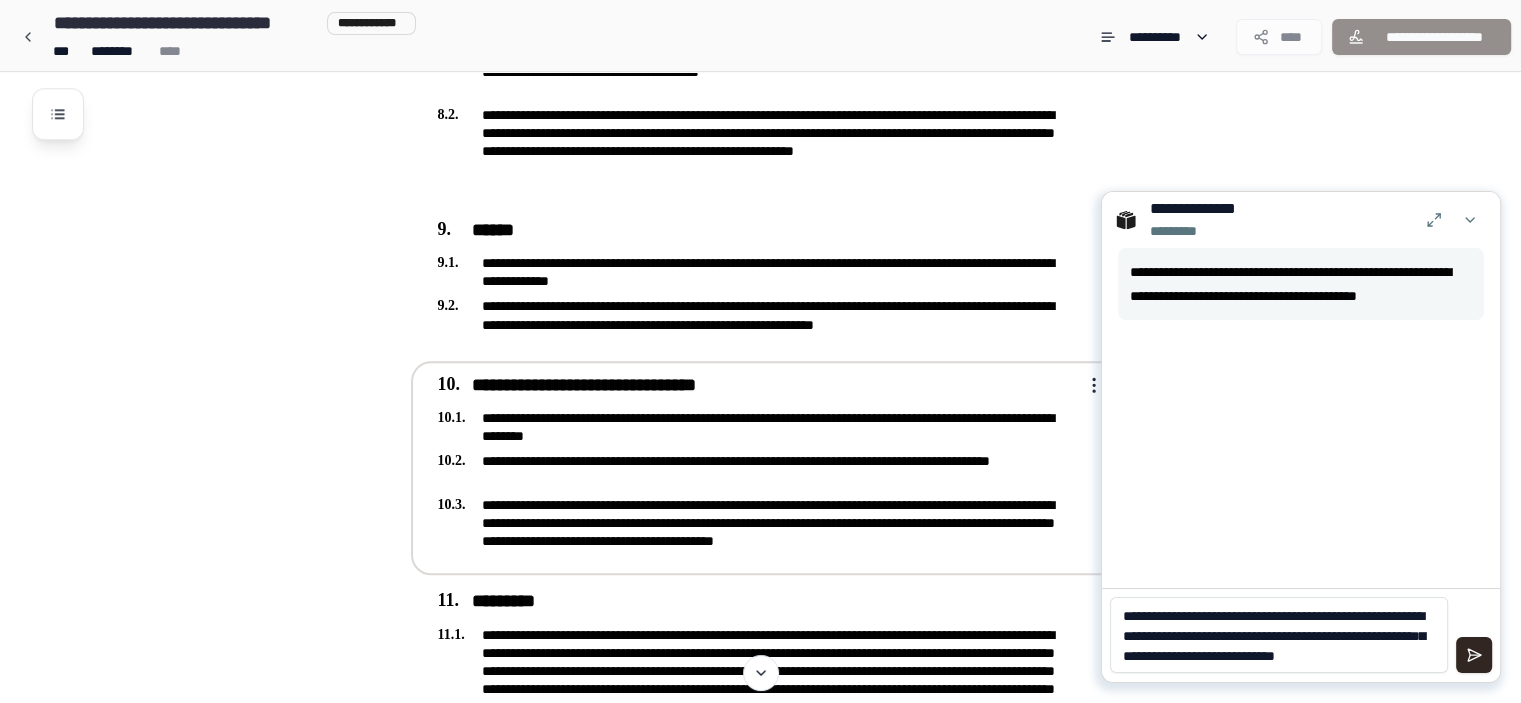 type on "**********" 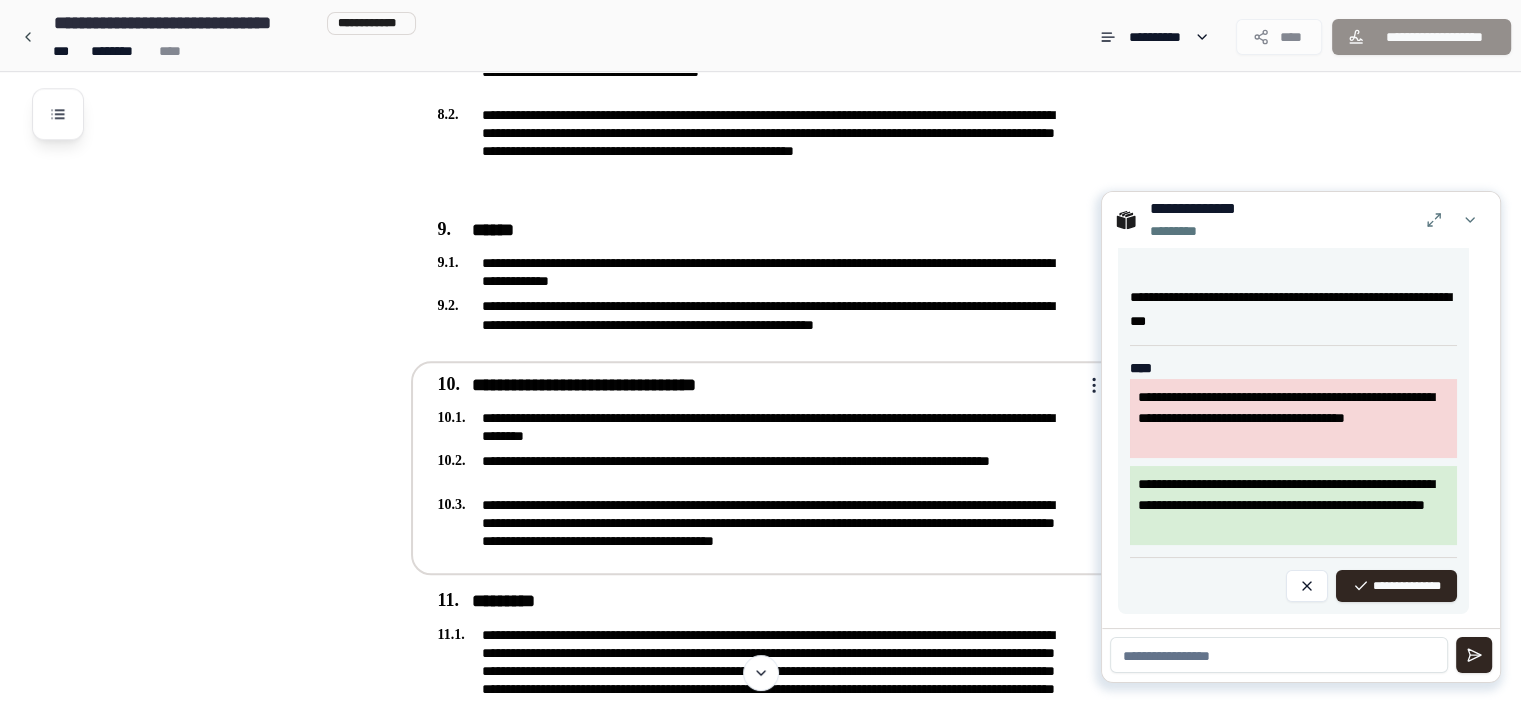 scroll, scrollTop: 348, scrollLeft: 0, axis: vertical 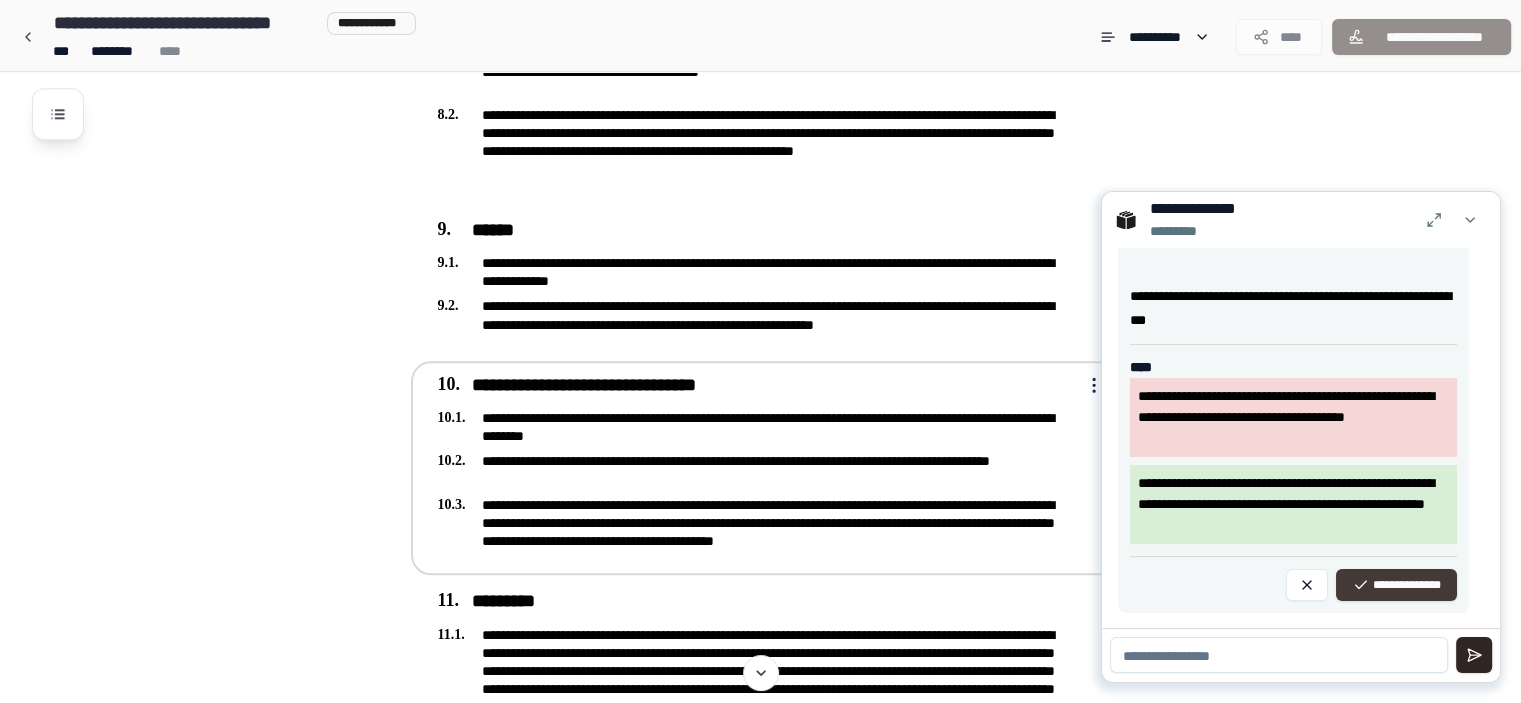 click on "**********" at bounding box center [1396, 585] 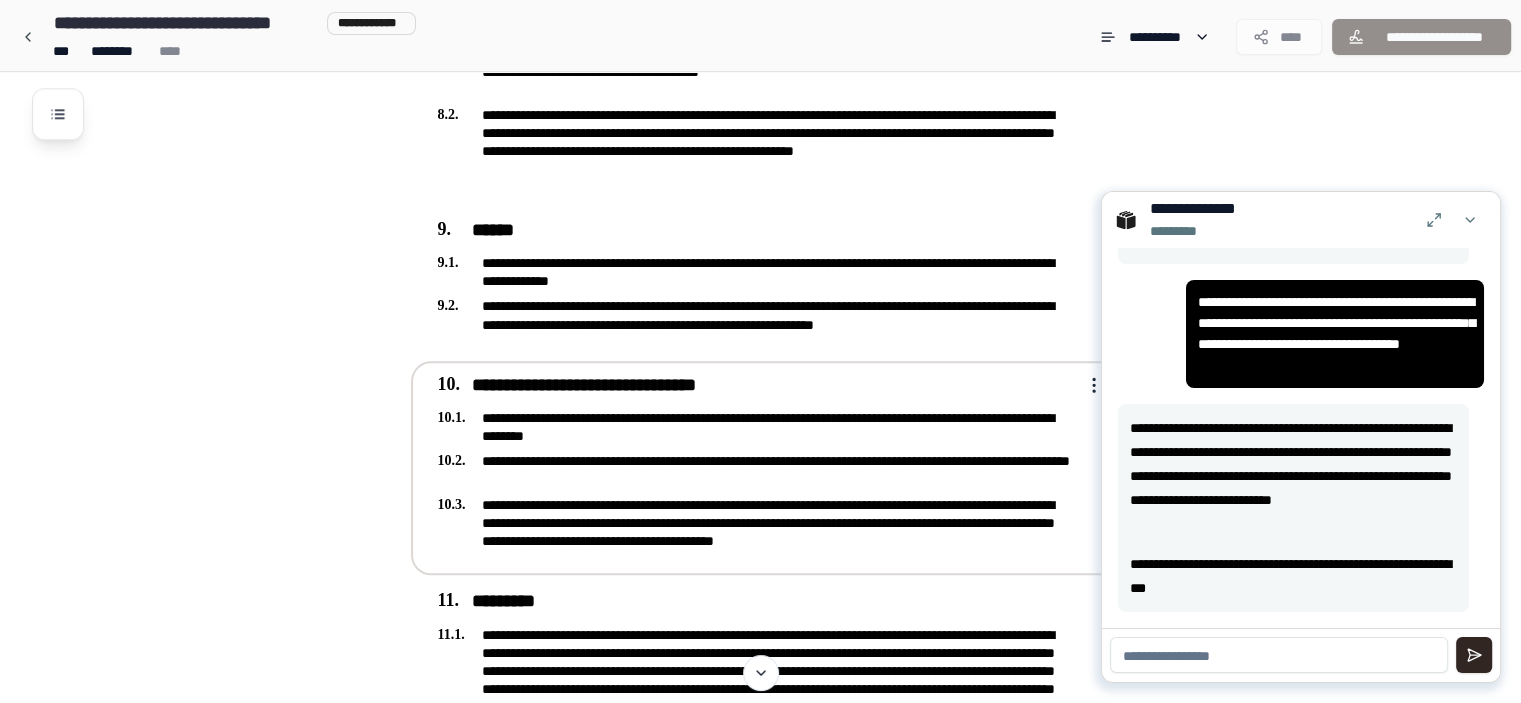 scroll, scrollTop: 79, scrollLeft: 0, axis: vertical 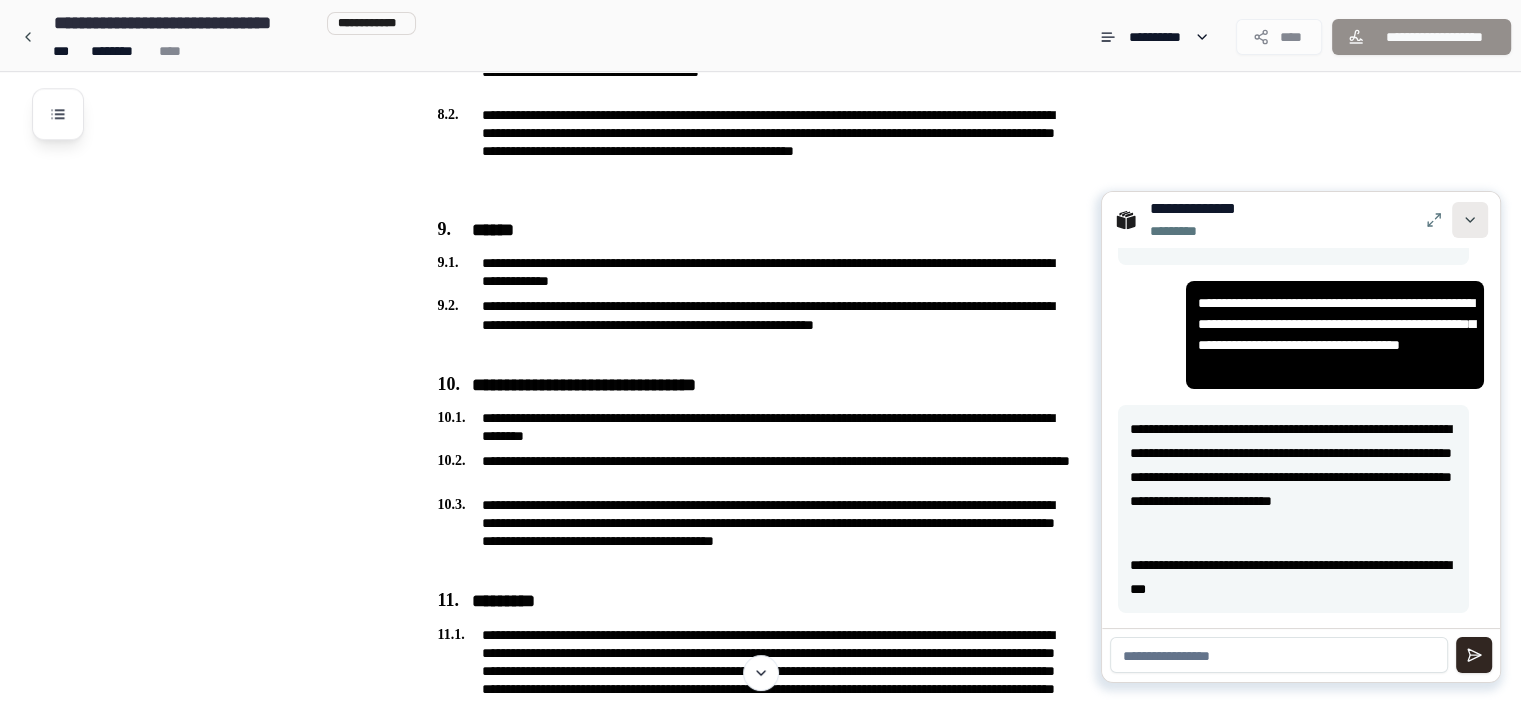 click at bounding box center (1470, 220) 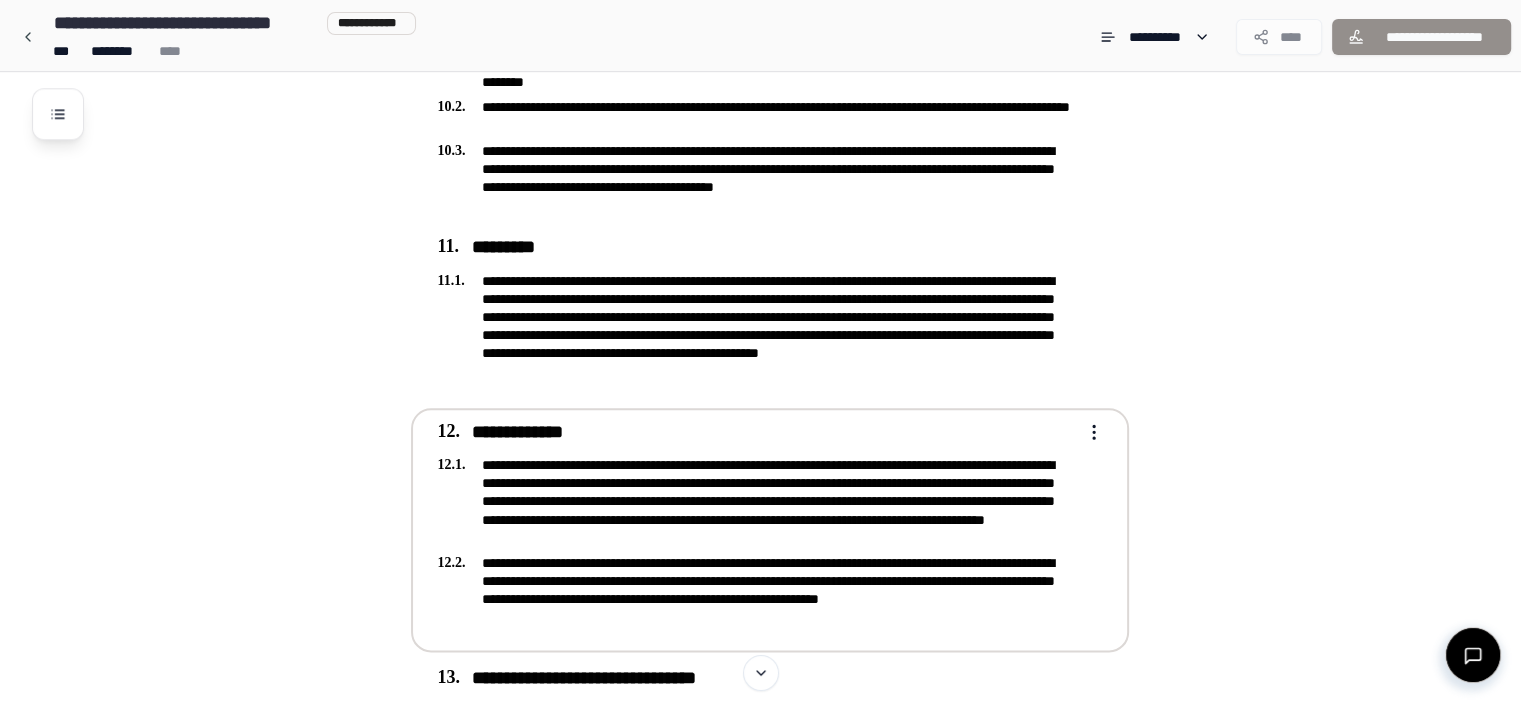 scroll, scrollTop: 2300, scrollLeft: 0, axis: vertical 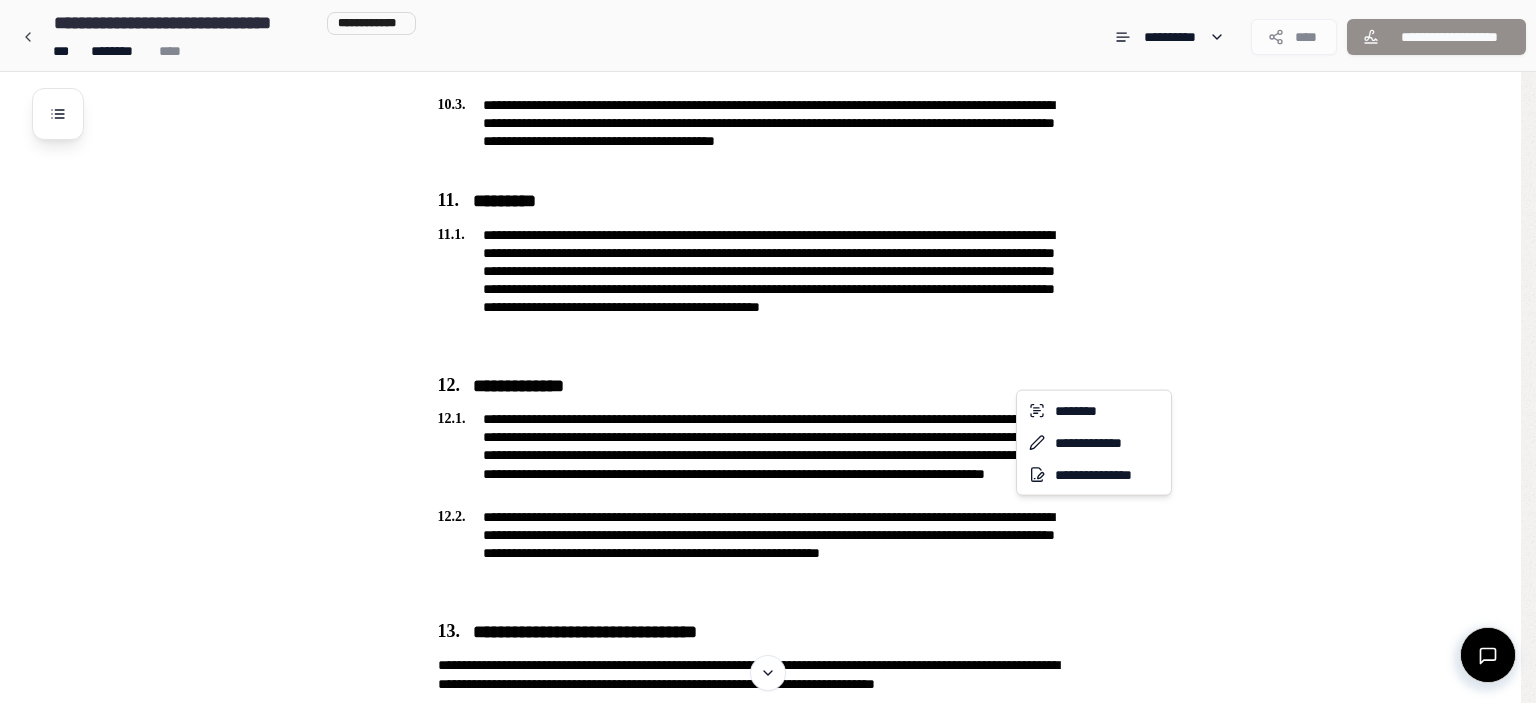 click on "**********" at bounding box center (768, -555) 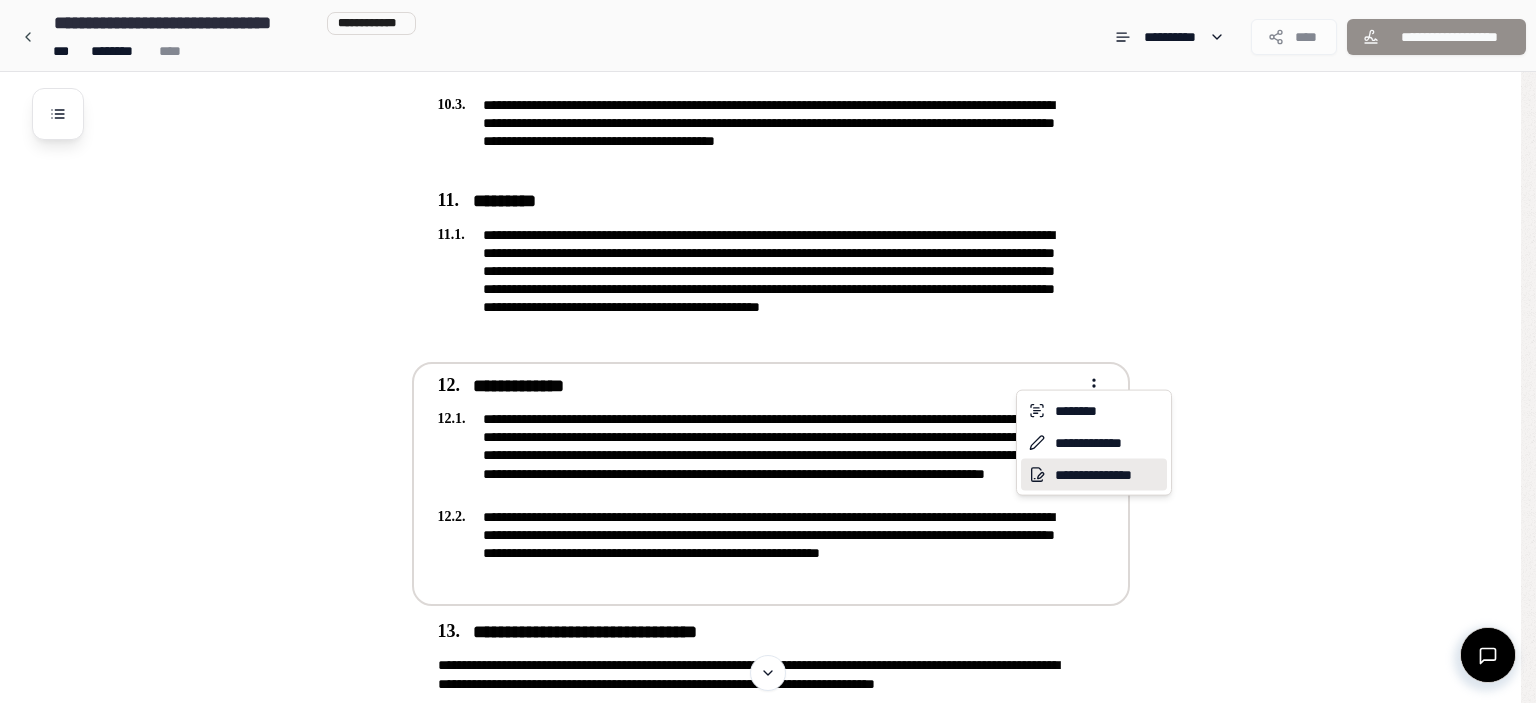 click on "**********" at bounding box center [1094, 475] 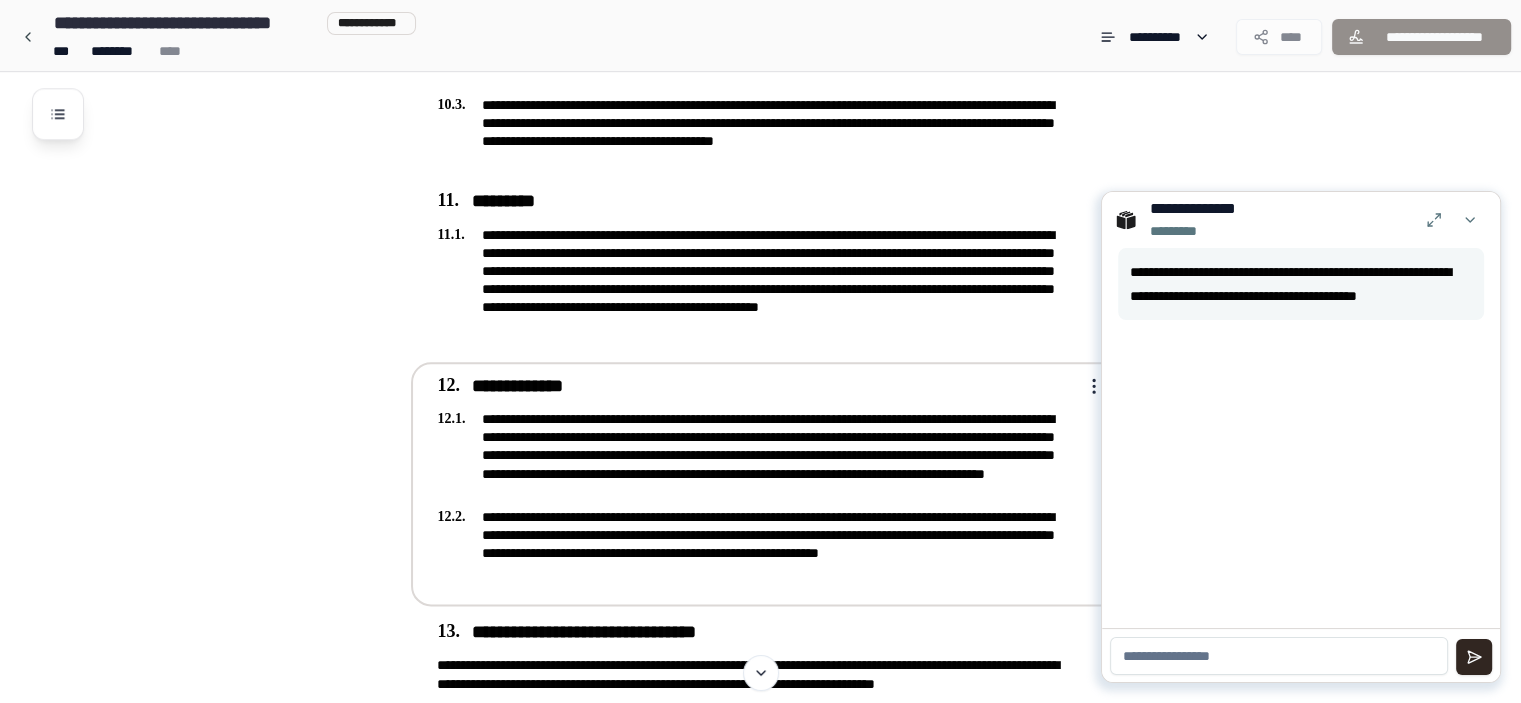 drag, startPoint x: 1213, startPoint y: 654, endPoint x: 1201, endPoint y: 639, distance: 19.209373 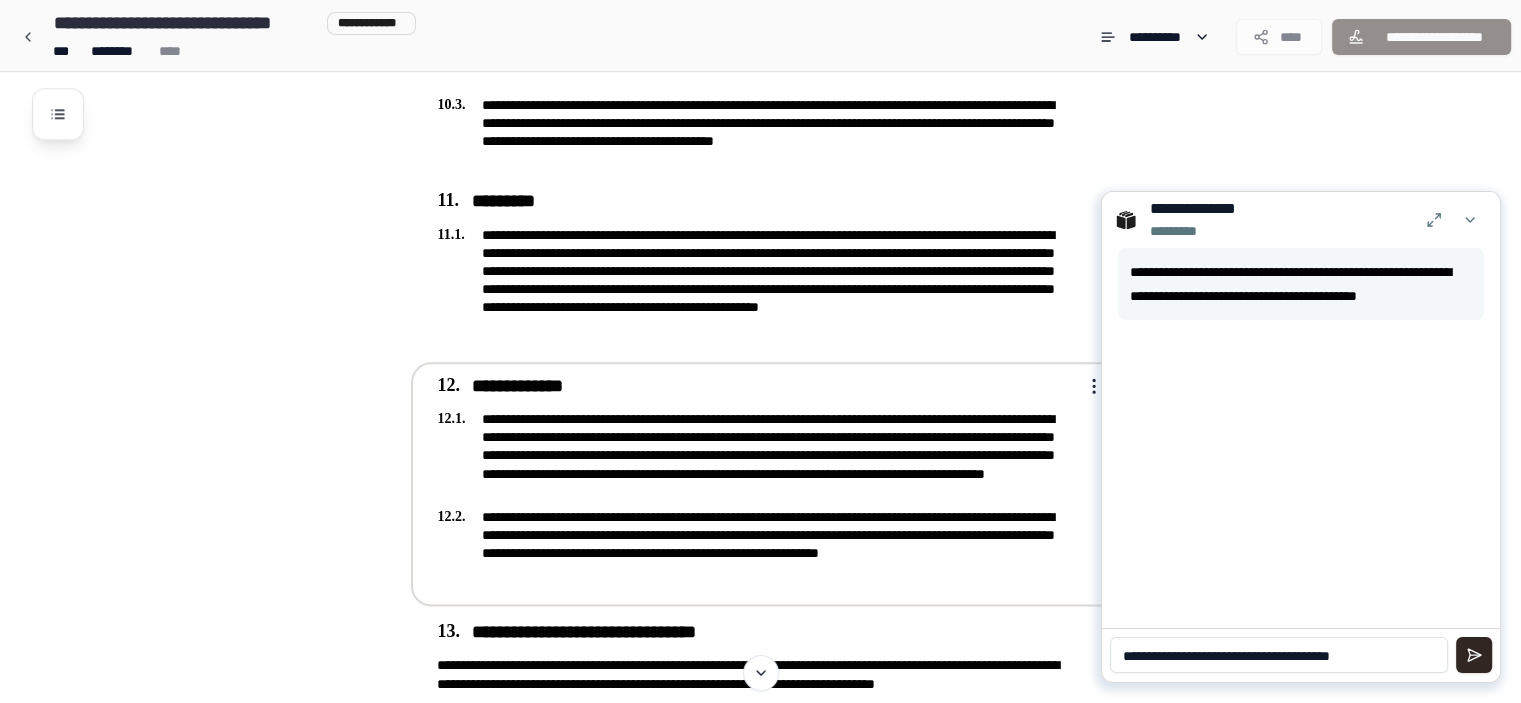 type on "**********" 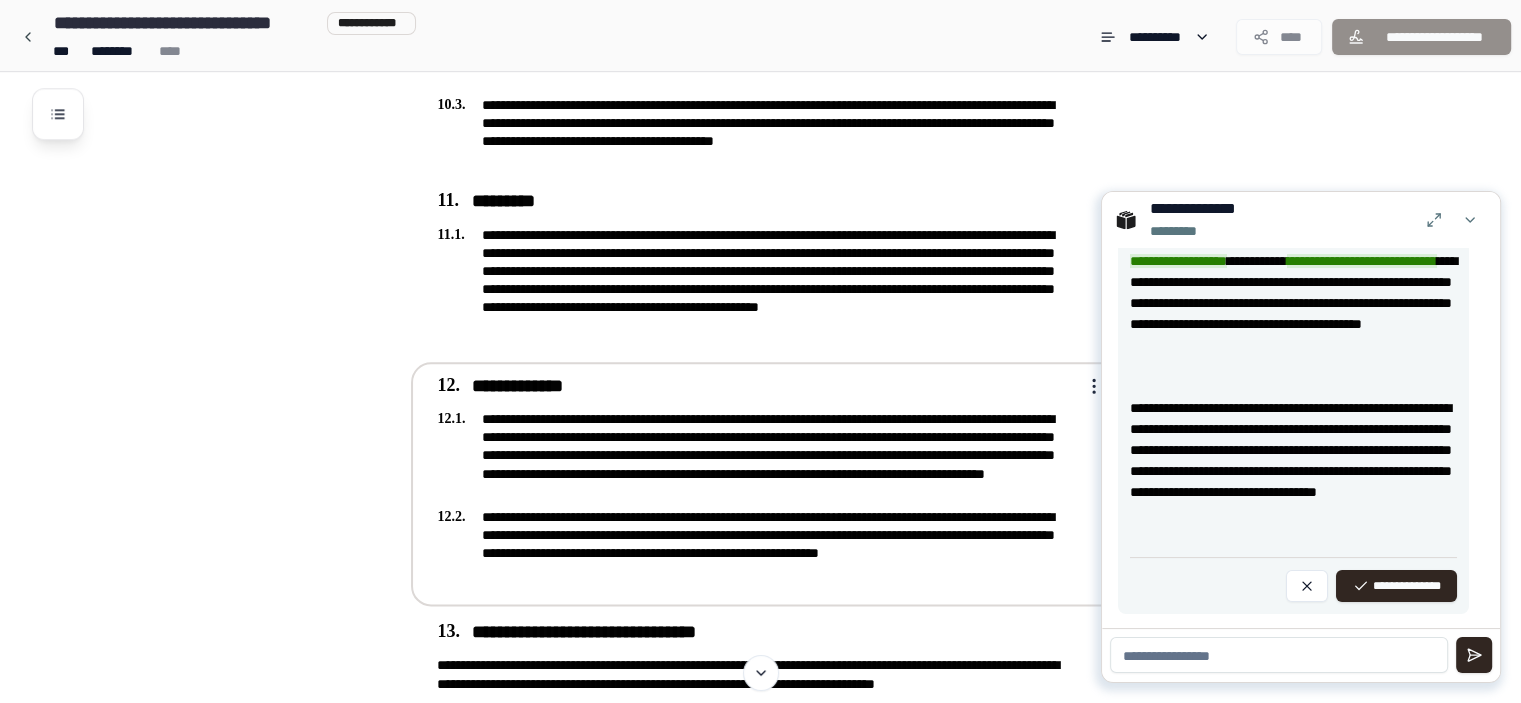 scroll, scrollTop: 543, scrollLeft: 0, axis: vertical 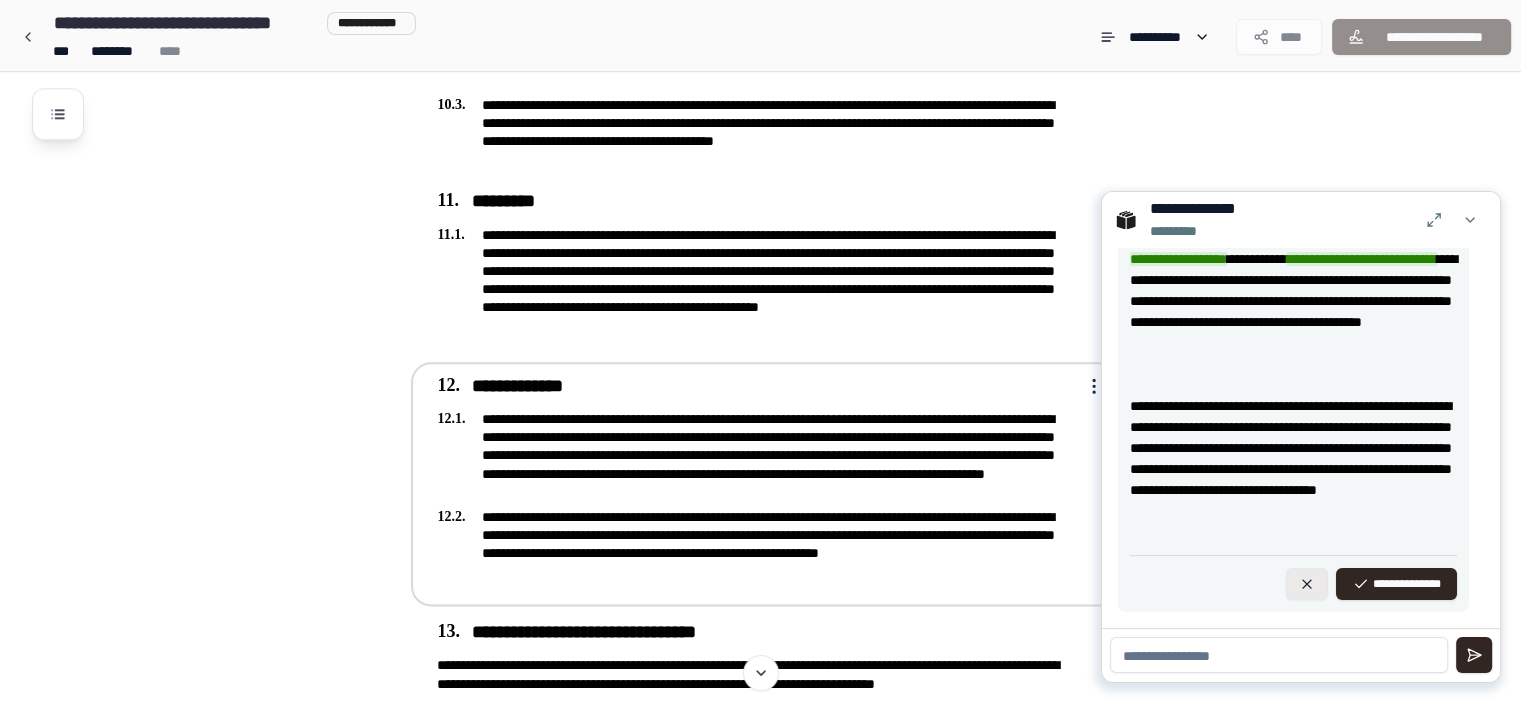 click at bounding box center (1307, 584) 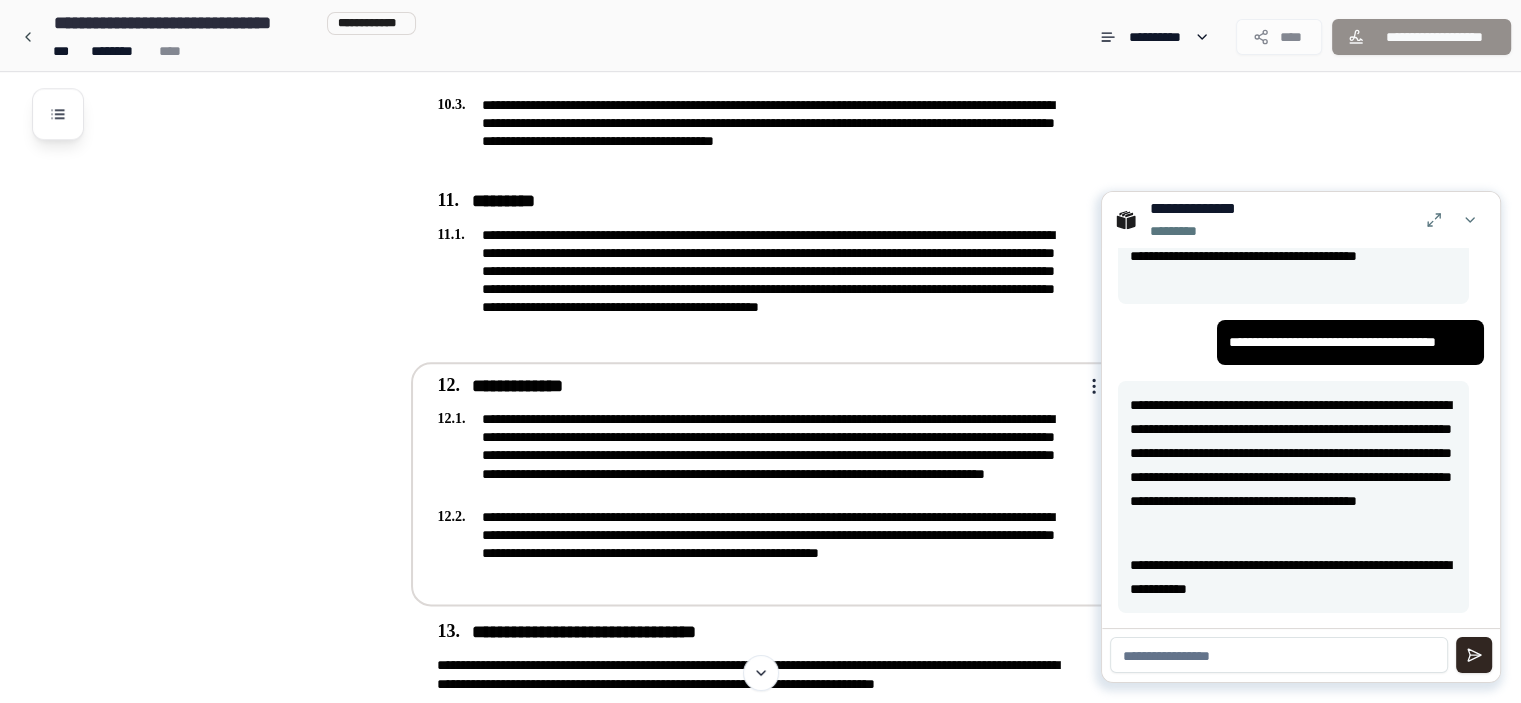 scroll, scrollTop: 40, scrollLeft: 0, axis: vertical 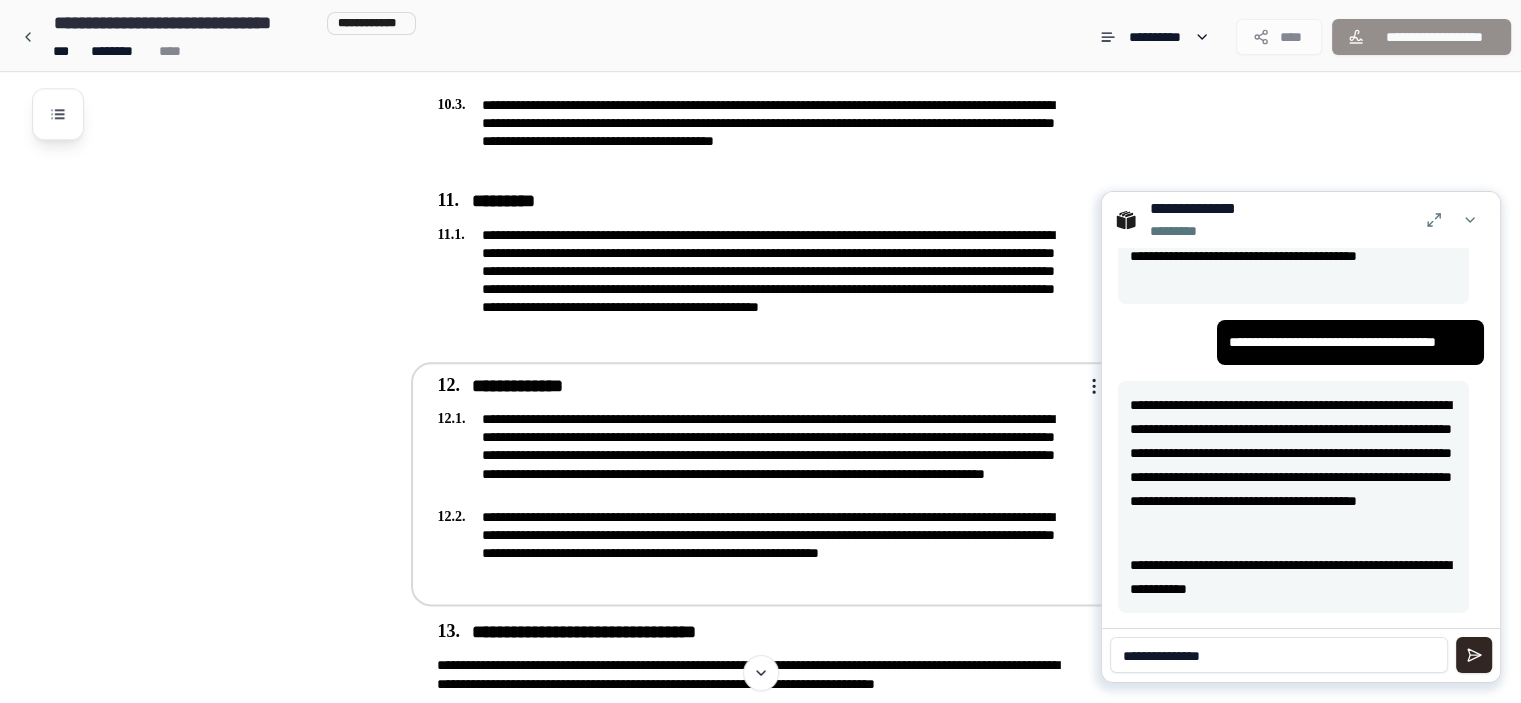 type on "**********" 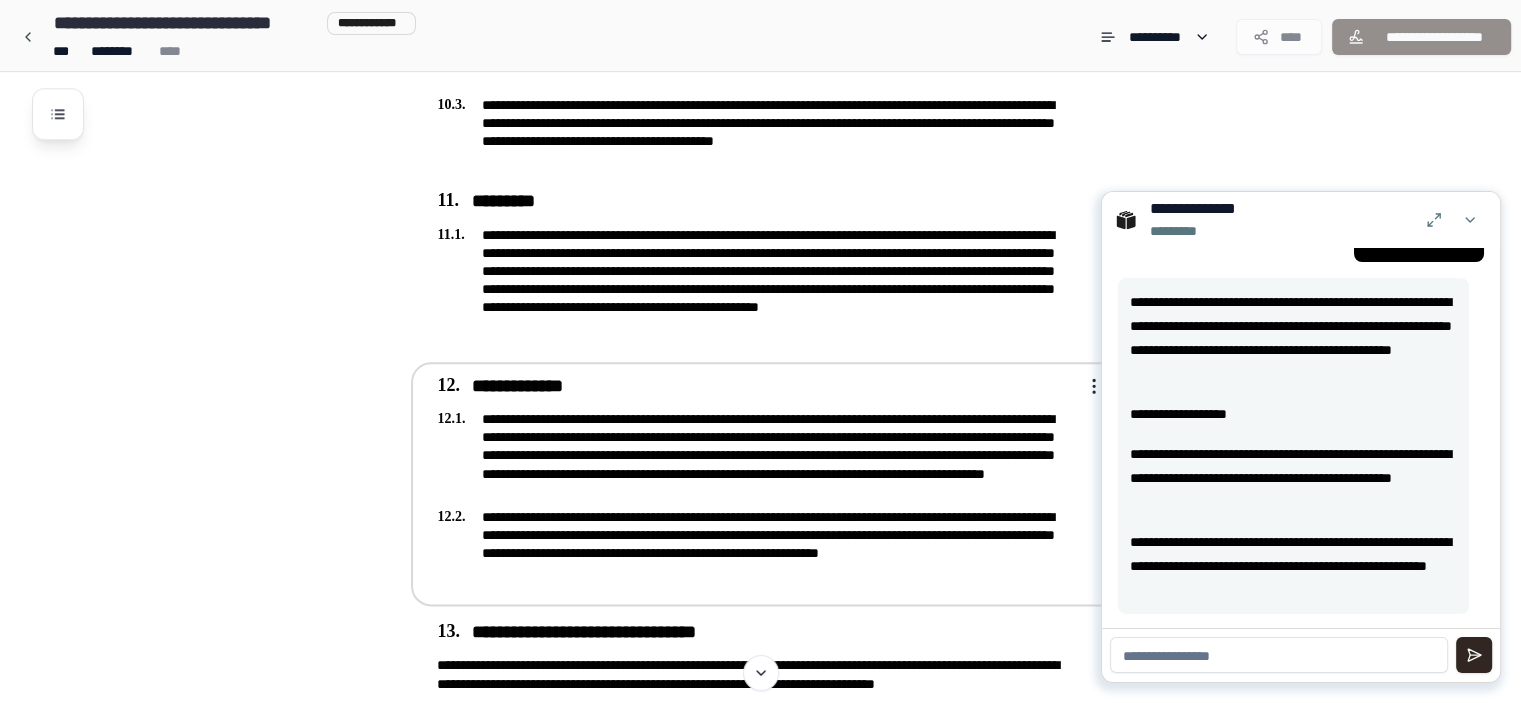 scroll, scrollTop: 453, scrollLeft: 0, axis: vertical 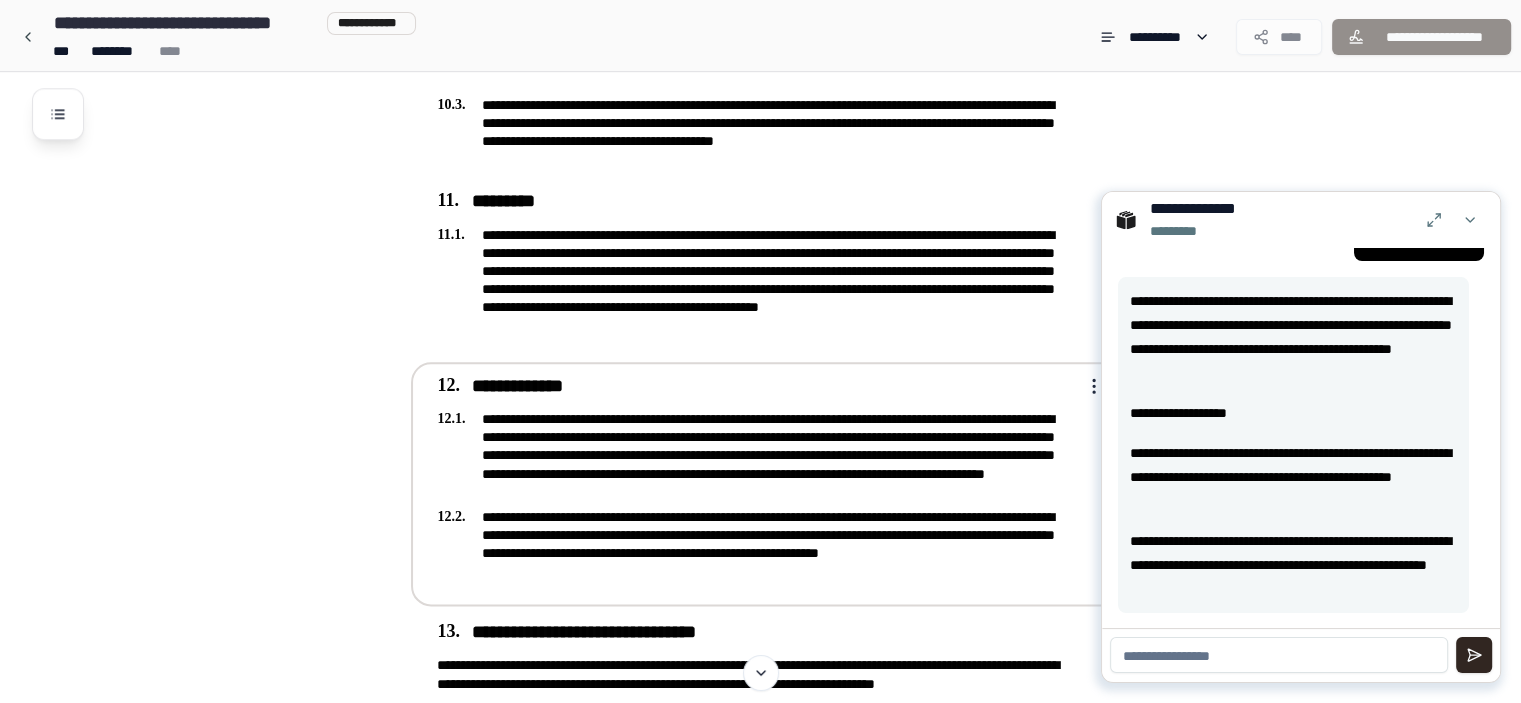 click at bounding box center (1279, 655) 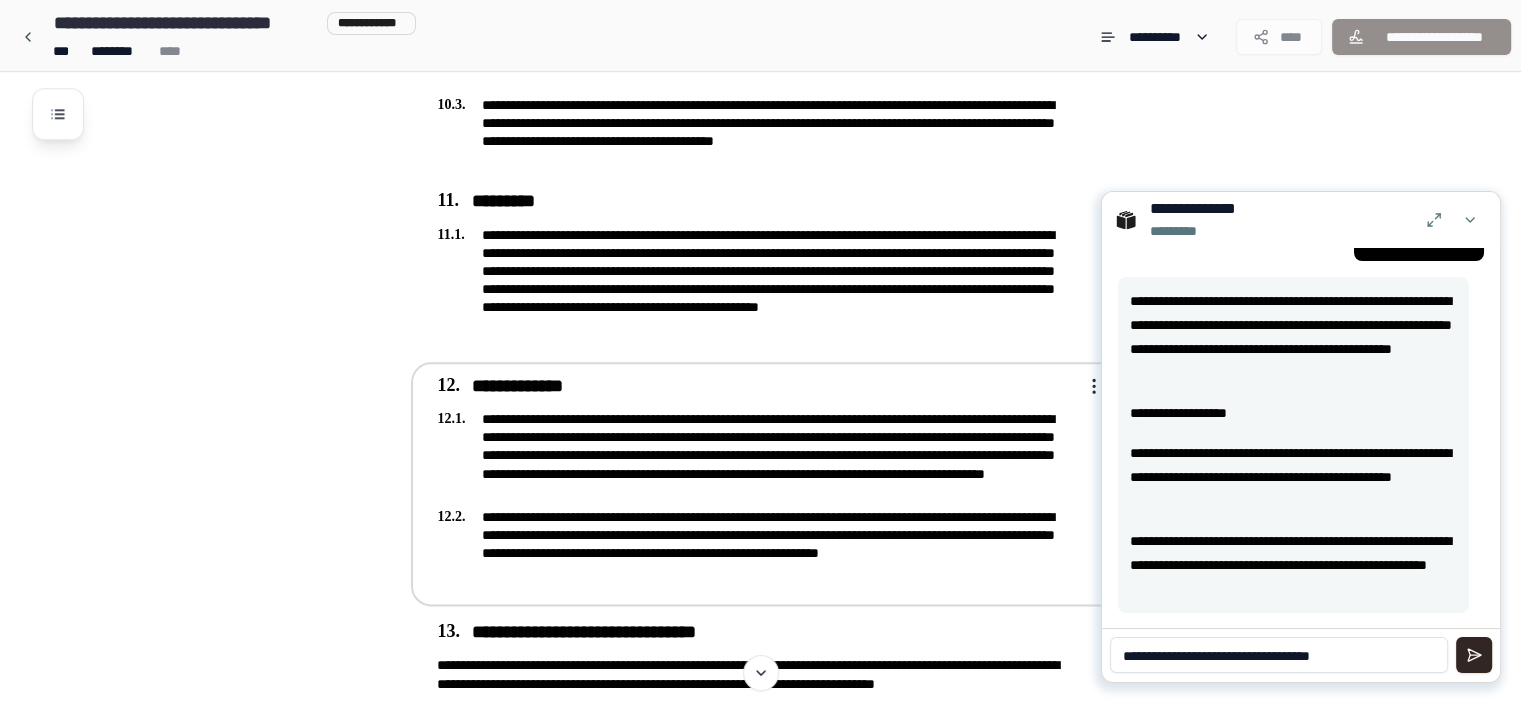 type on "**********" 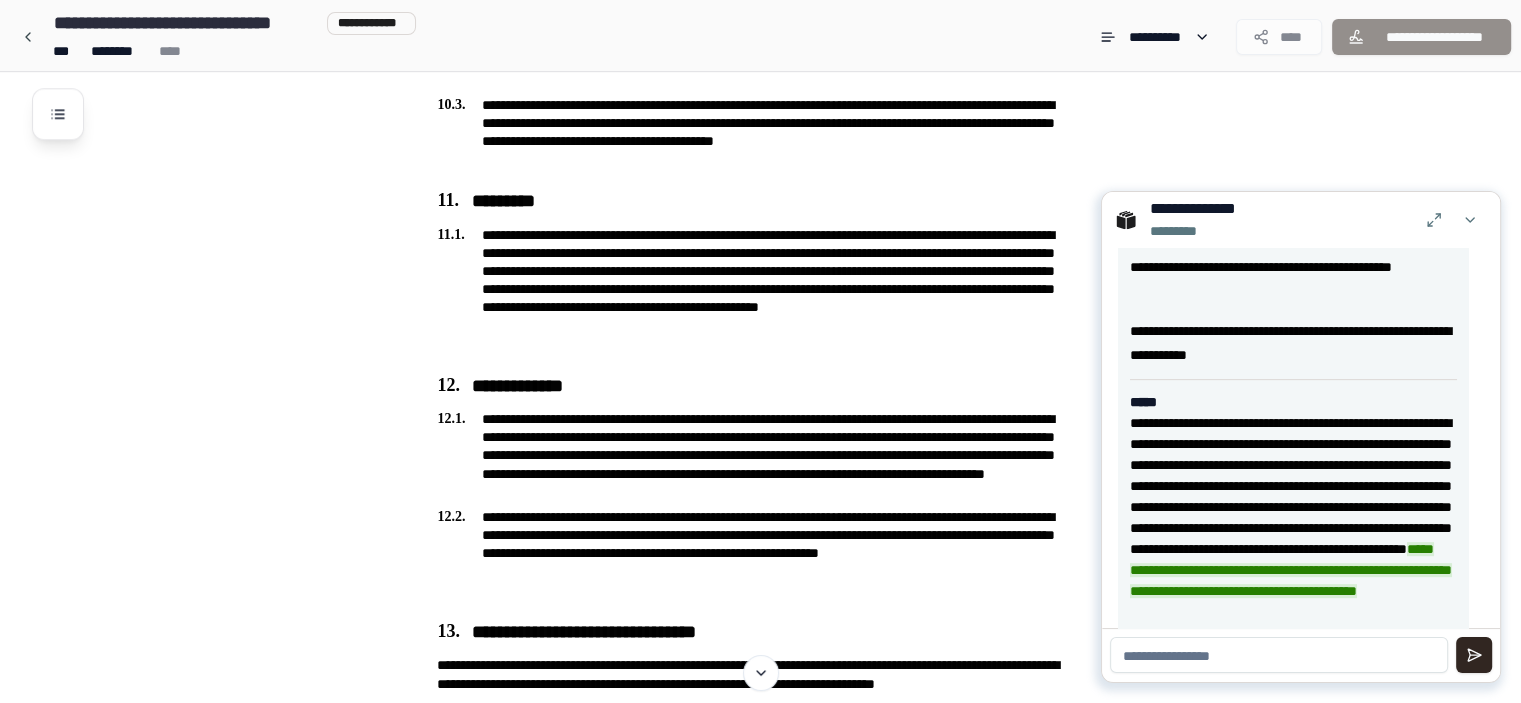 scroll, scrollTop: 1064, scrollLeft: 0, axis: vertical 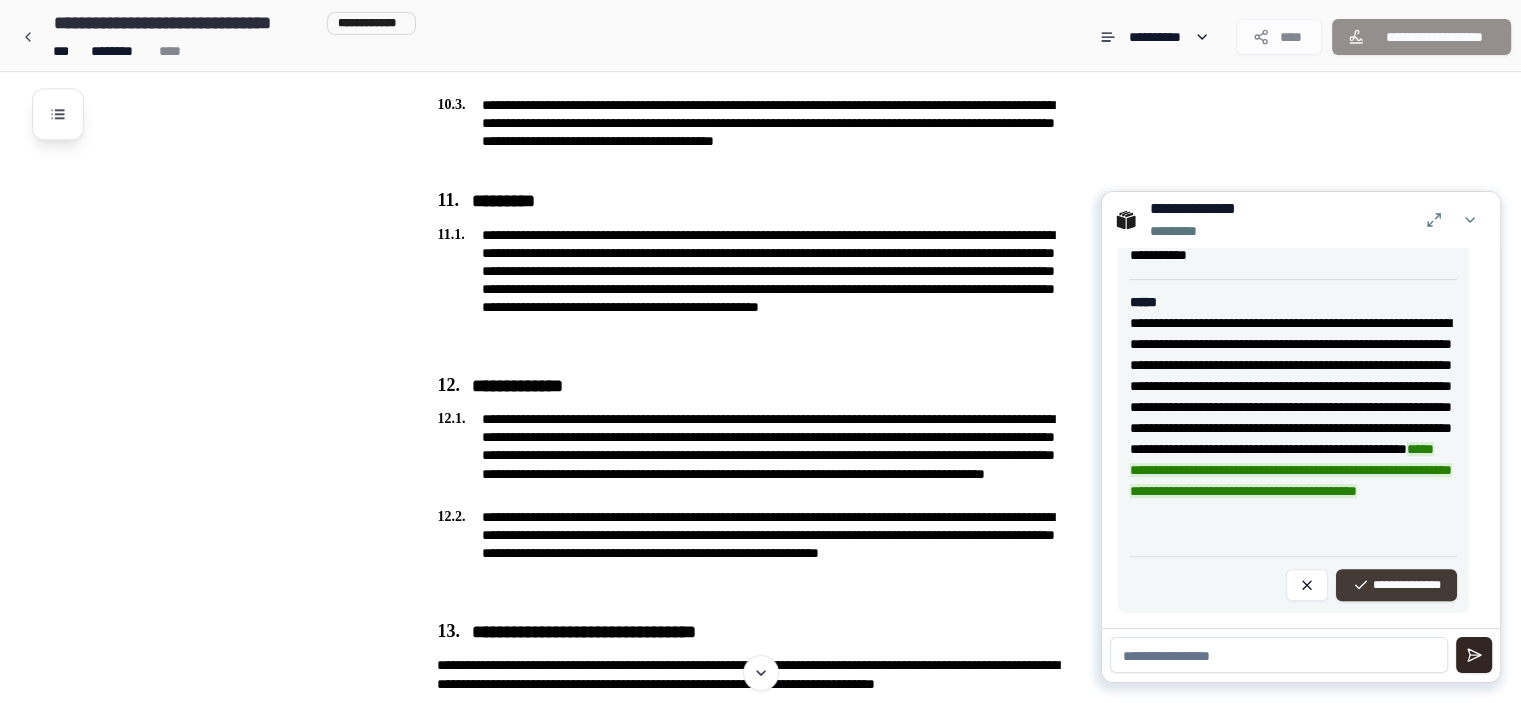 click on "**********" at bounding box center (1396, 585) 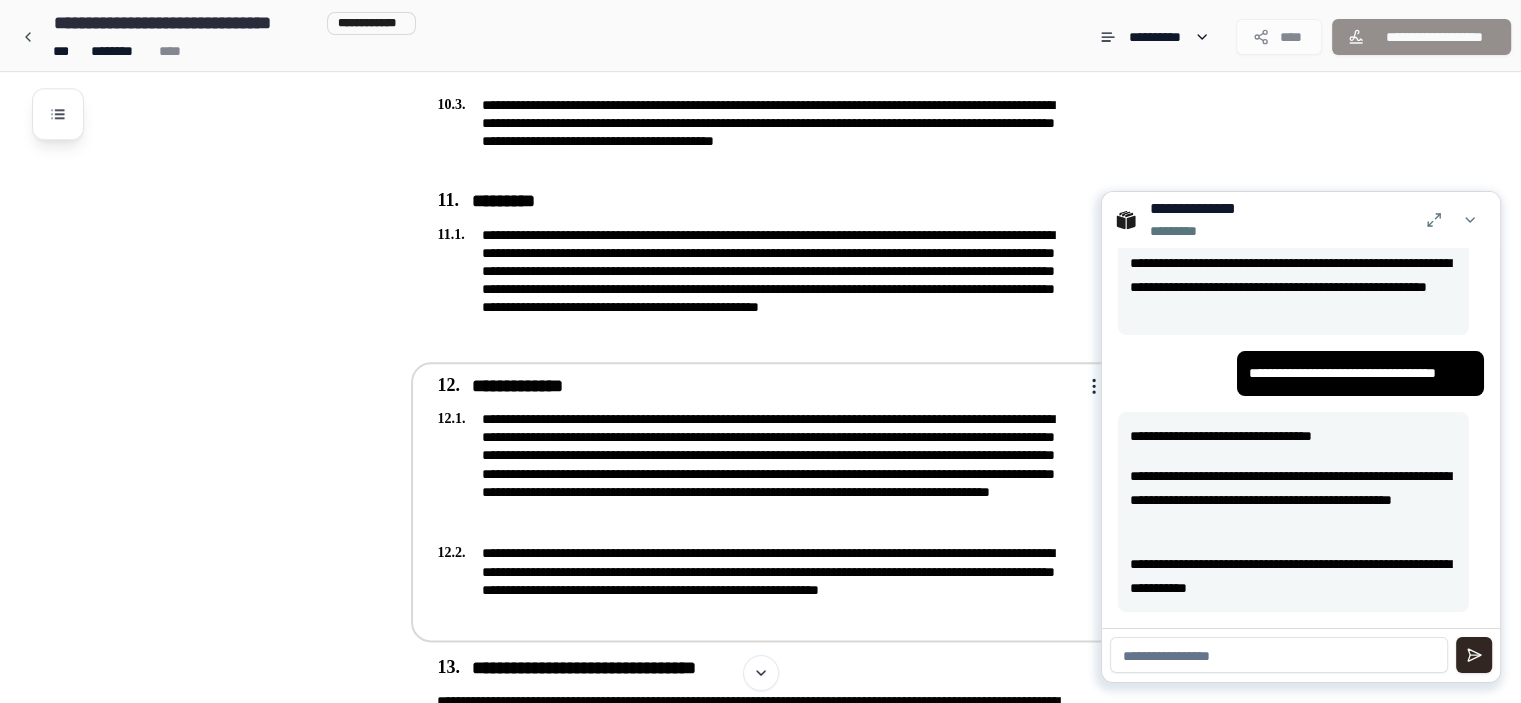 scroll, scrollTop: 730, scrollLeft: 0, axis: vertical 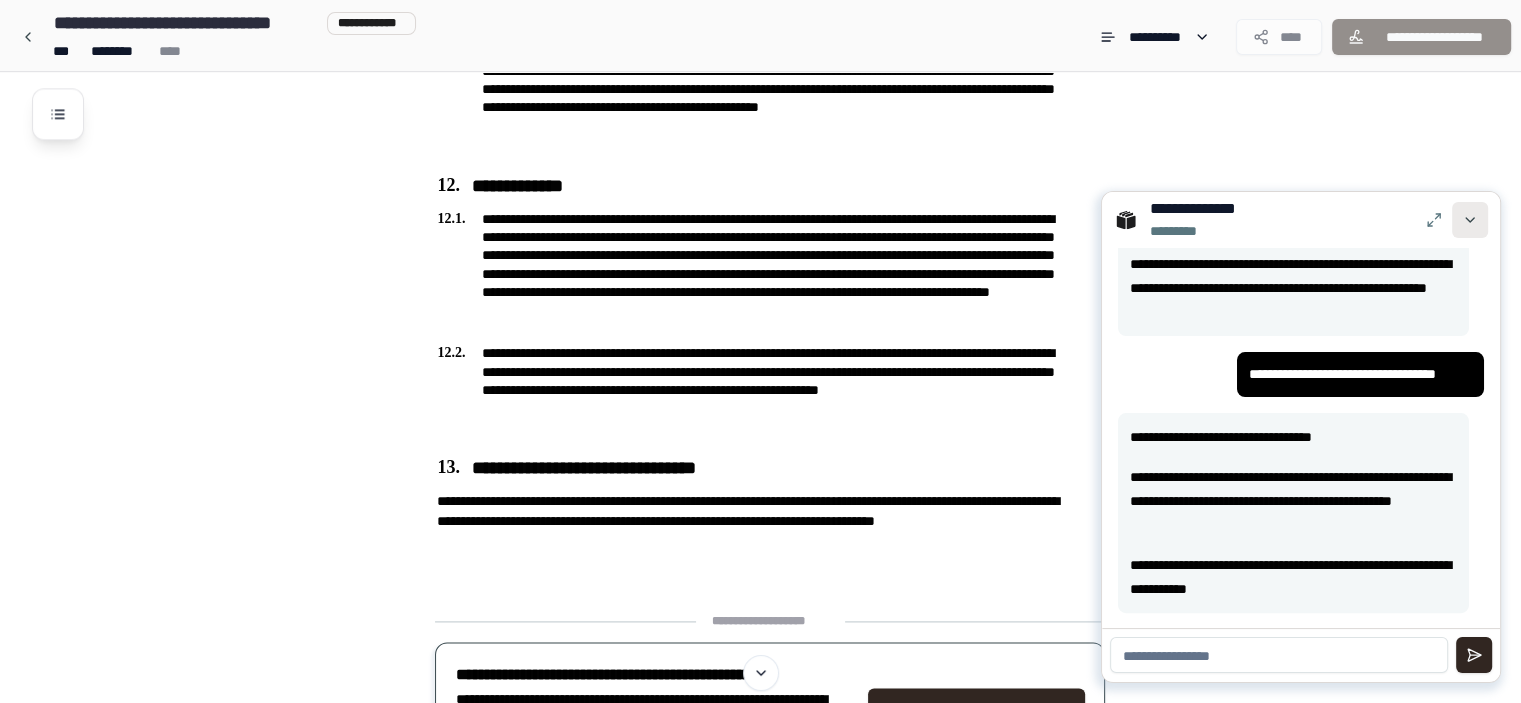 click at bounding box center (1470, 220) 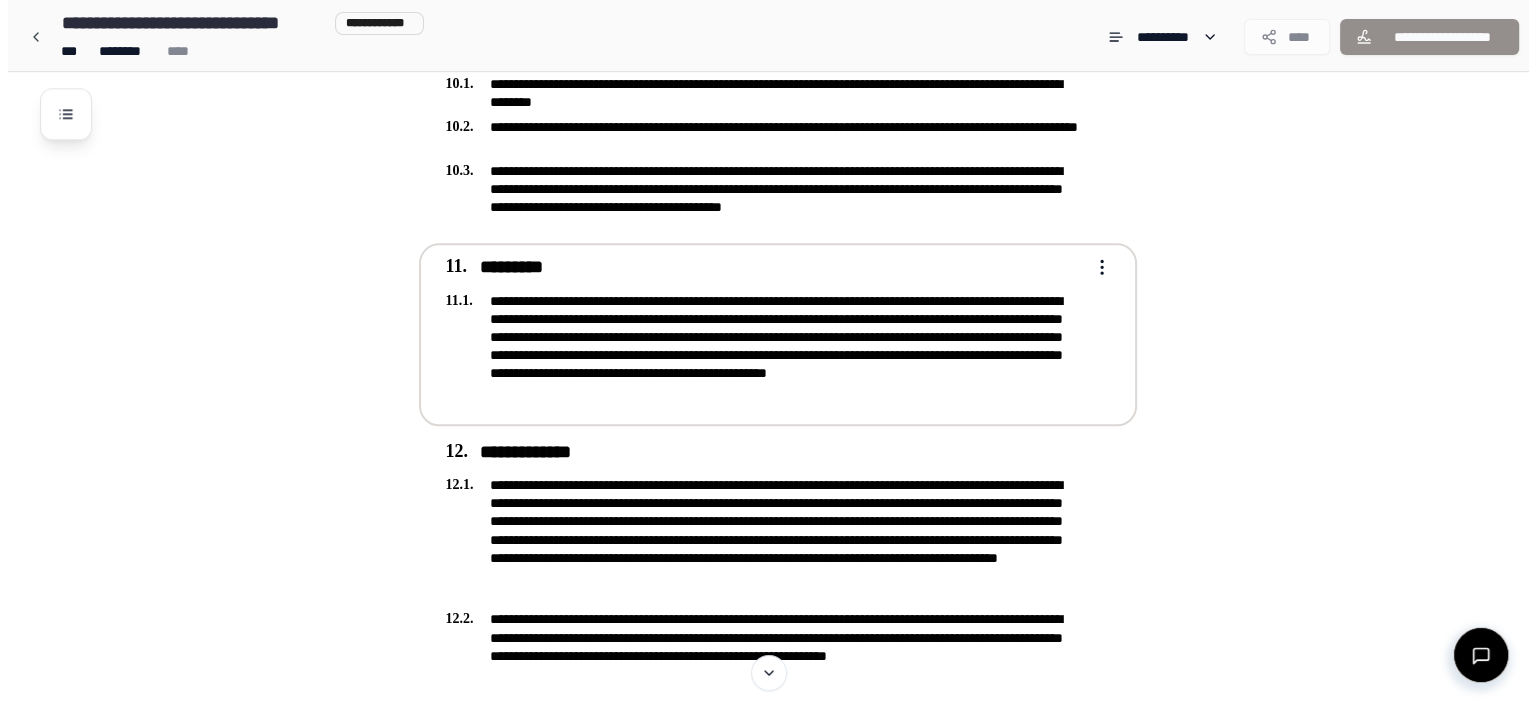 scroll, scrollTop: 2200, scrollLeft: 0, axis: vertical 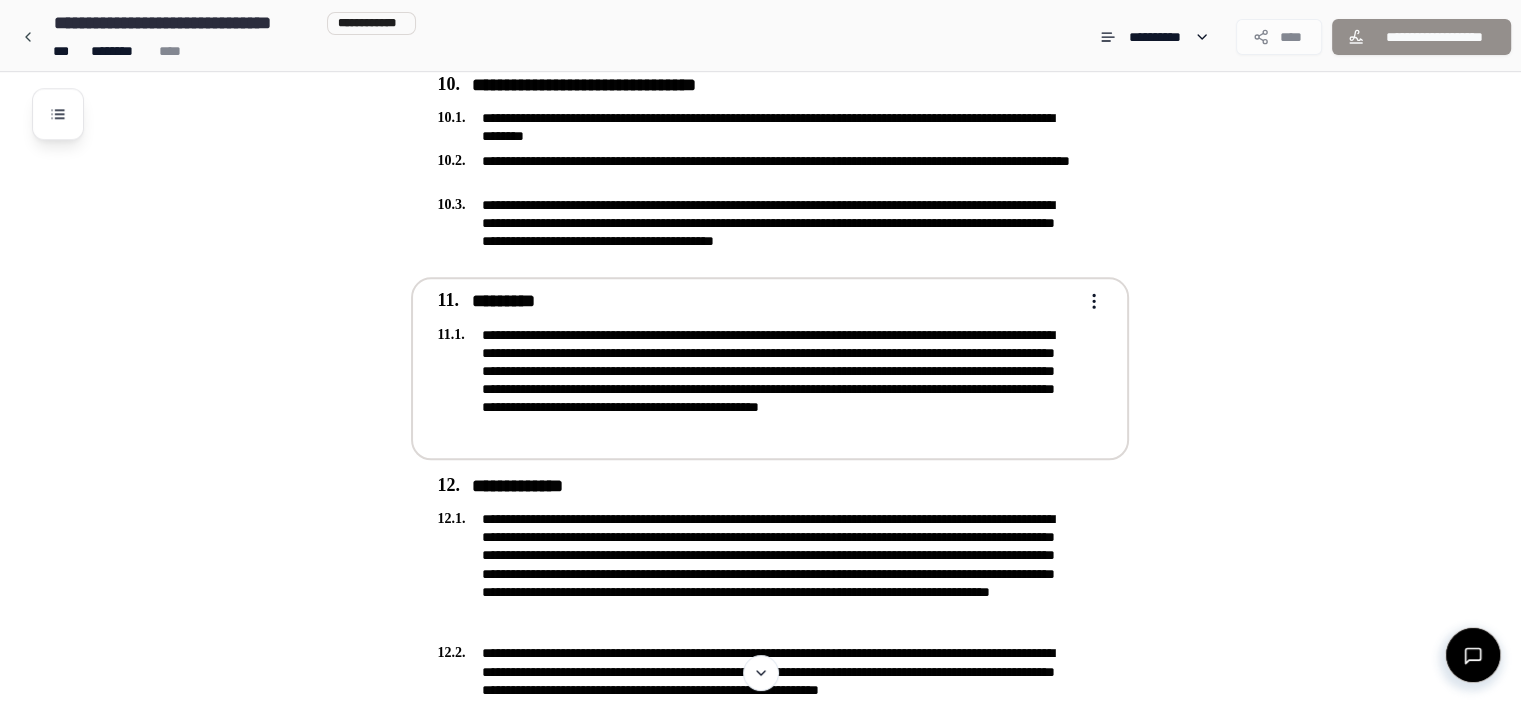 click on "**********" at bounding box center [760, -437] 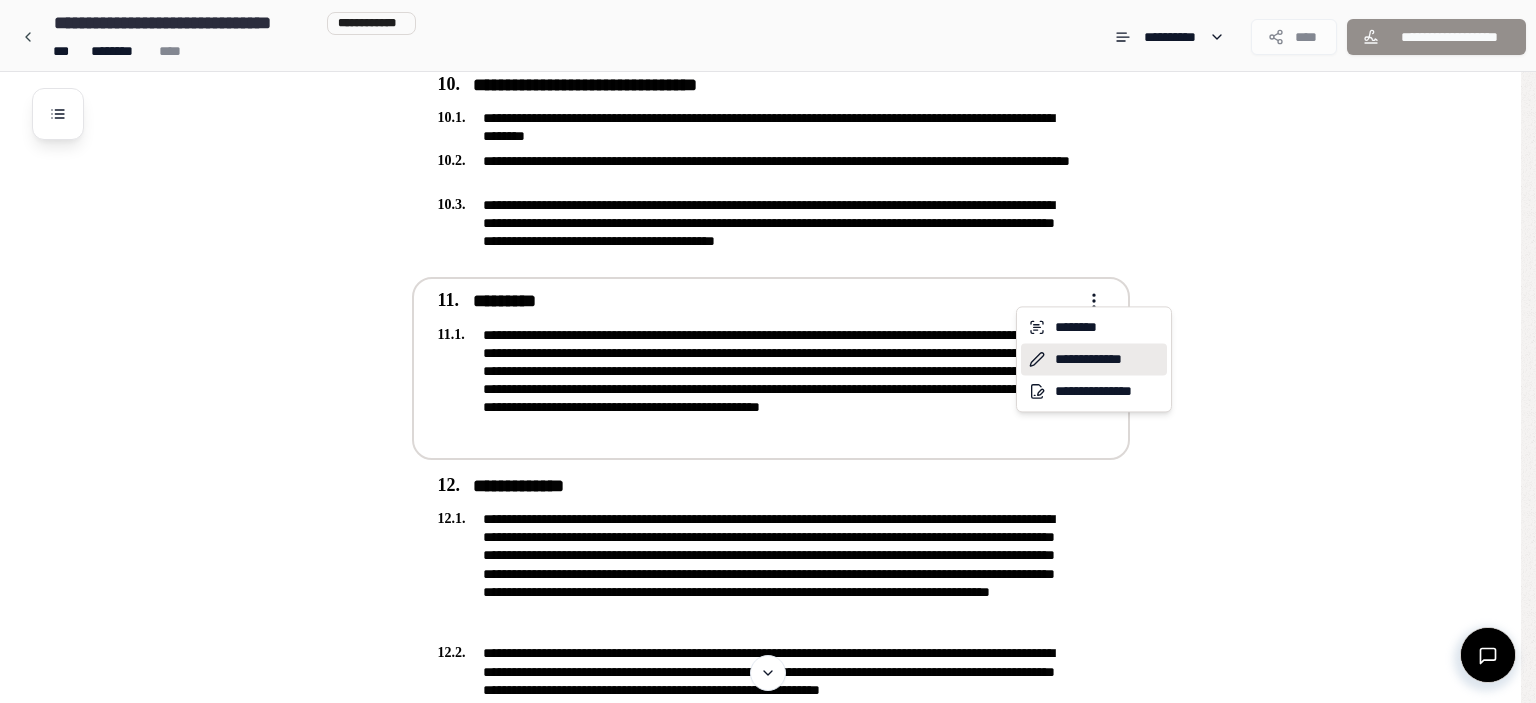 click on "**********" at bounding box center [1094, 359] 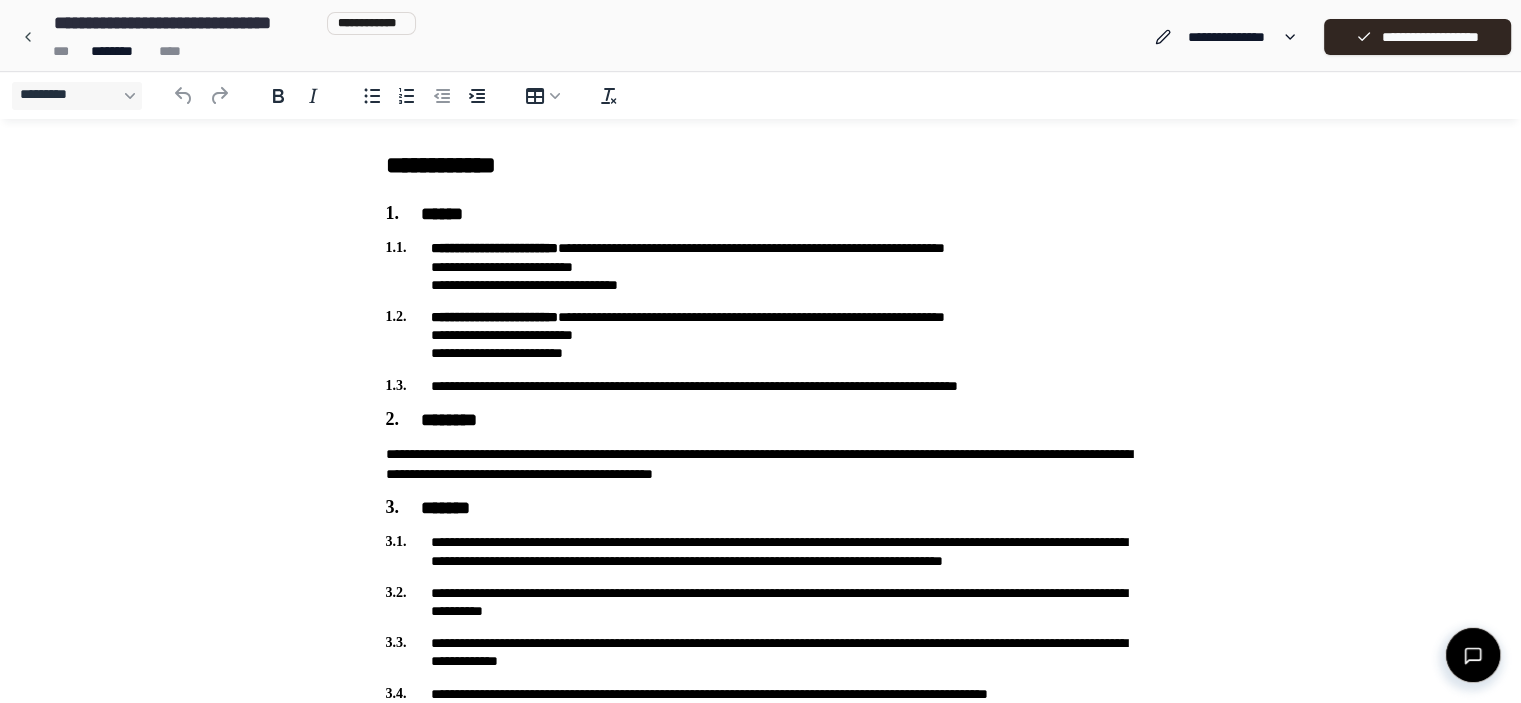 scroll, scrollTop: 0, scrollLeft: 0, axis: both 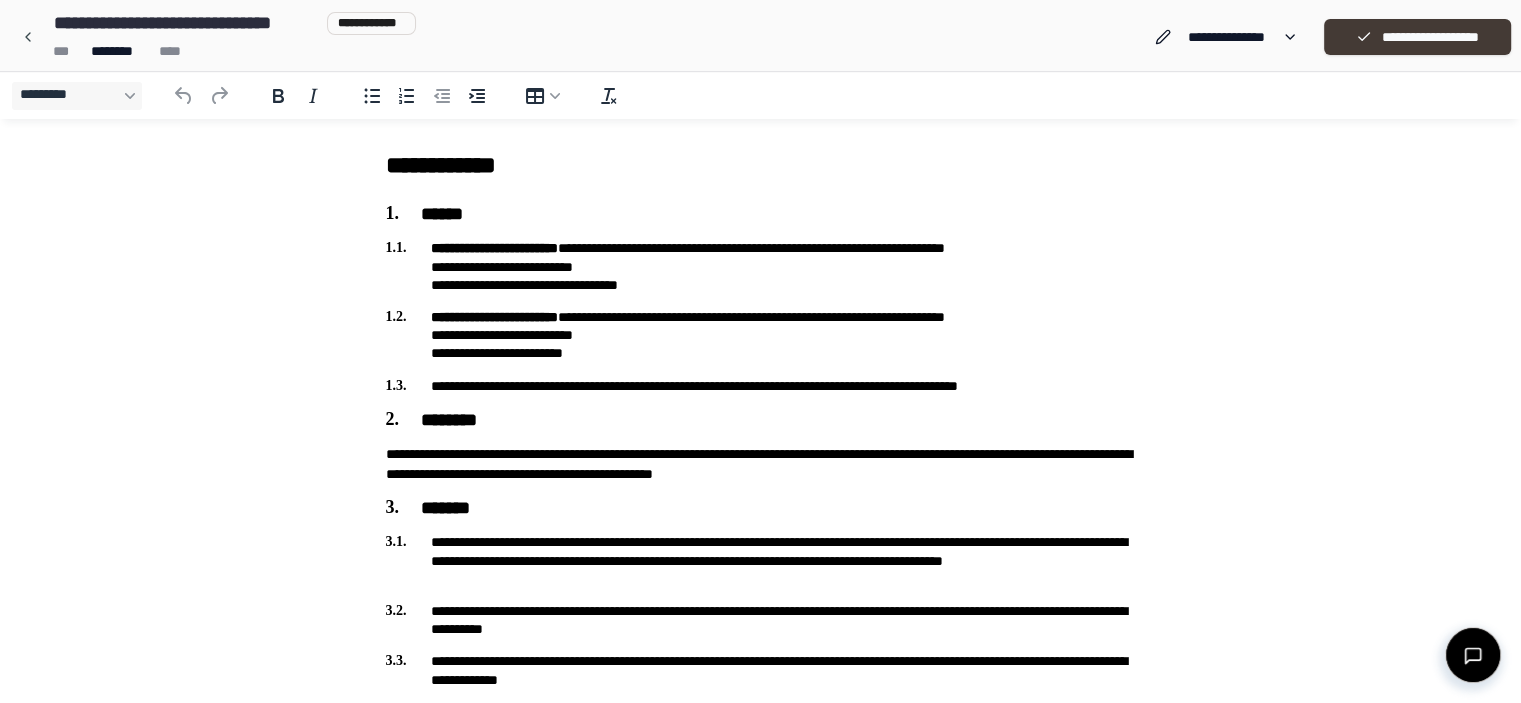 click on "**********" at bounding box center (1417, 37) 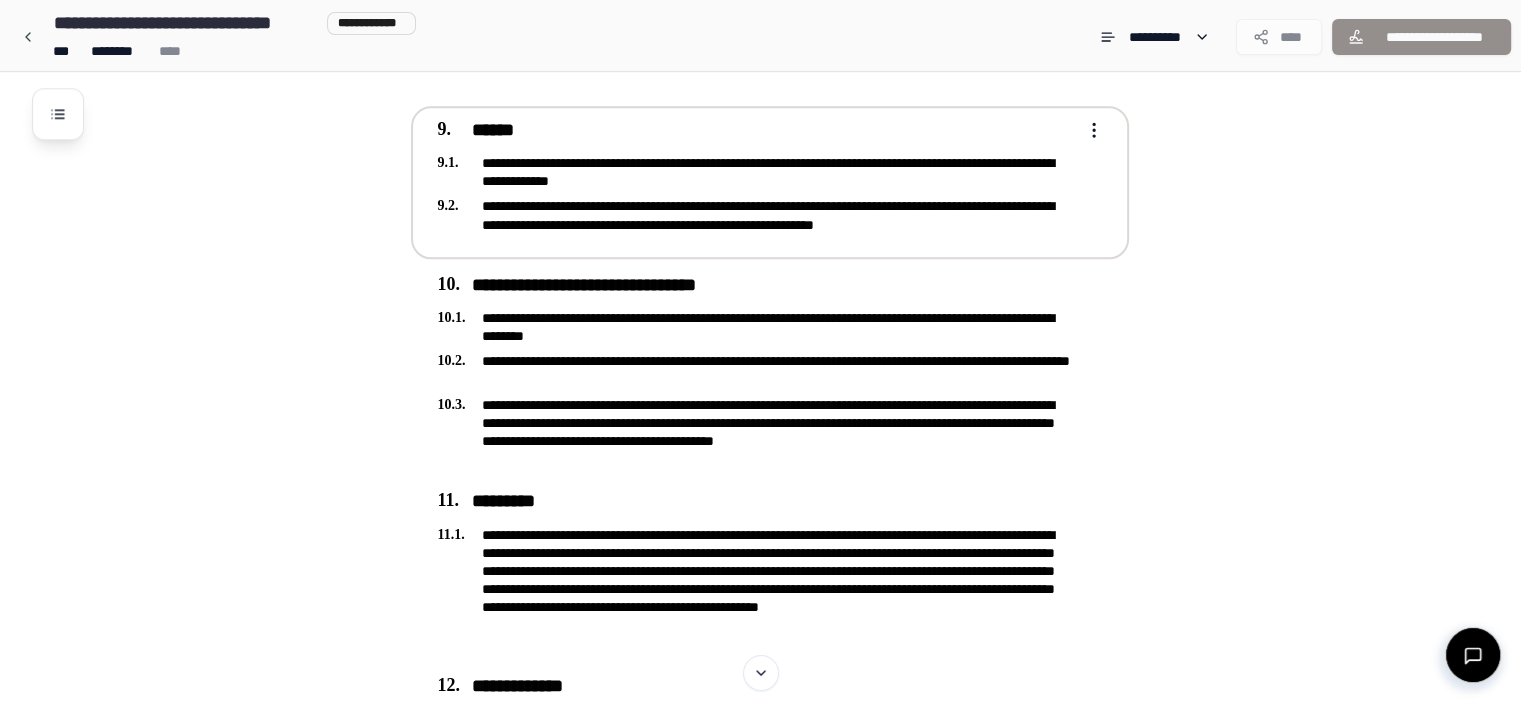 scroll, scrollTop: 2100, scrollLeft: 0, axis: vertical 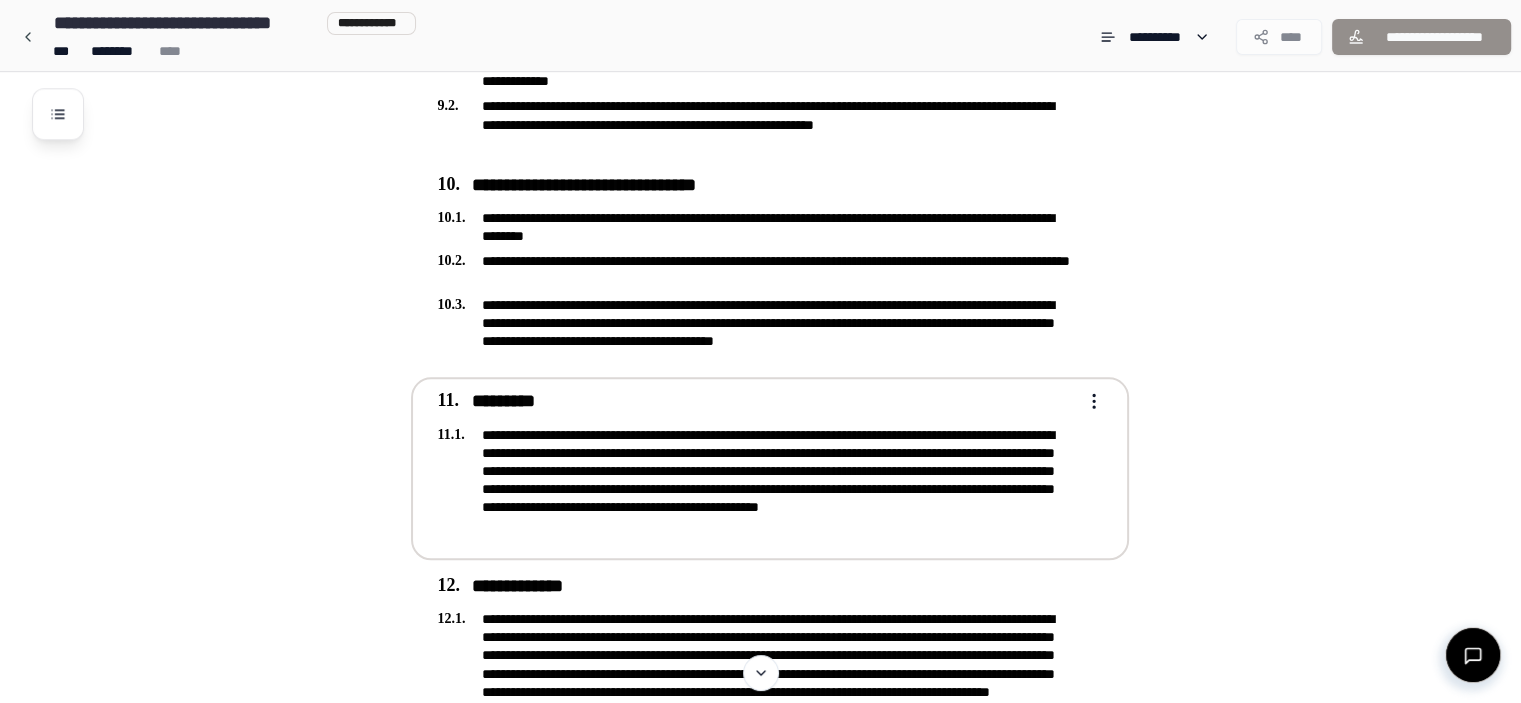 click on "**********" at bounding box center [760, -337] 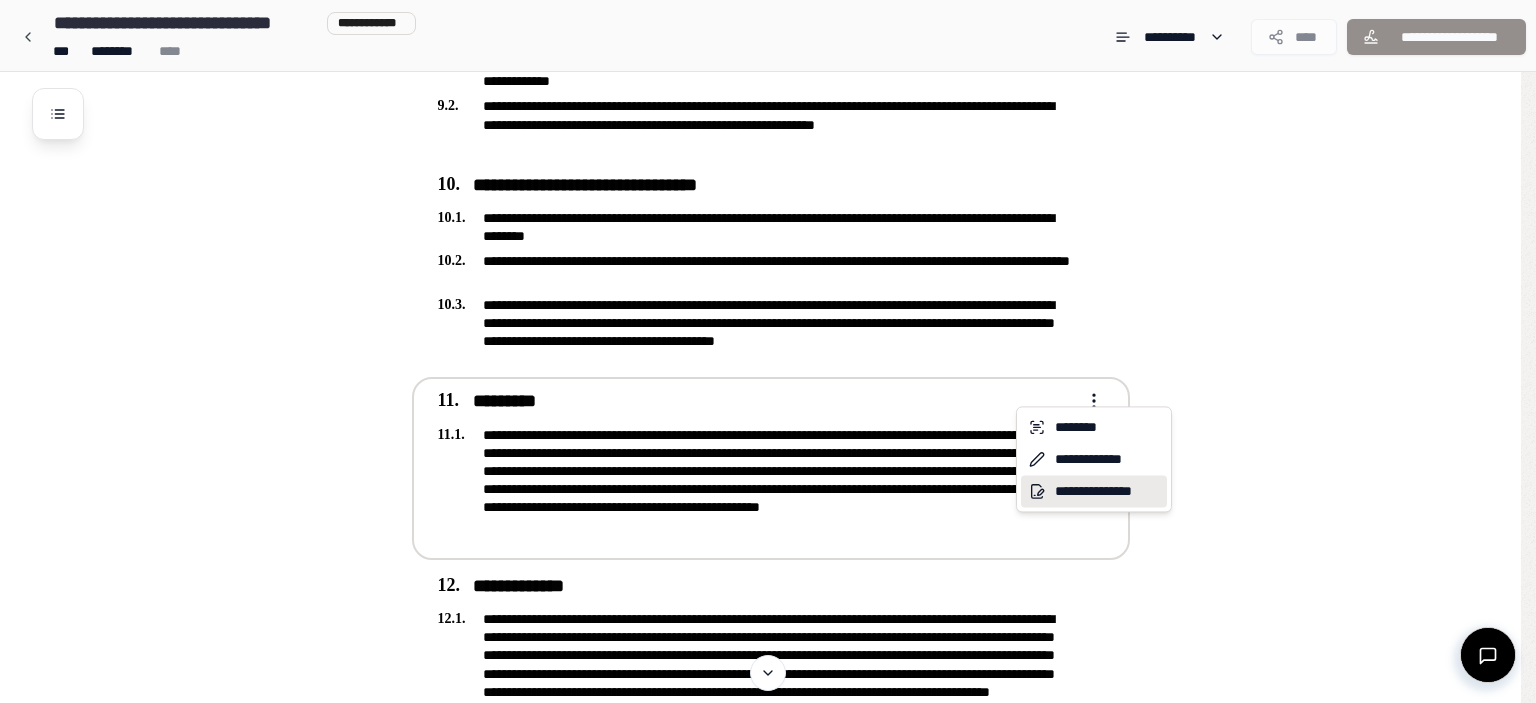 click on "**********" at bounding box center [1094, 491] 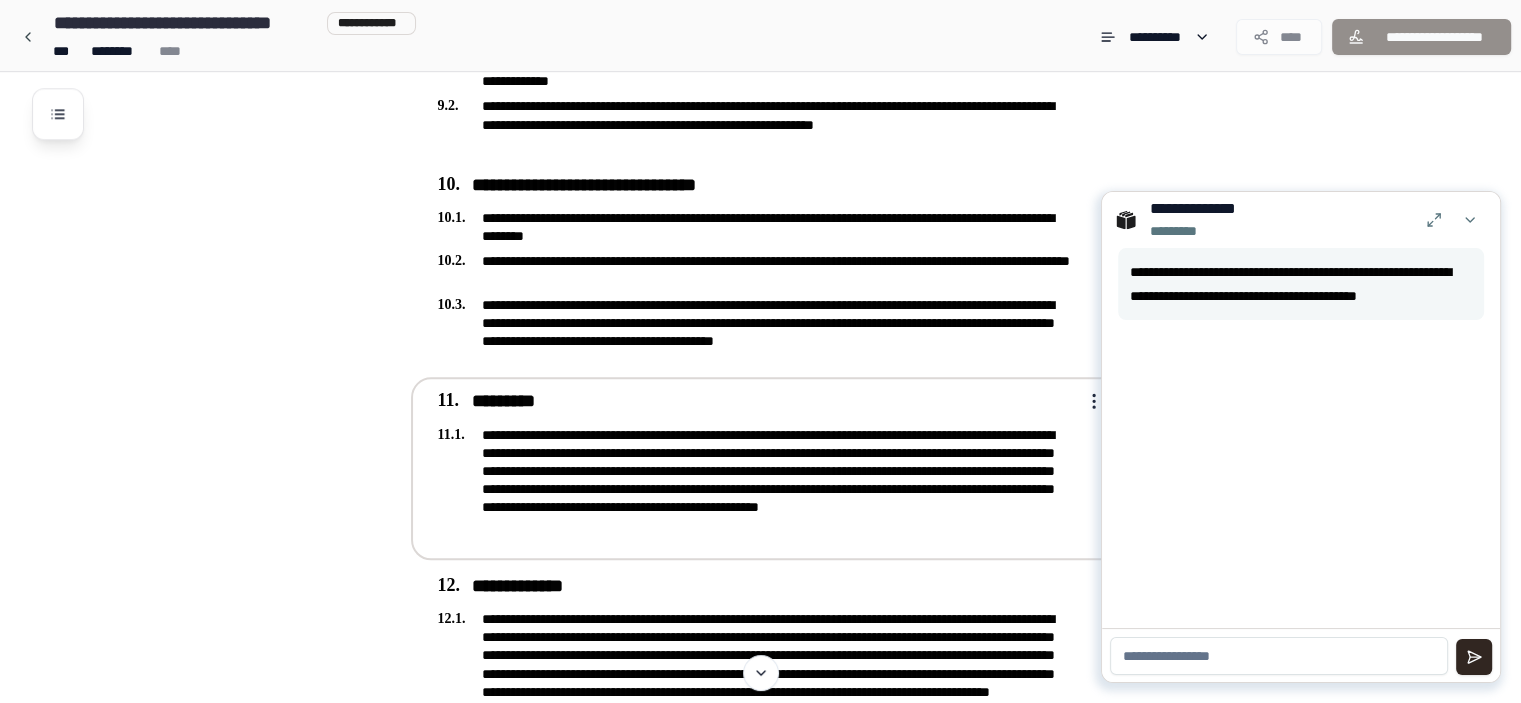 type 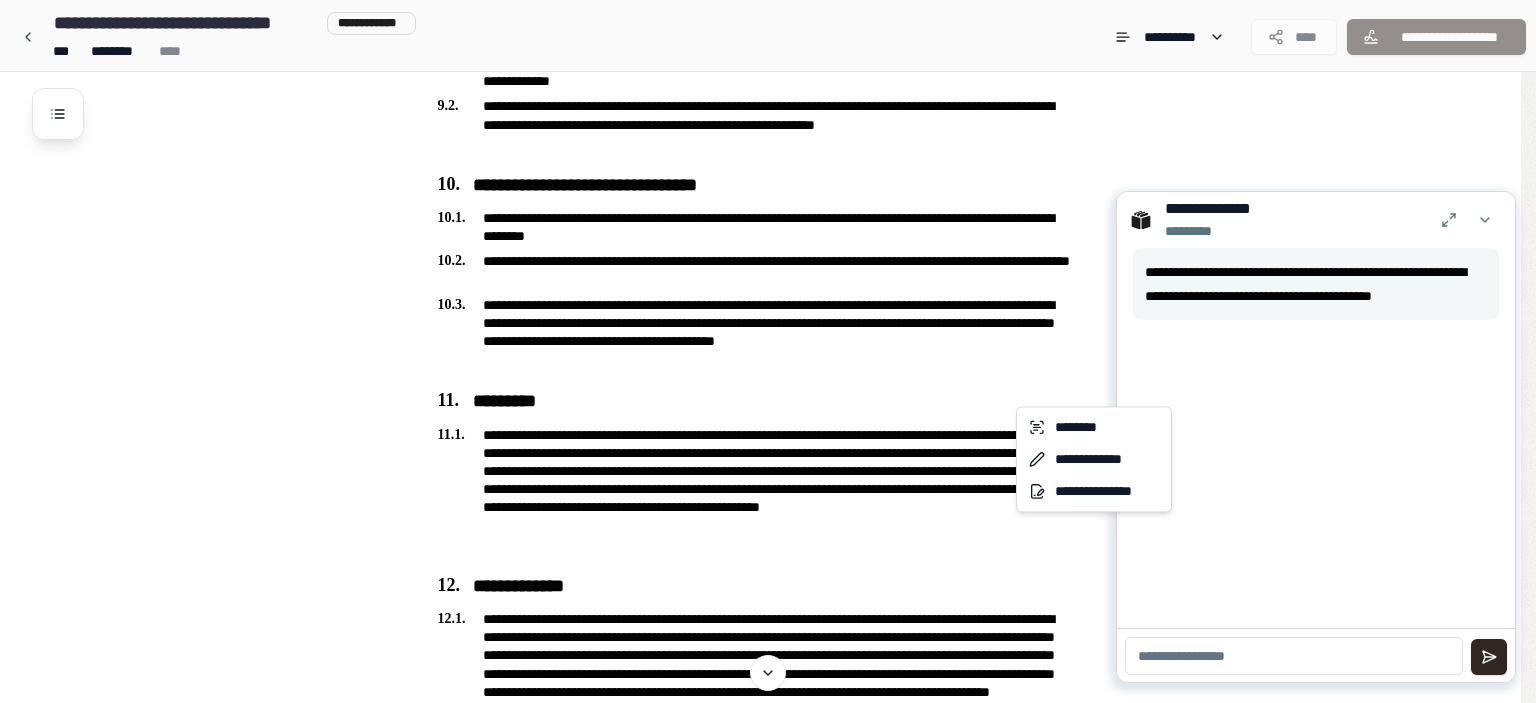 click on "**********" at bounding box center (768, -337) 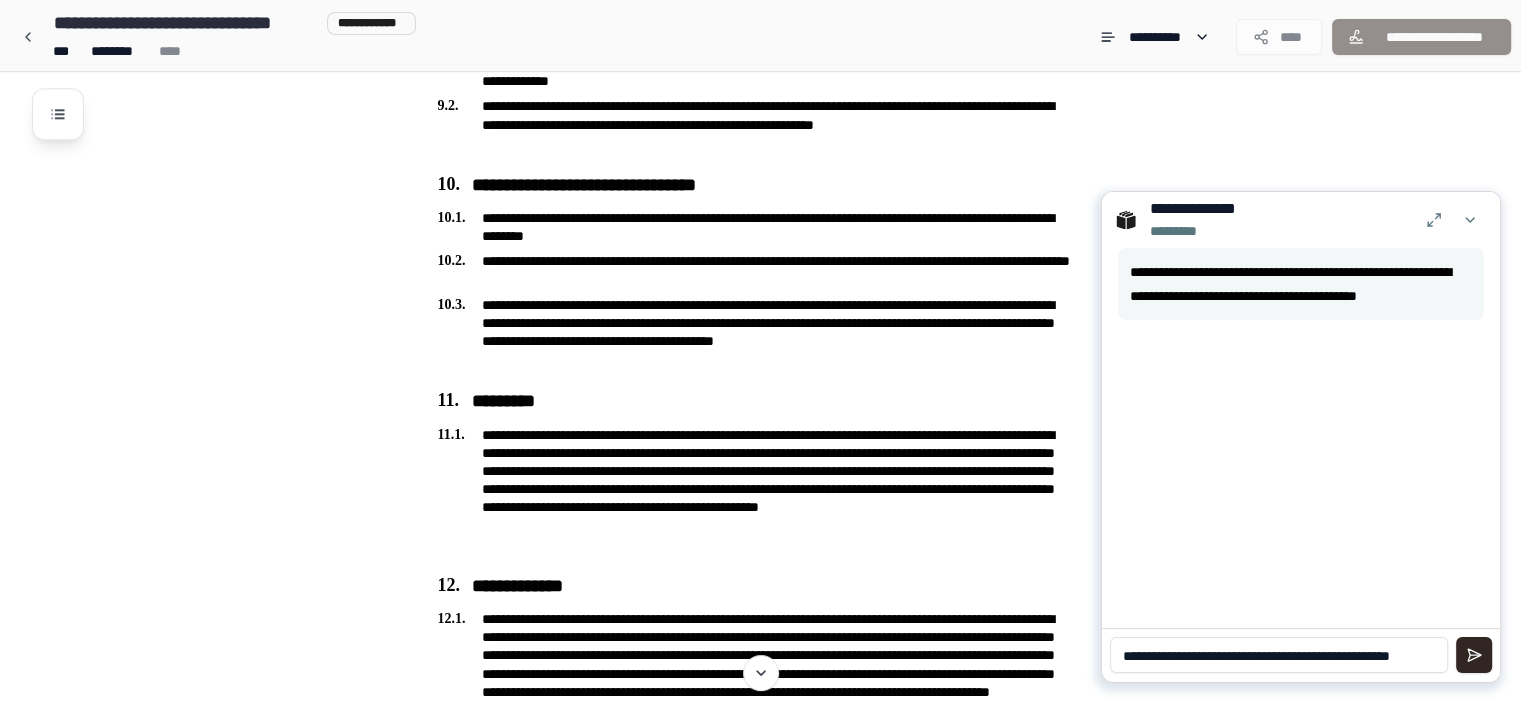 scroll, scrollTop: 0, scrollLeft: 0, axis: both 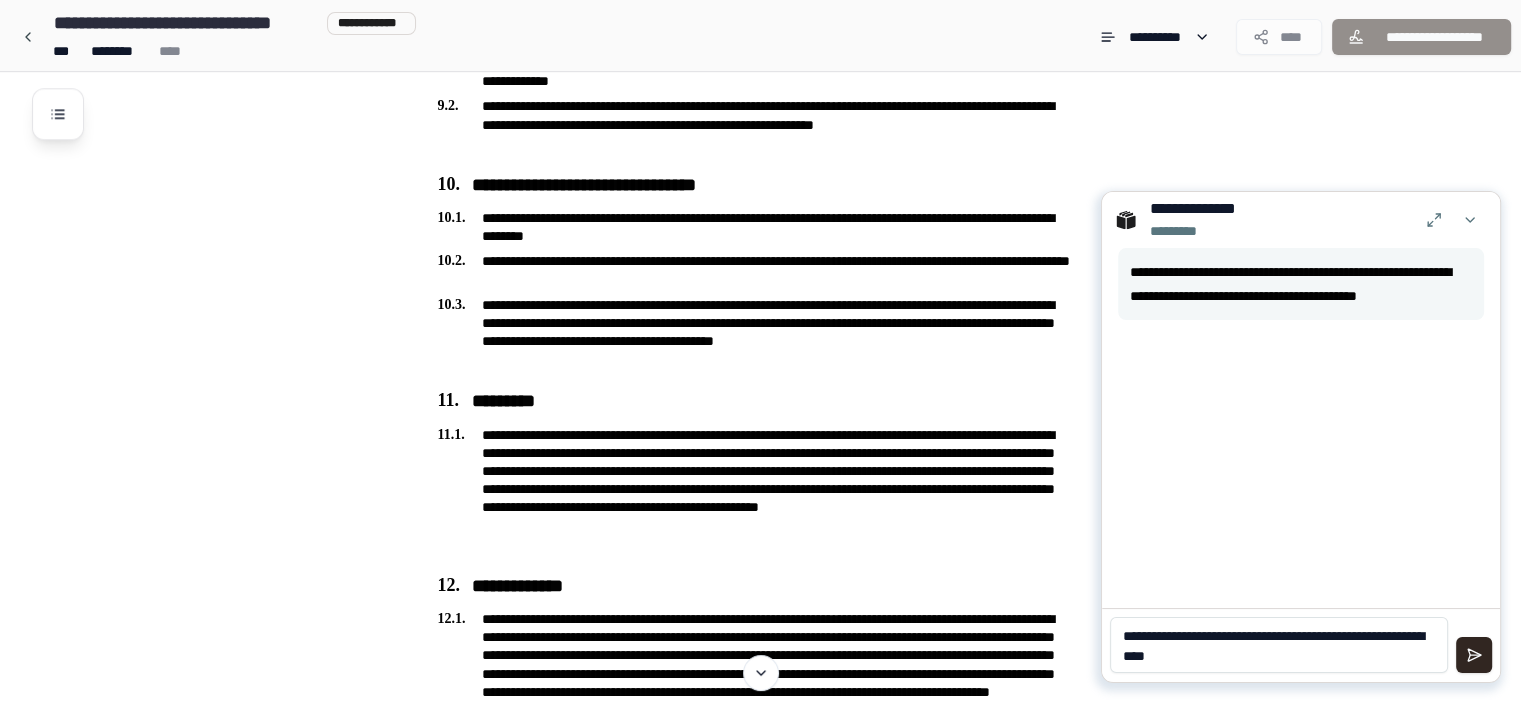 type on "**********" 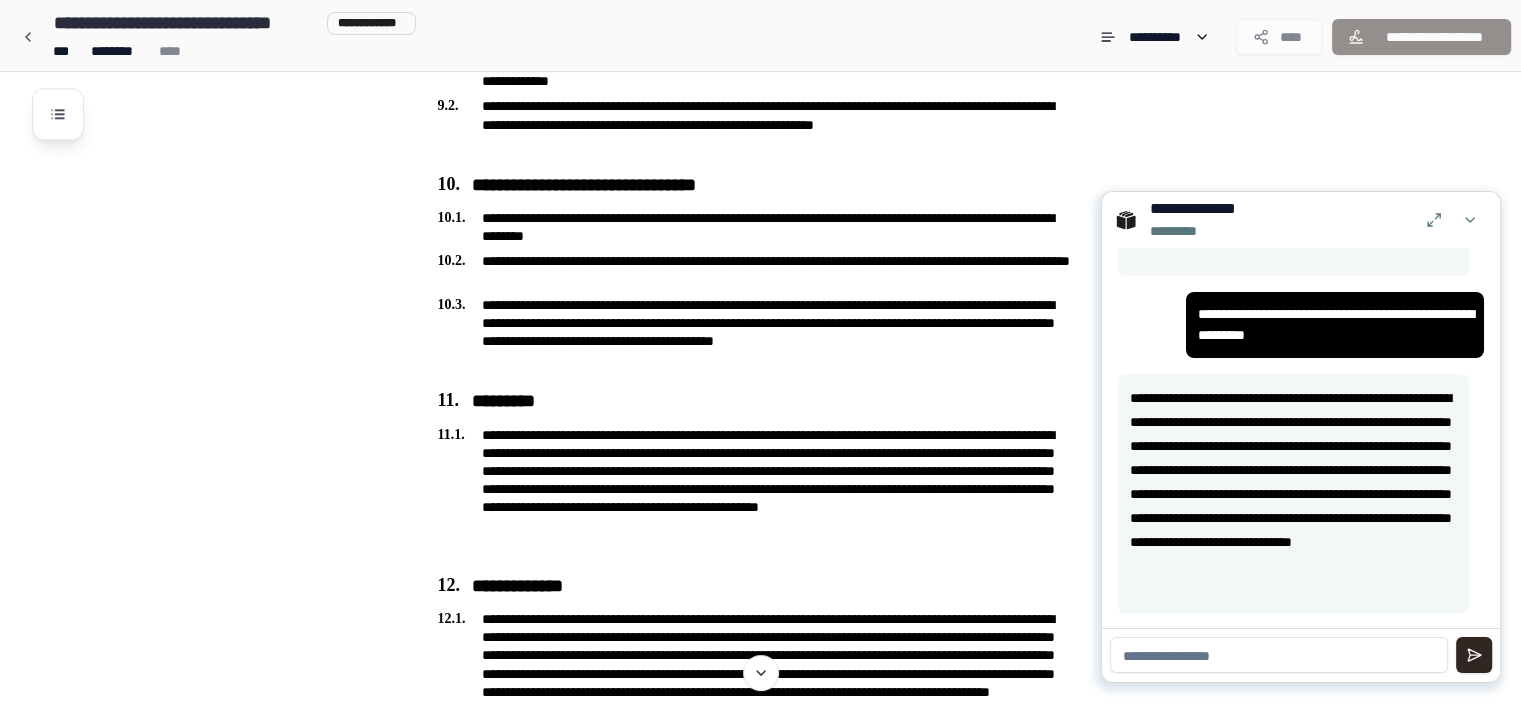 scroll, scrollTop: 69, scrollLeft: 0, axis: vertical 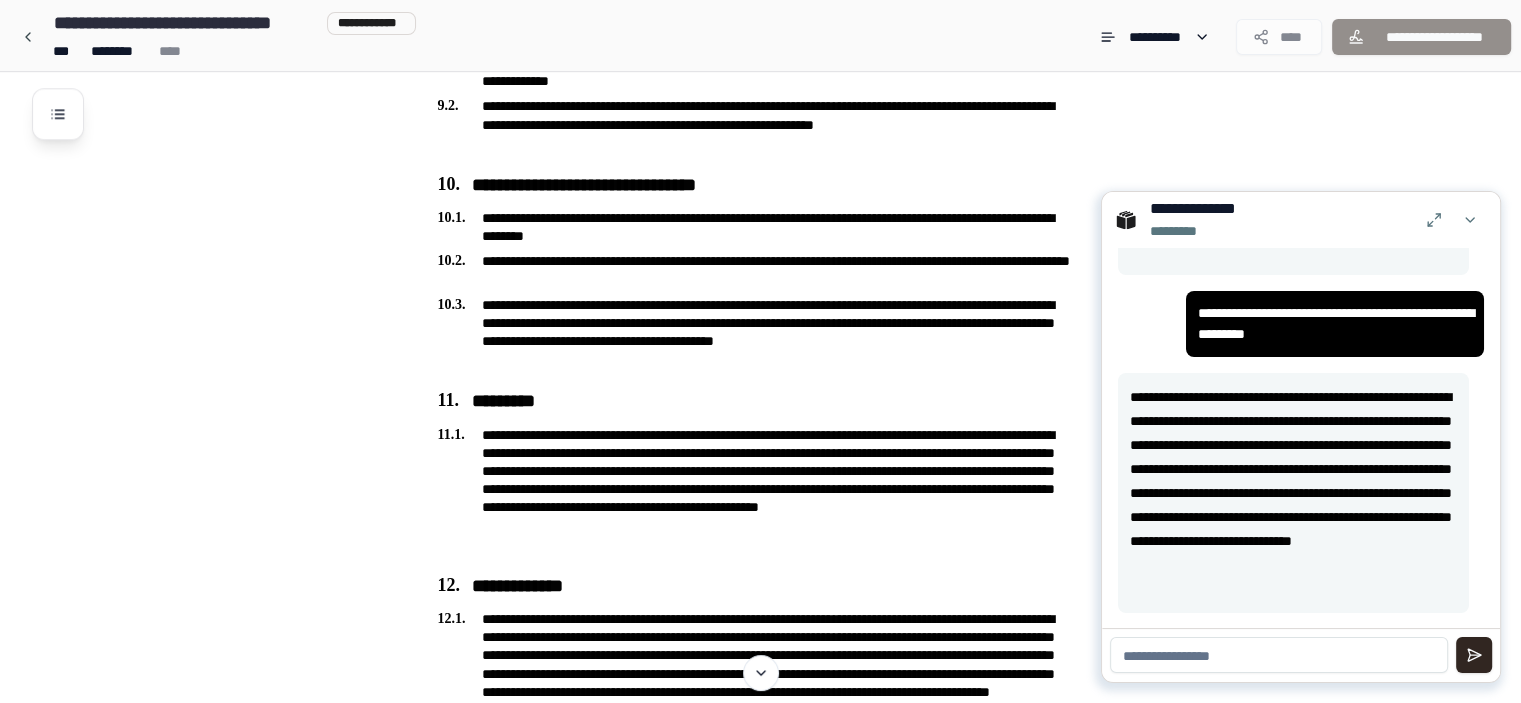click at bounding box center [1279, 655] 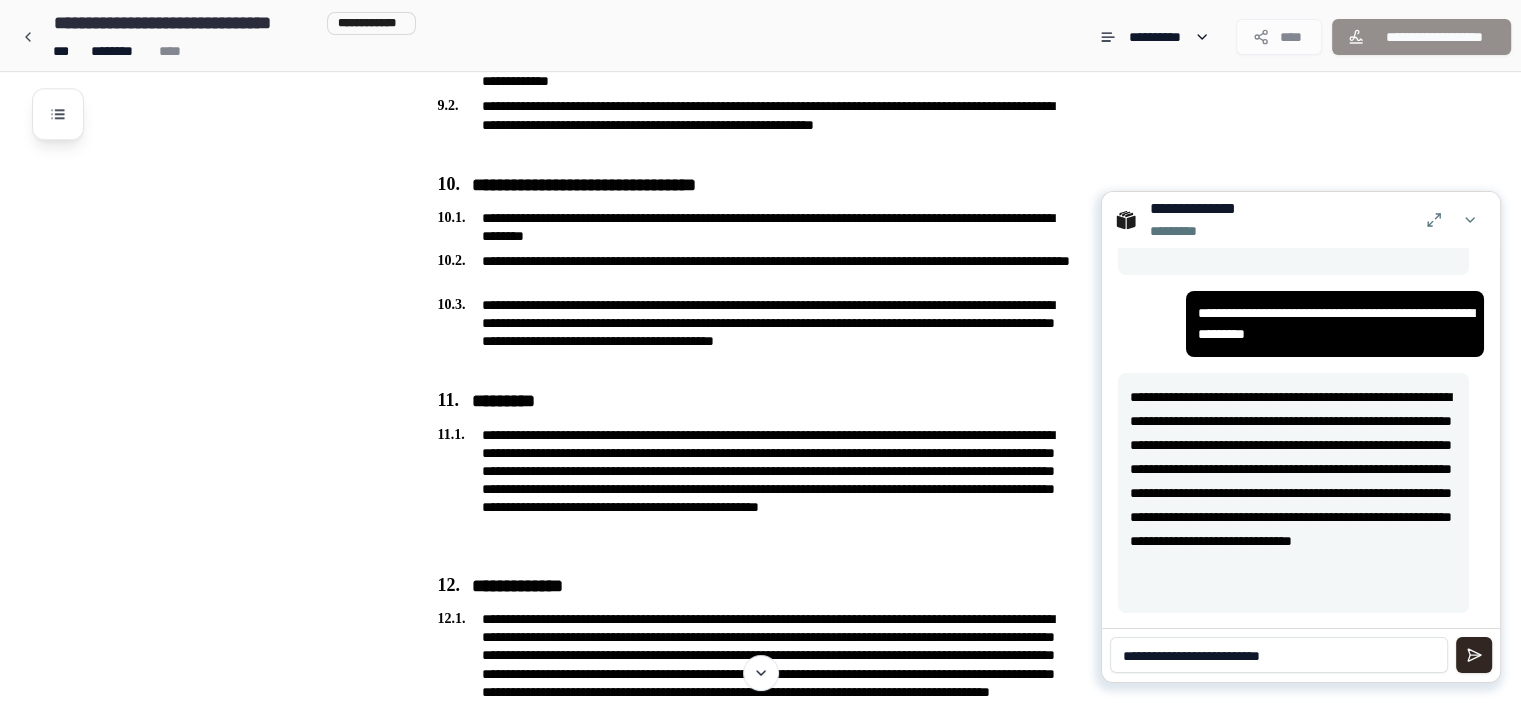 type on "**********" 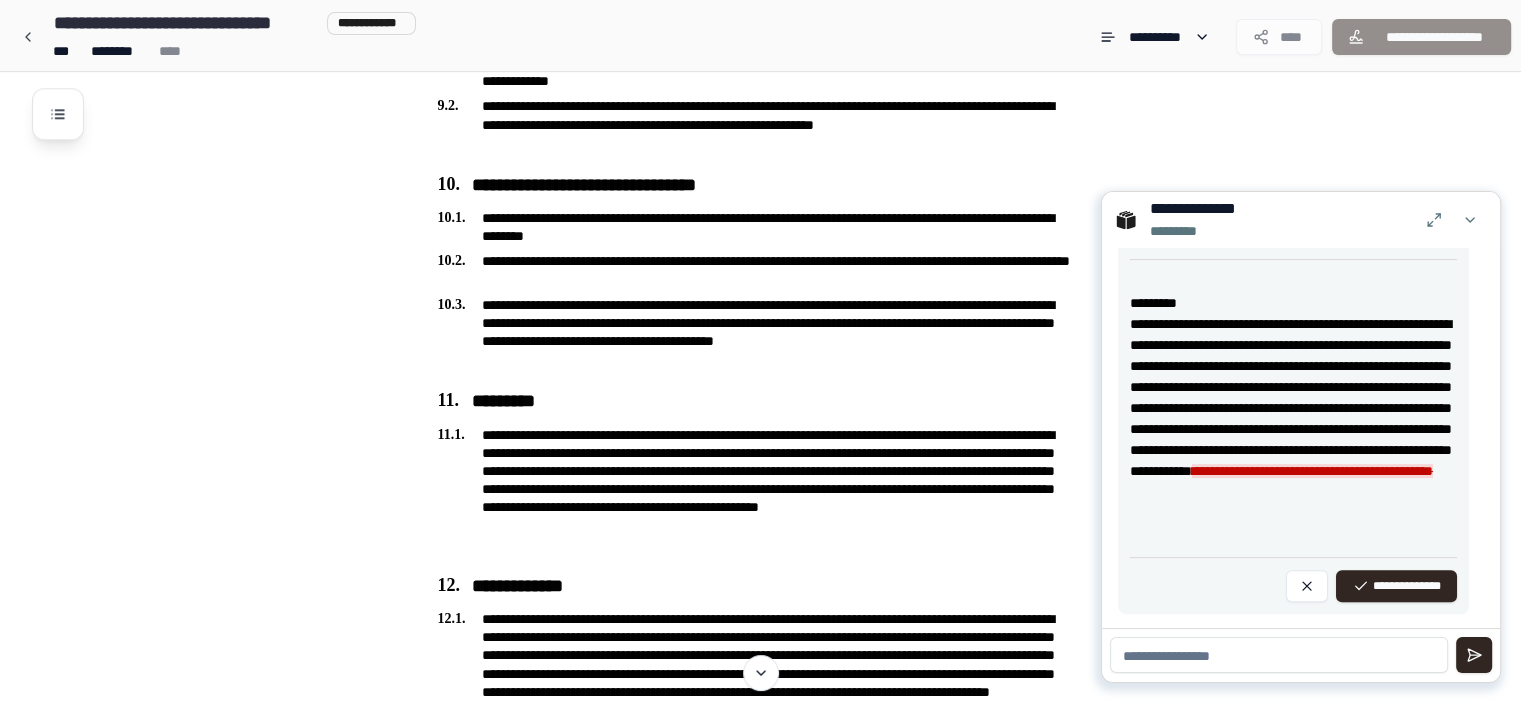 scroll, scrollTop: 709, scrollLeft: 0, axis: vertical 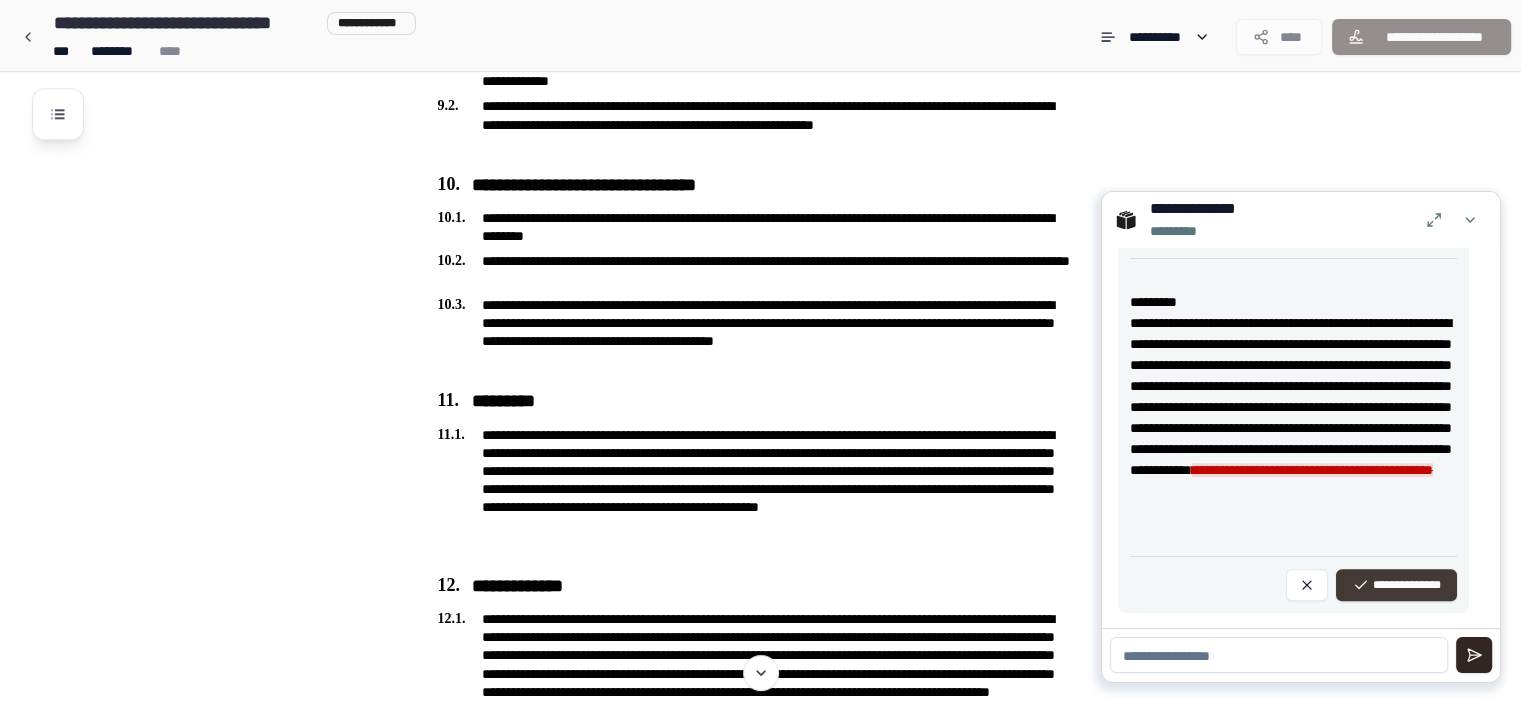 click on "**********" at bounding box center (1396, 585) 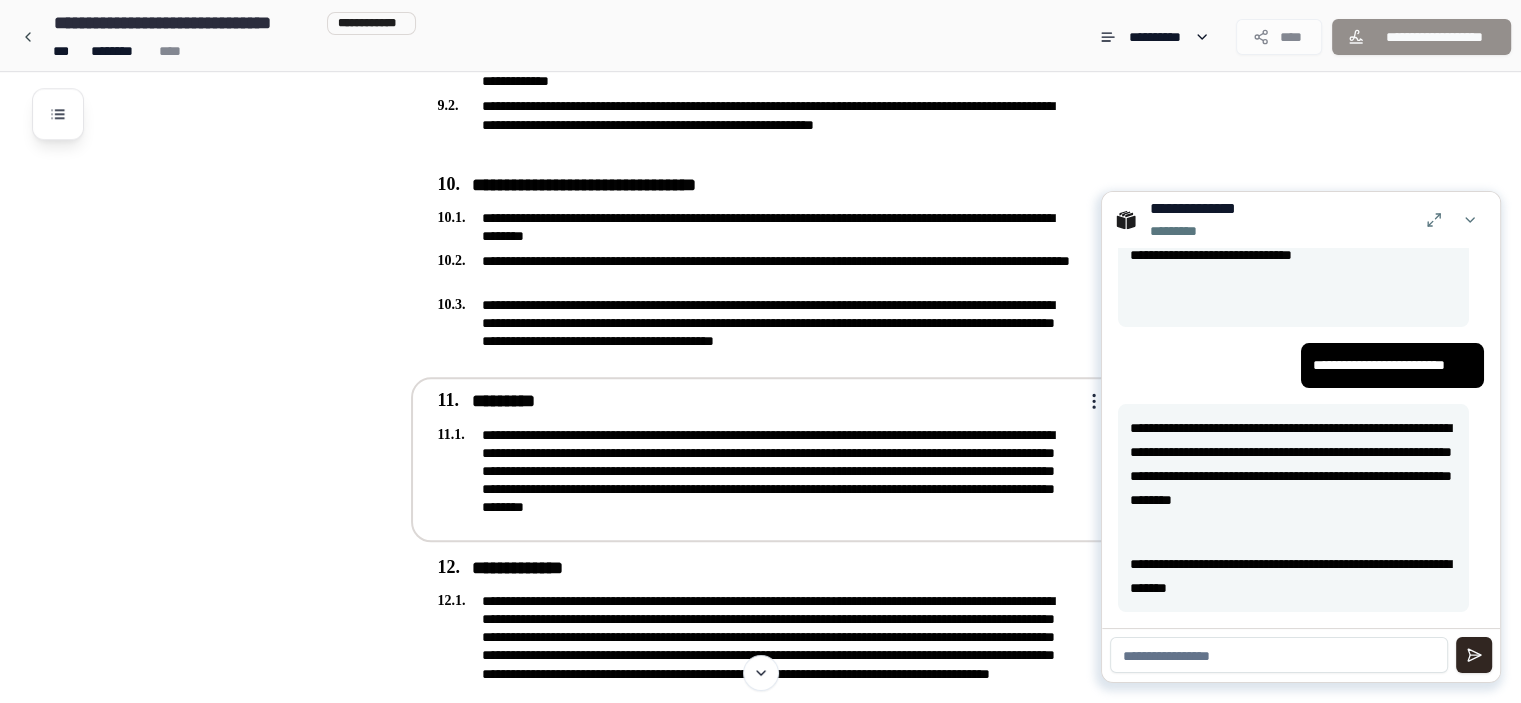 scroll, scrollTop: 354, scrollLeft: 0, axis: vertical 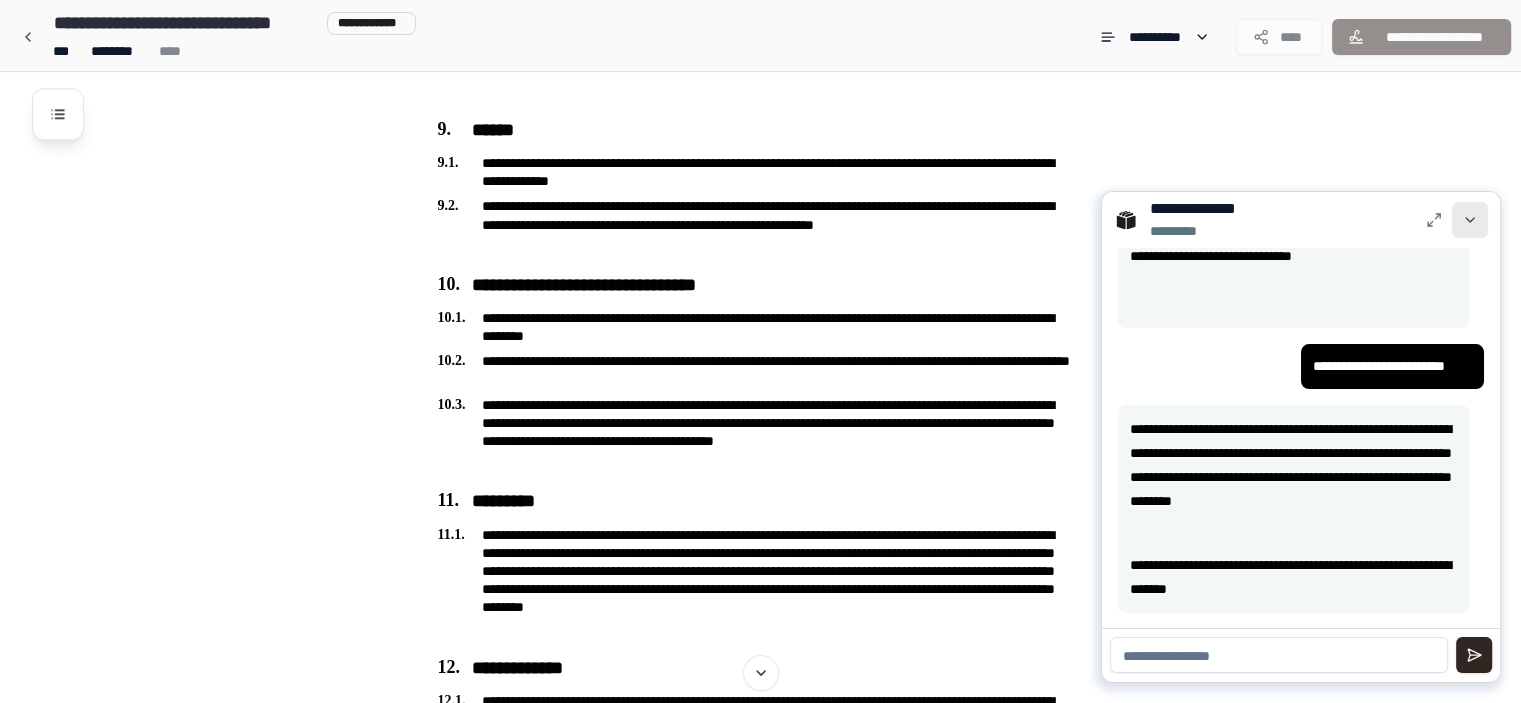 click at bounding box center (1470, 220) 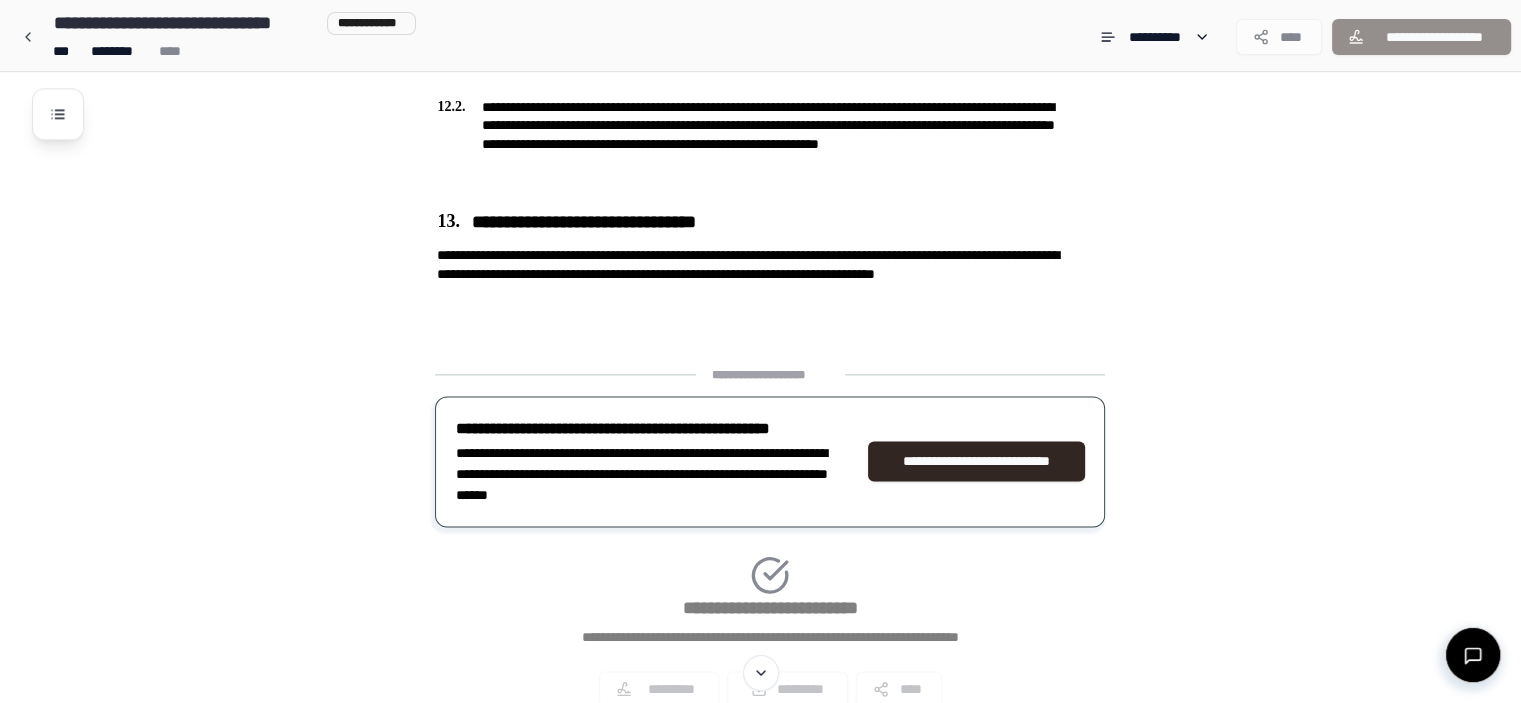 scroll, scrollTop: 2804, scrollLeft: 0, axis: vertical 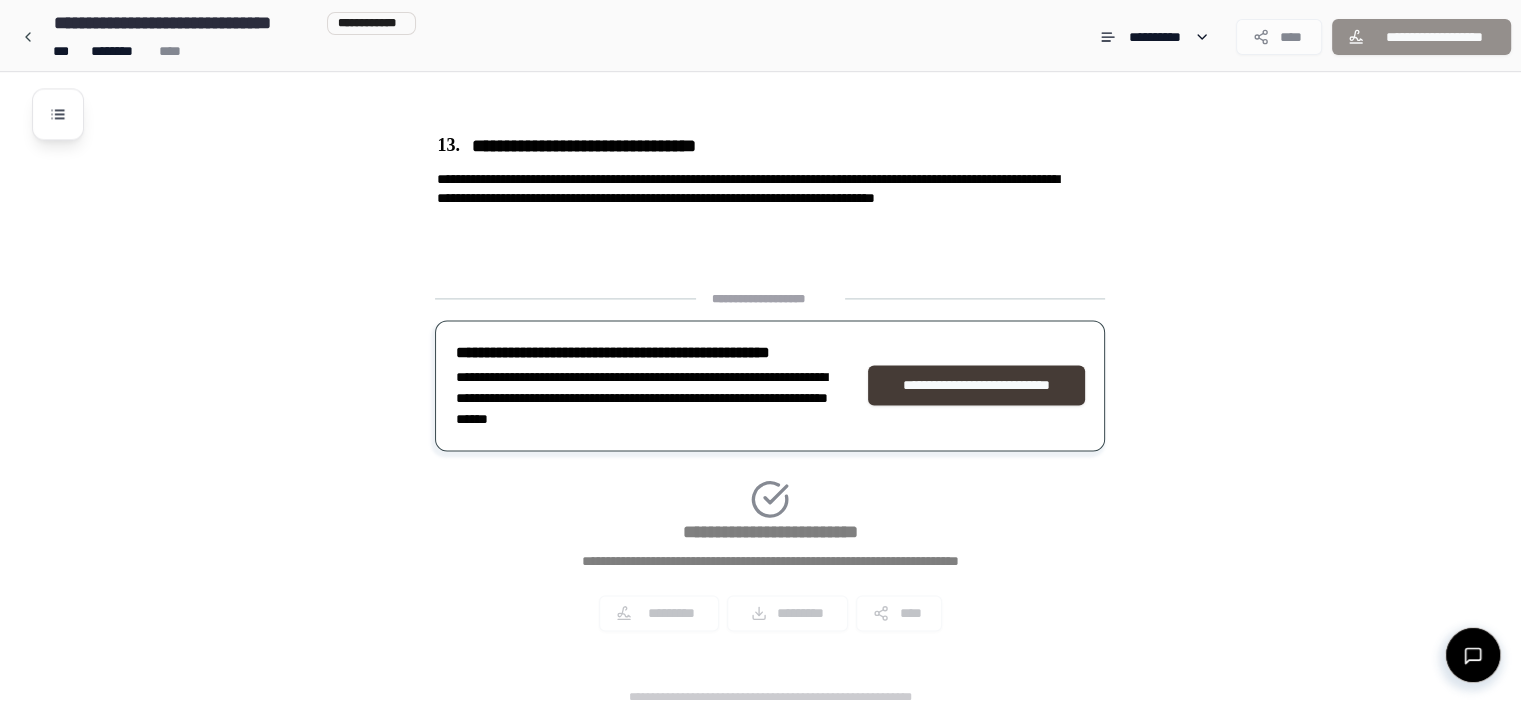 click on "**********" at bounding box center [976, 385] 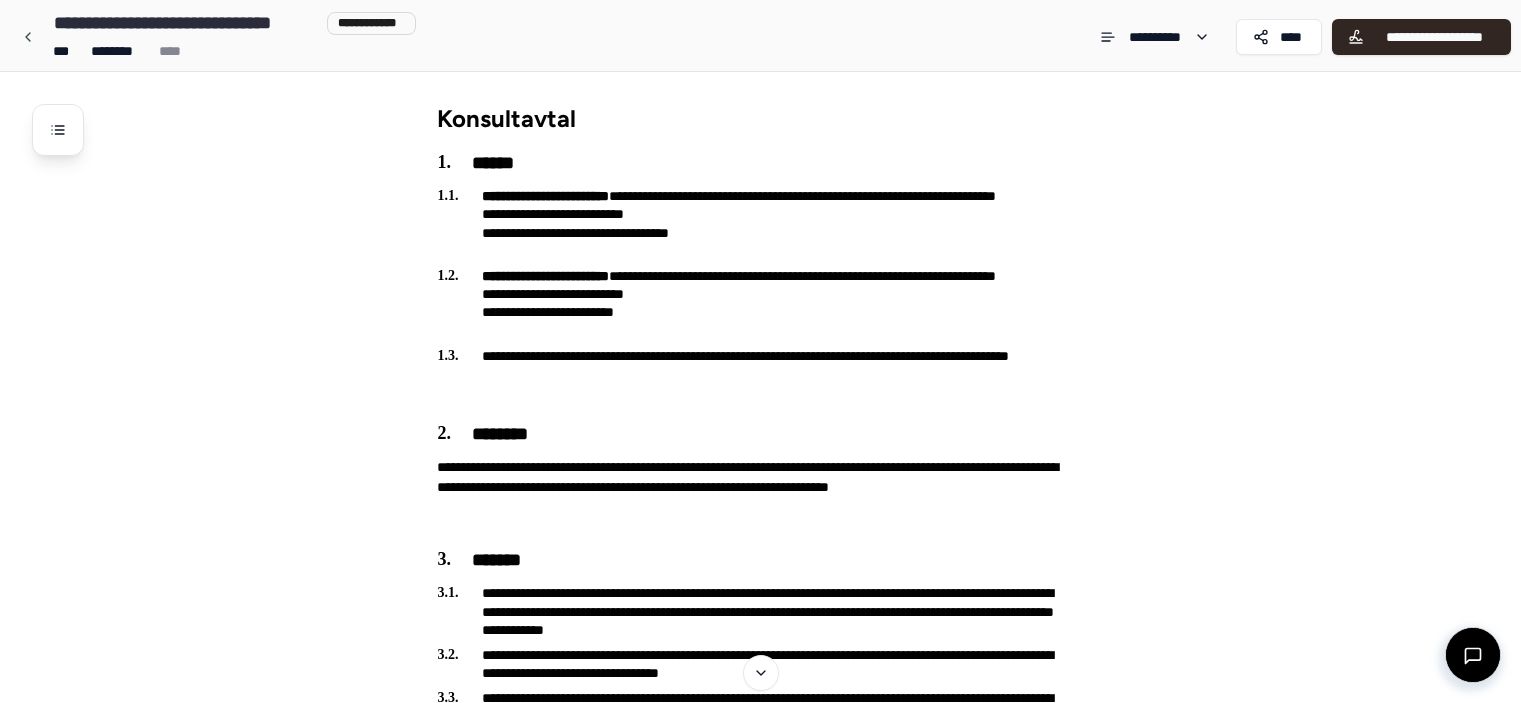 scroll, scrollTop: 0, scrollLeft: 0, axis: both 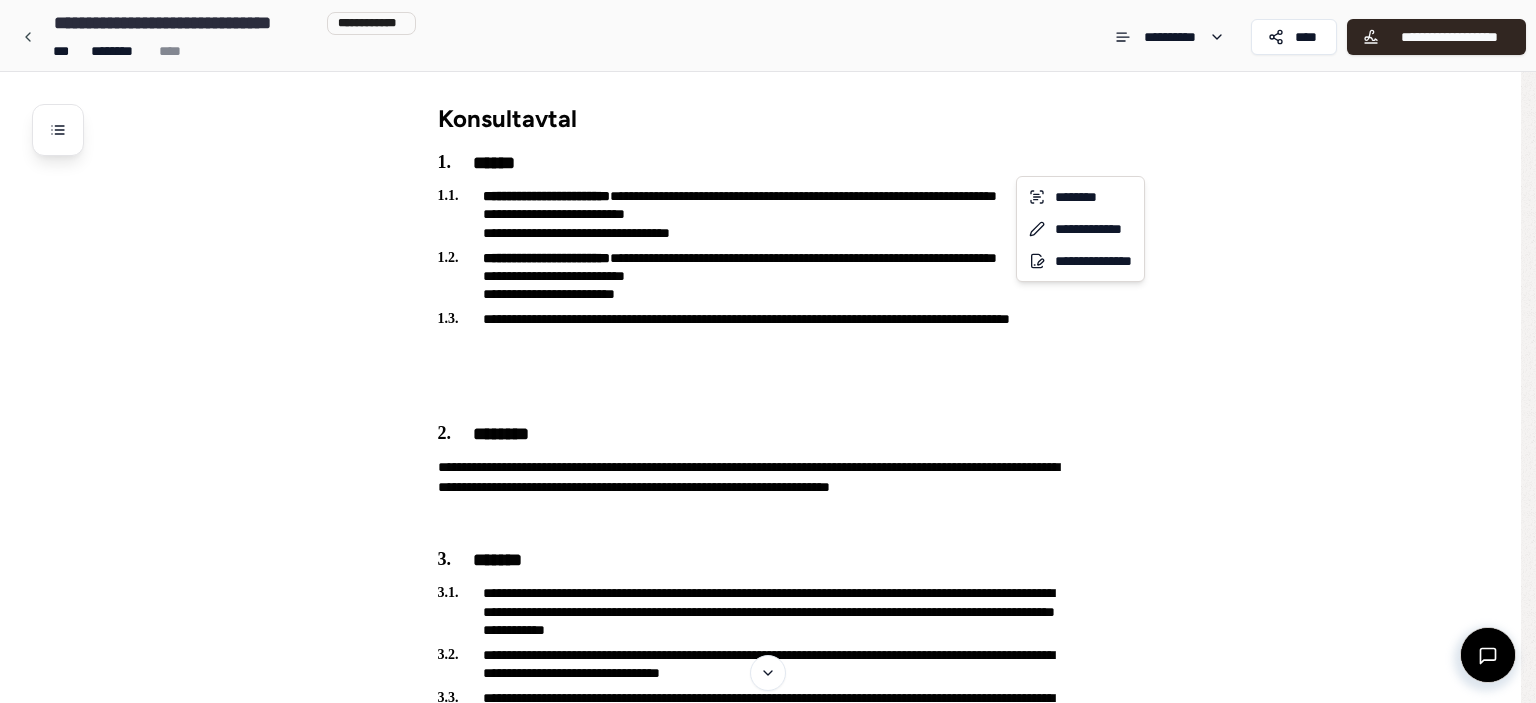 click on "**********" at bounding box center (768, 1676) 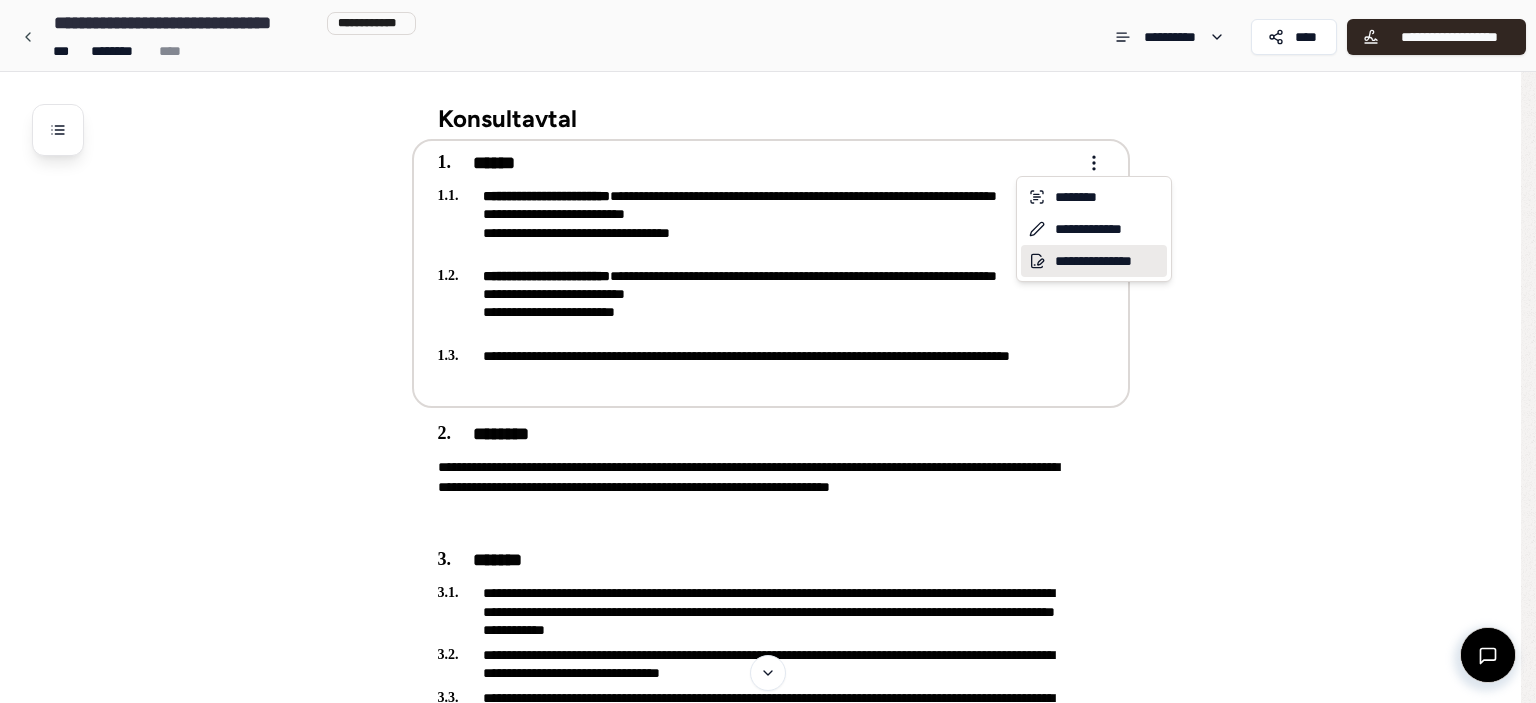 click on "**********" at bounding box center [1094, 261] 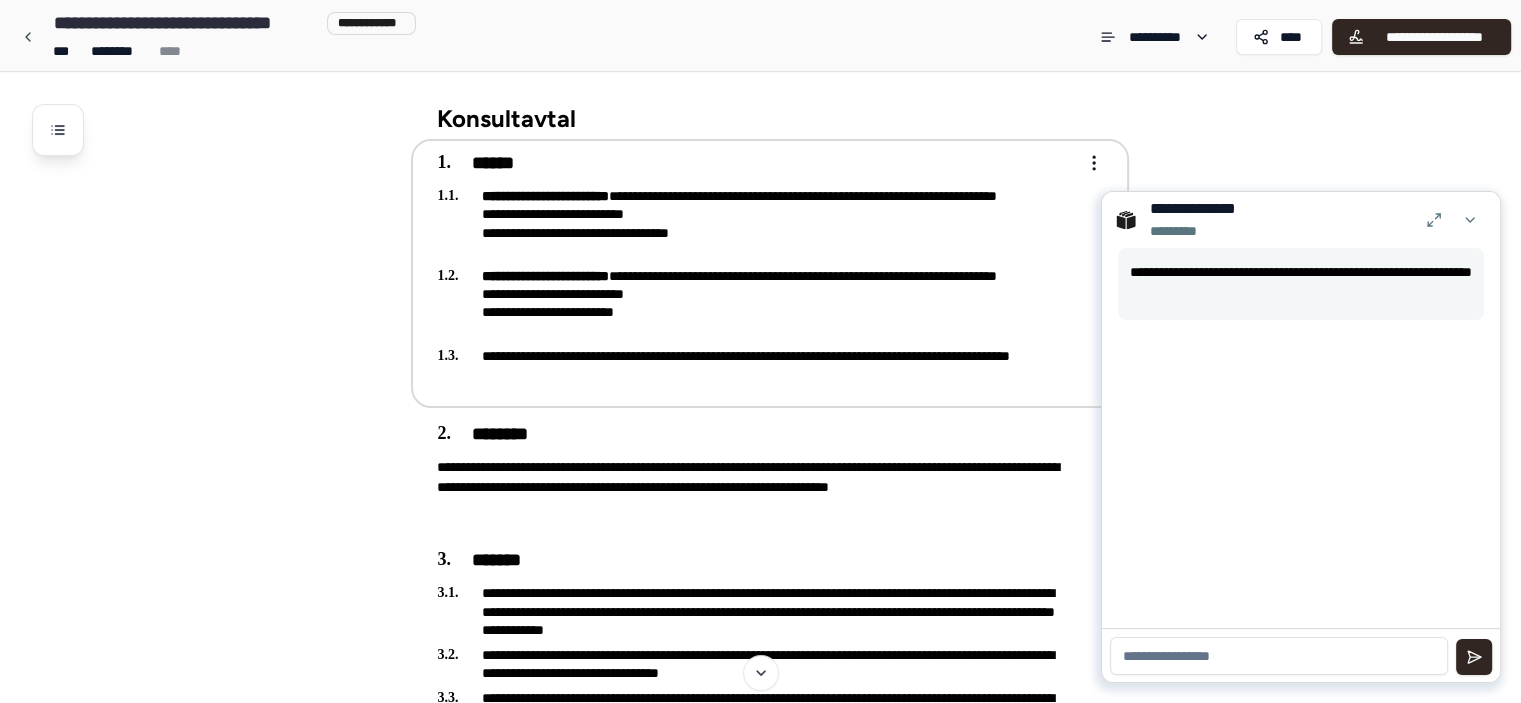 click at bounding box center (1279, 656) 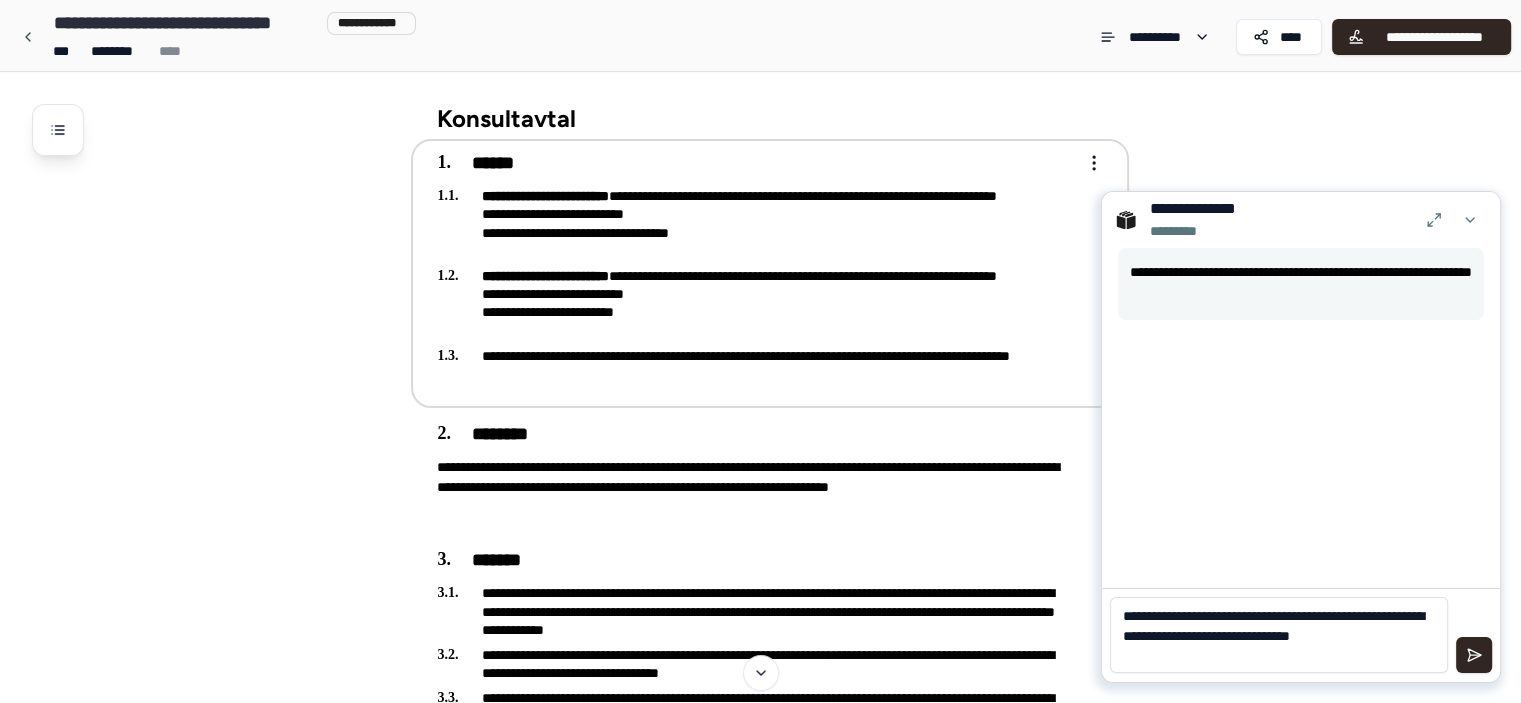 scroll, scrollTop: 0, scrollLeft: 0, axis: both 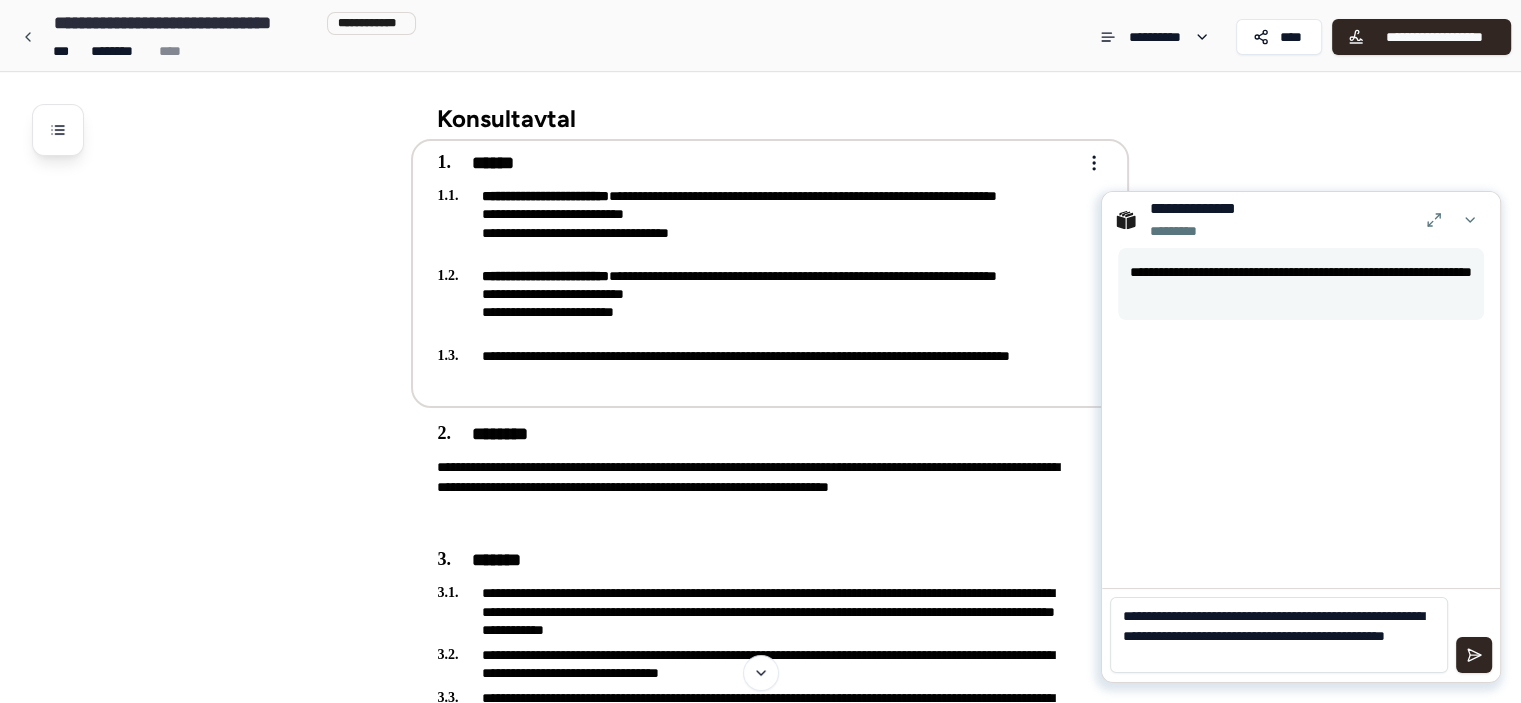 type on "**********" 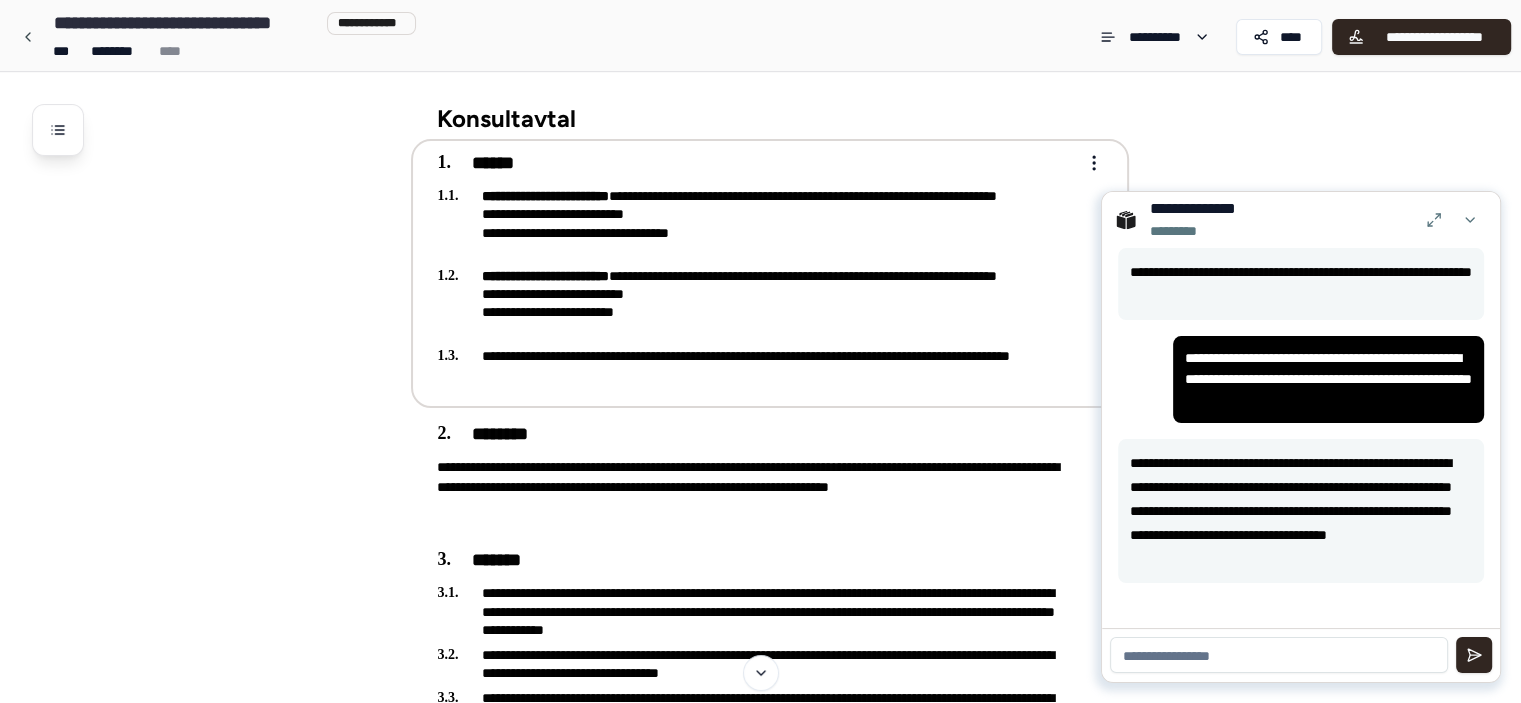 click at bounding box center (1279, 655) 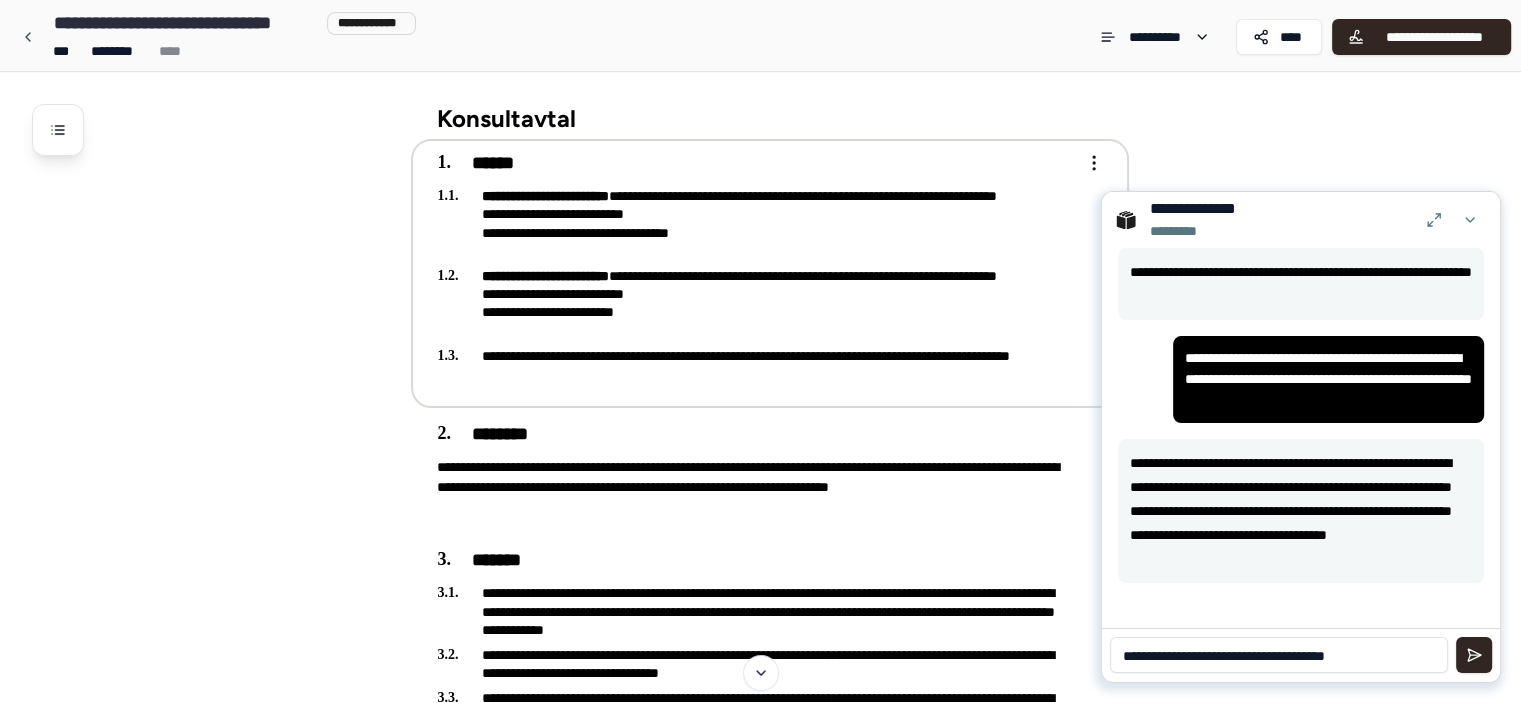 scroll, scrollTop: 0, scrollLeft: 0, axis: both 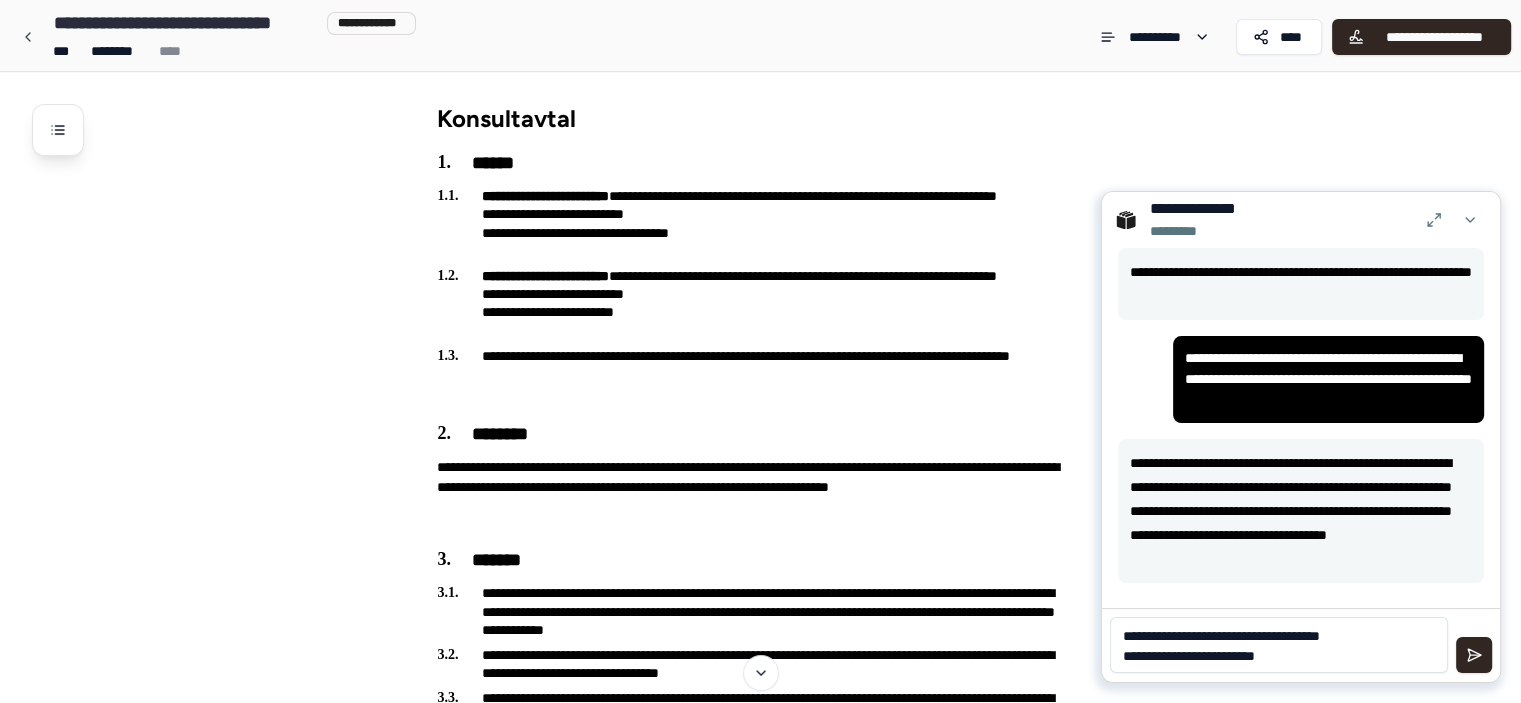 click on "**********" at bounding box center (1279, 645) 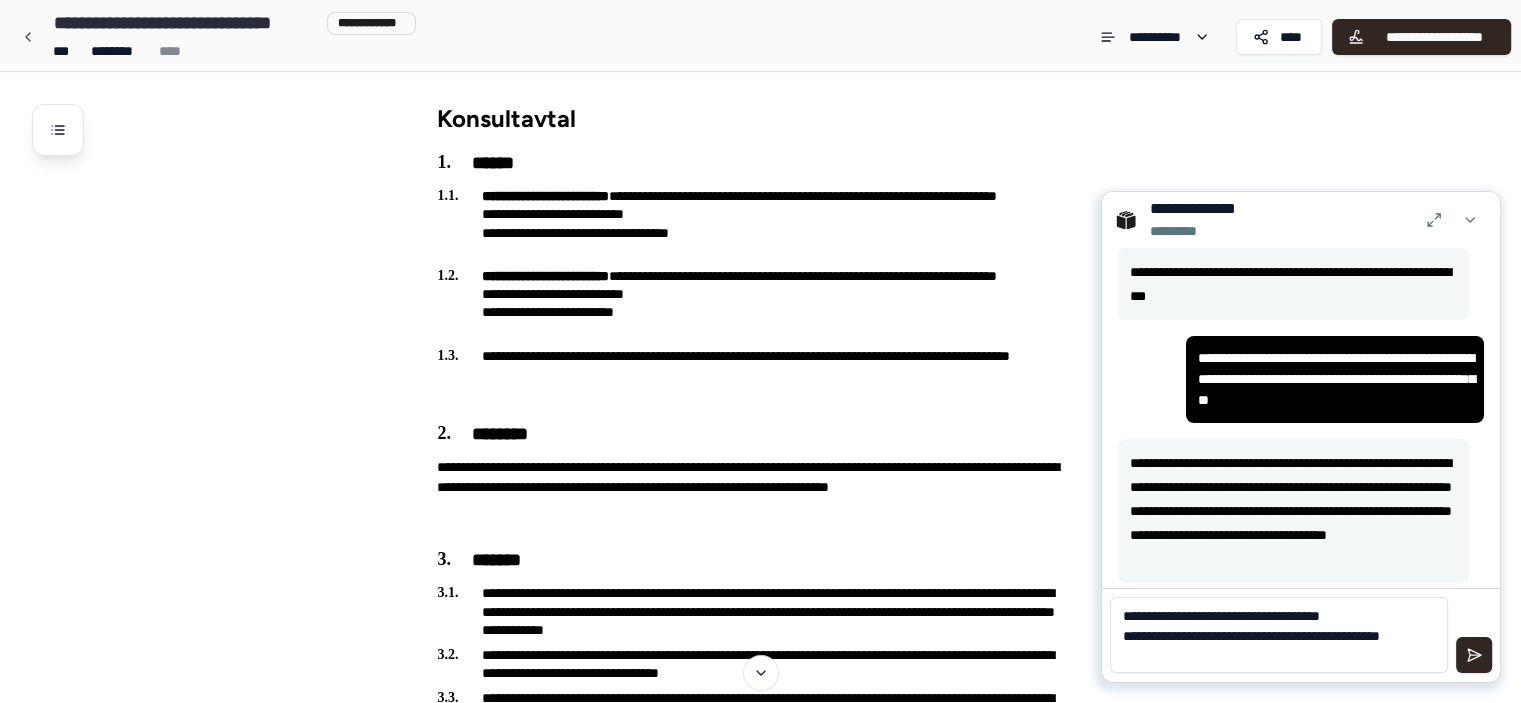 scroll, scrollTop: 0, scrollLeft: 0, axis: both 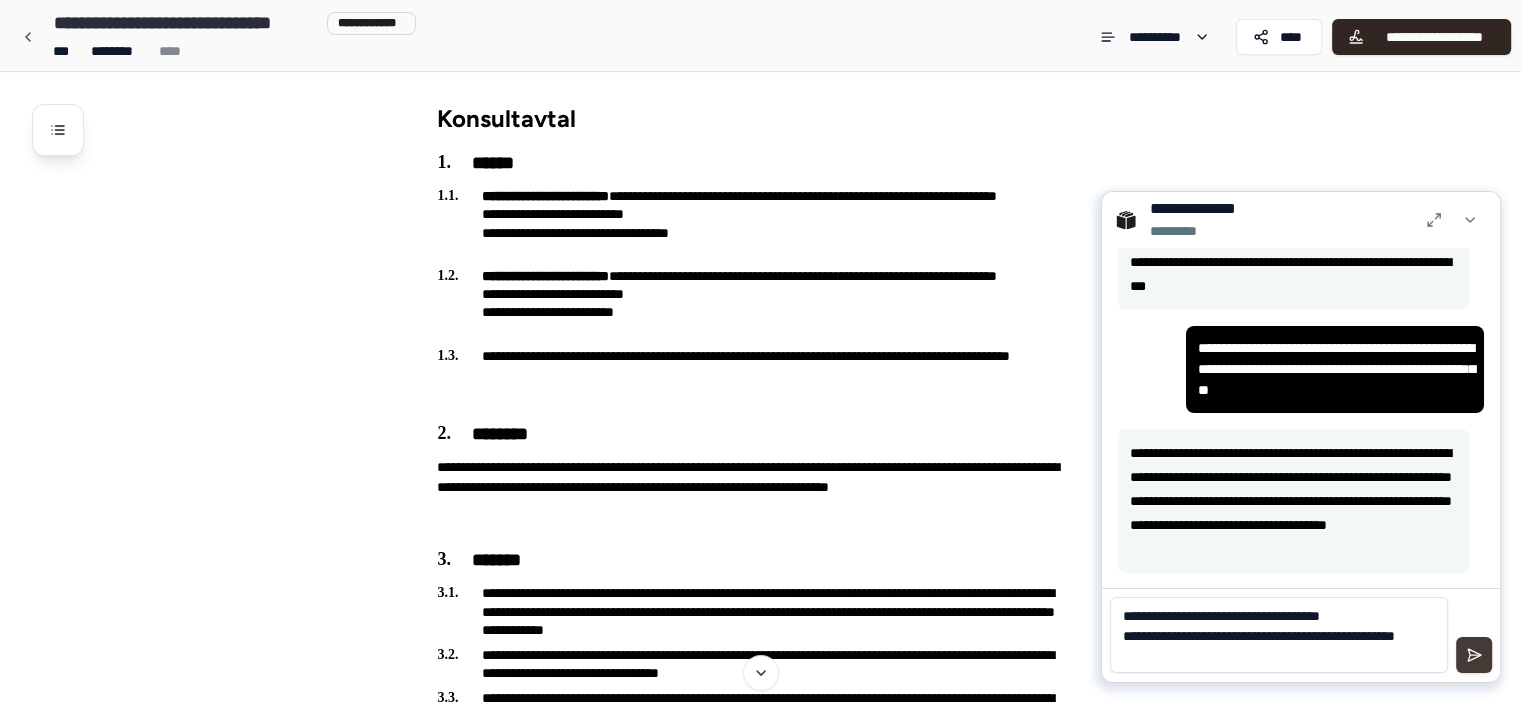 type on "**********" 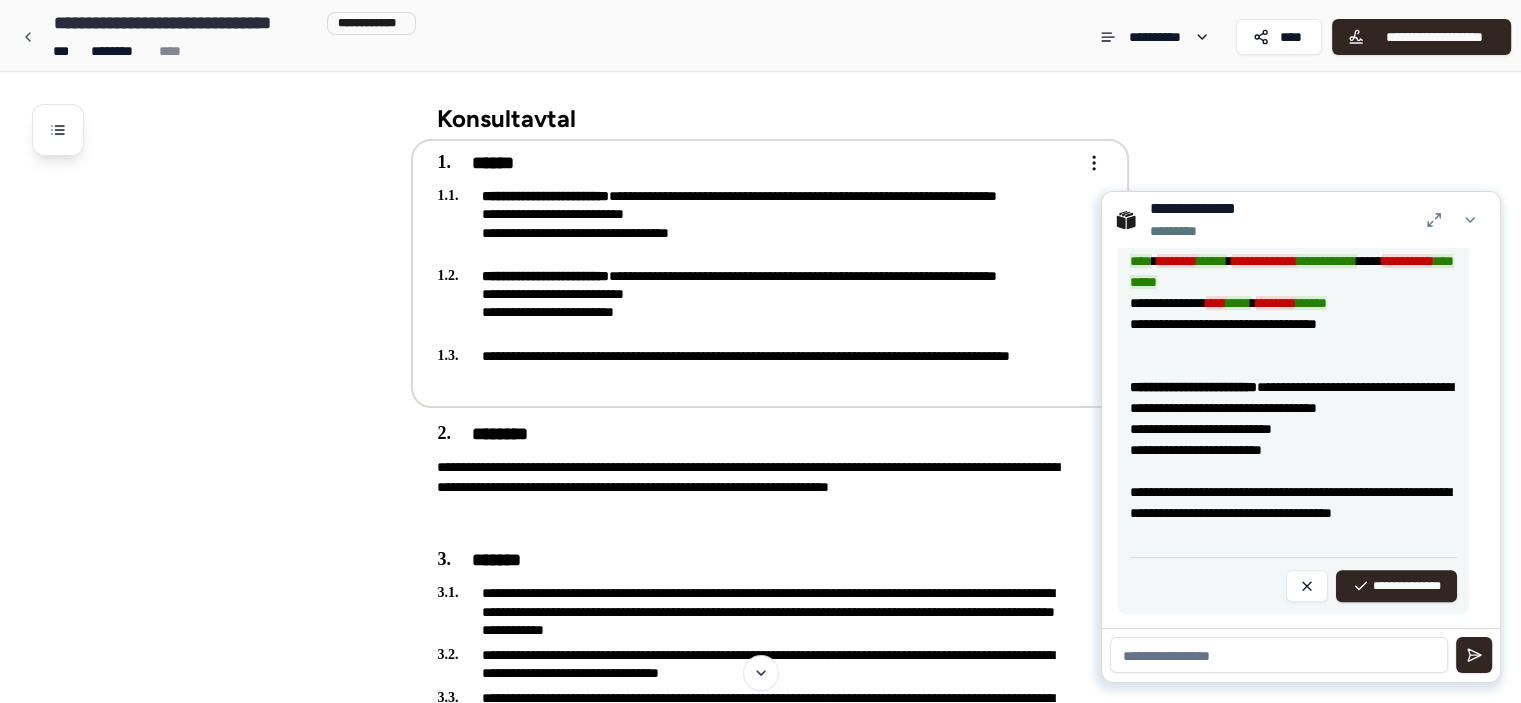 scroll, scrollTop: 837, scrollLeft: 0, axis: vertical 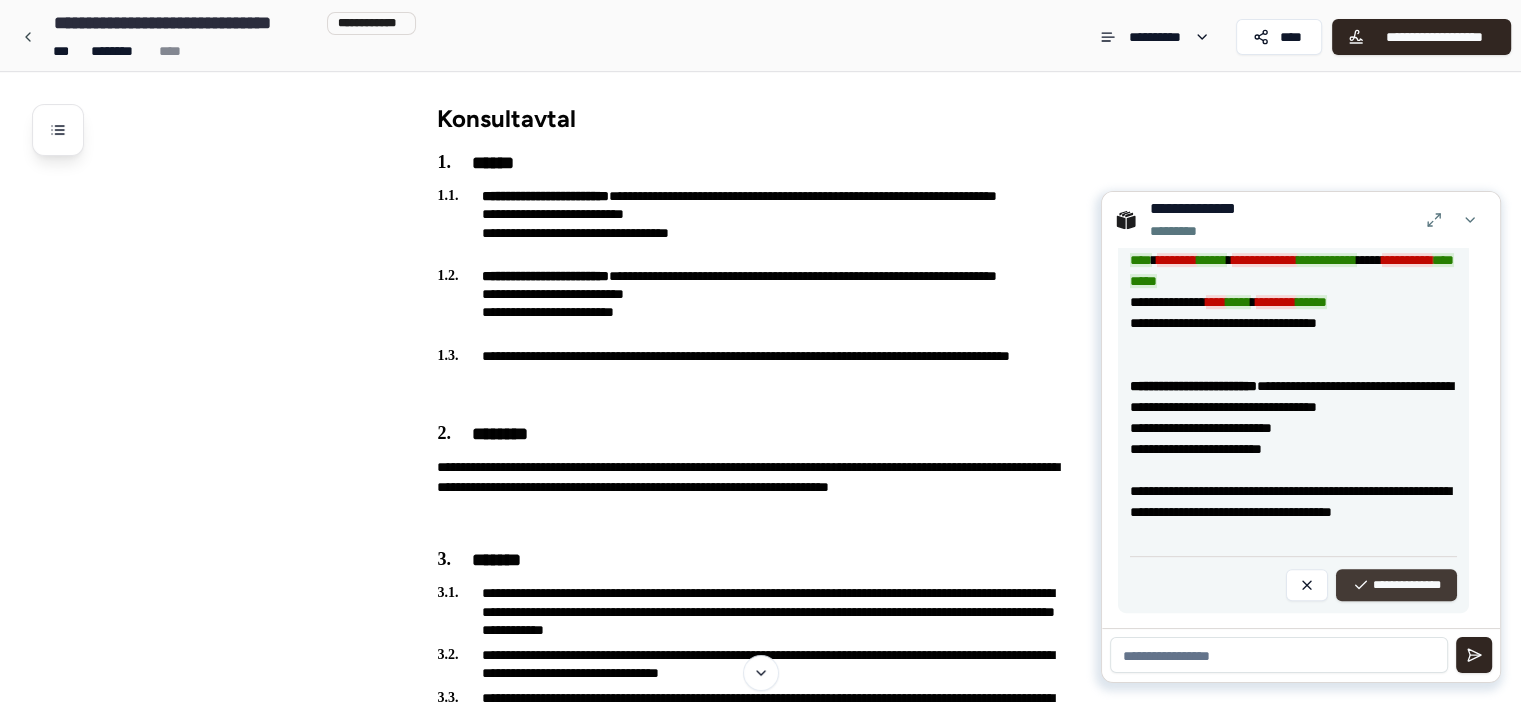 click on "**********" at bounding box center [1396, 585] 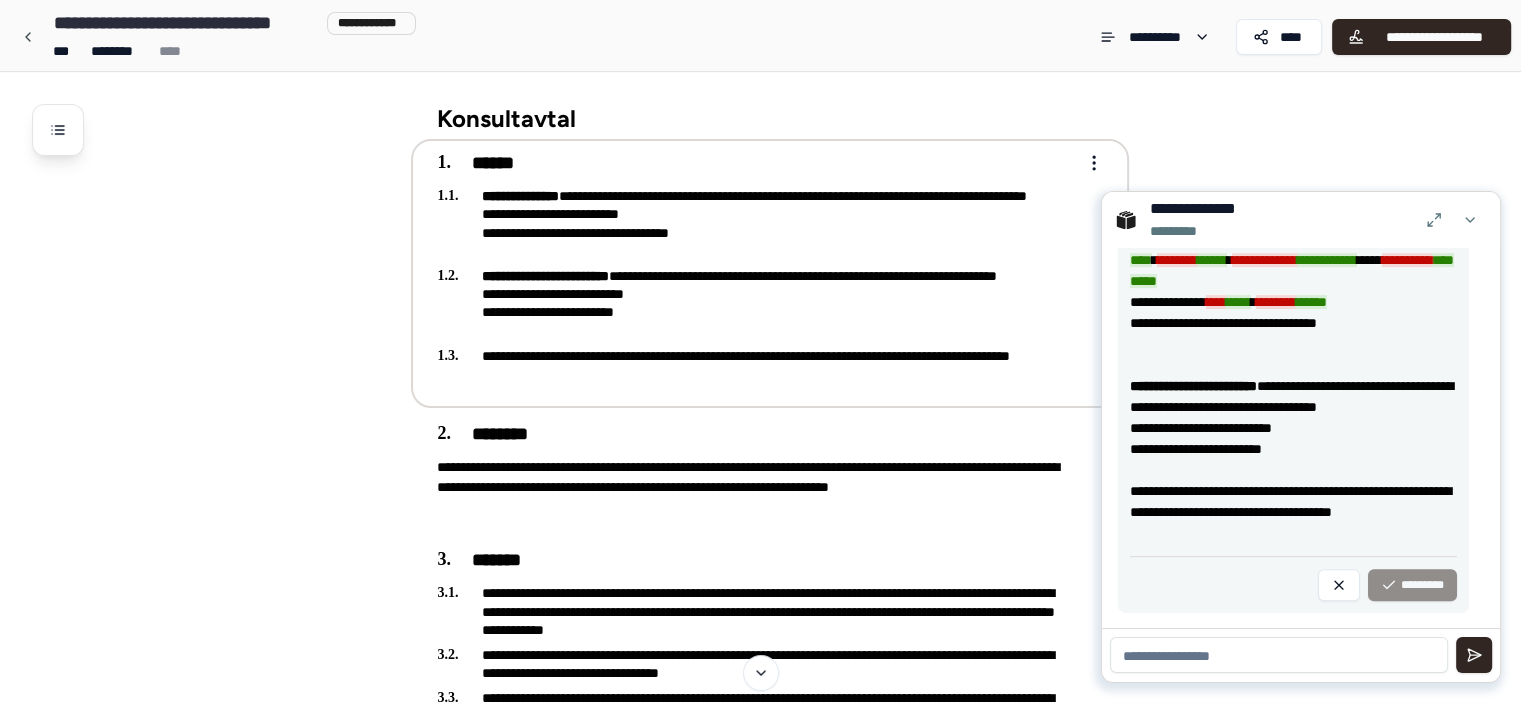 scroll, scrollTop: 376, scrollLeft: 0, axis: vertical 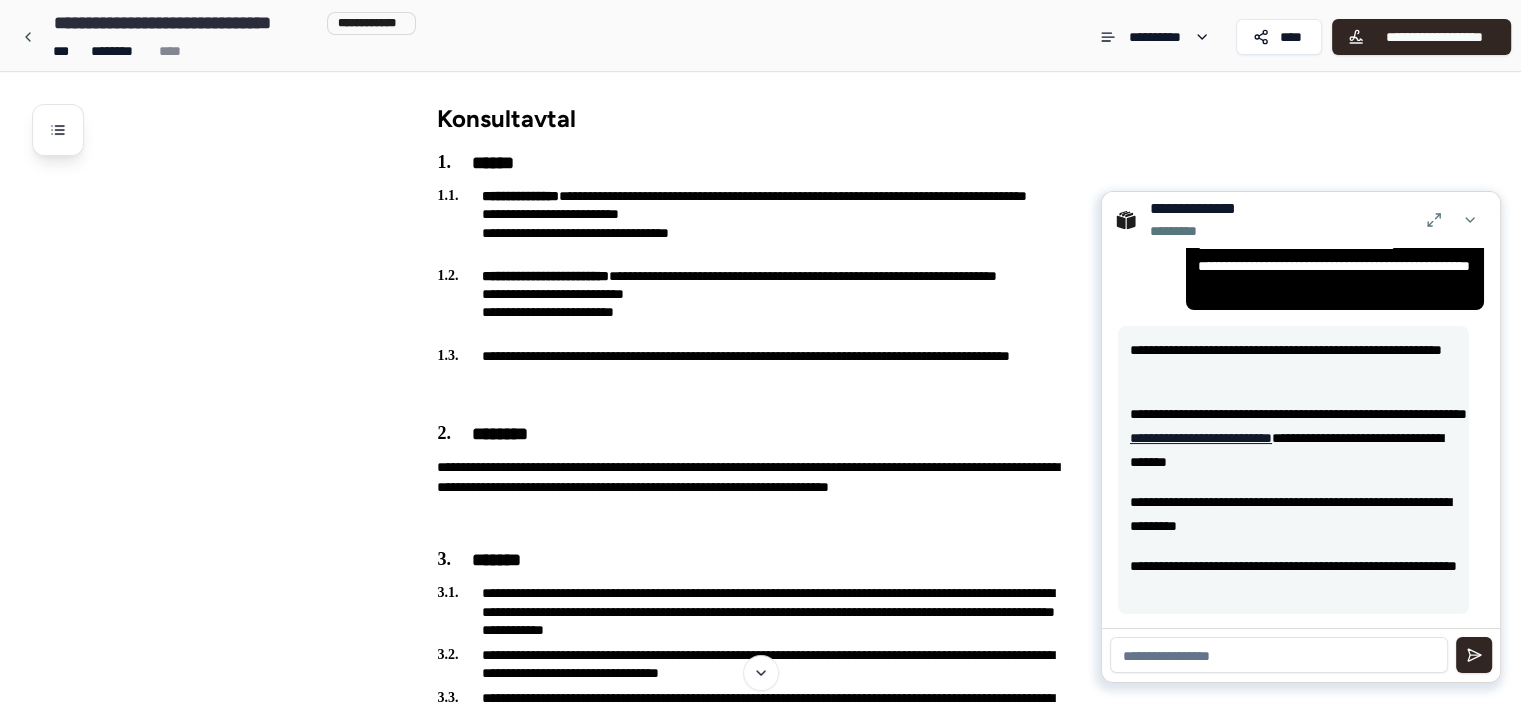 click at bounding box center (1470, 220) 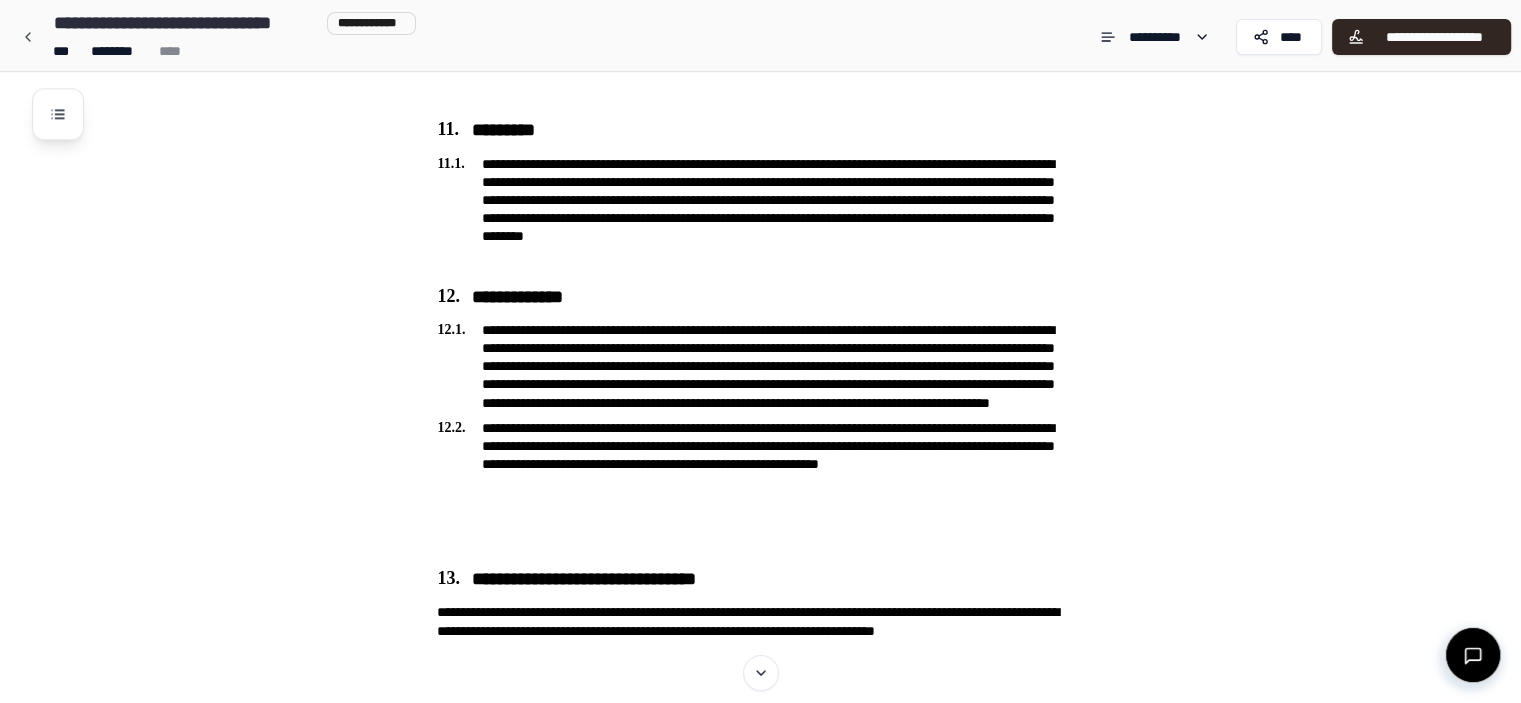 scroll, scrollTop: 2649, scrollLeft: 0, axis: vertical 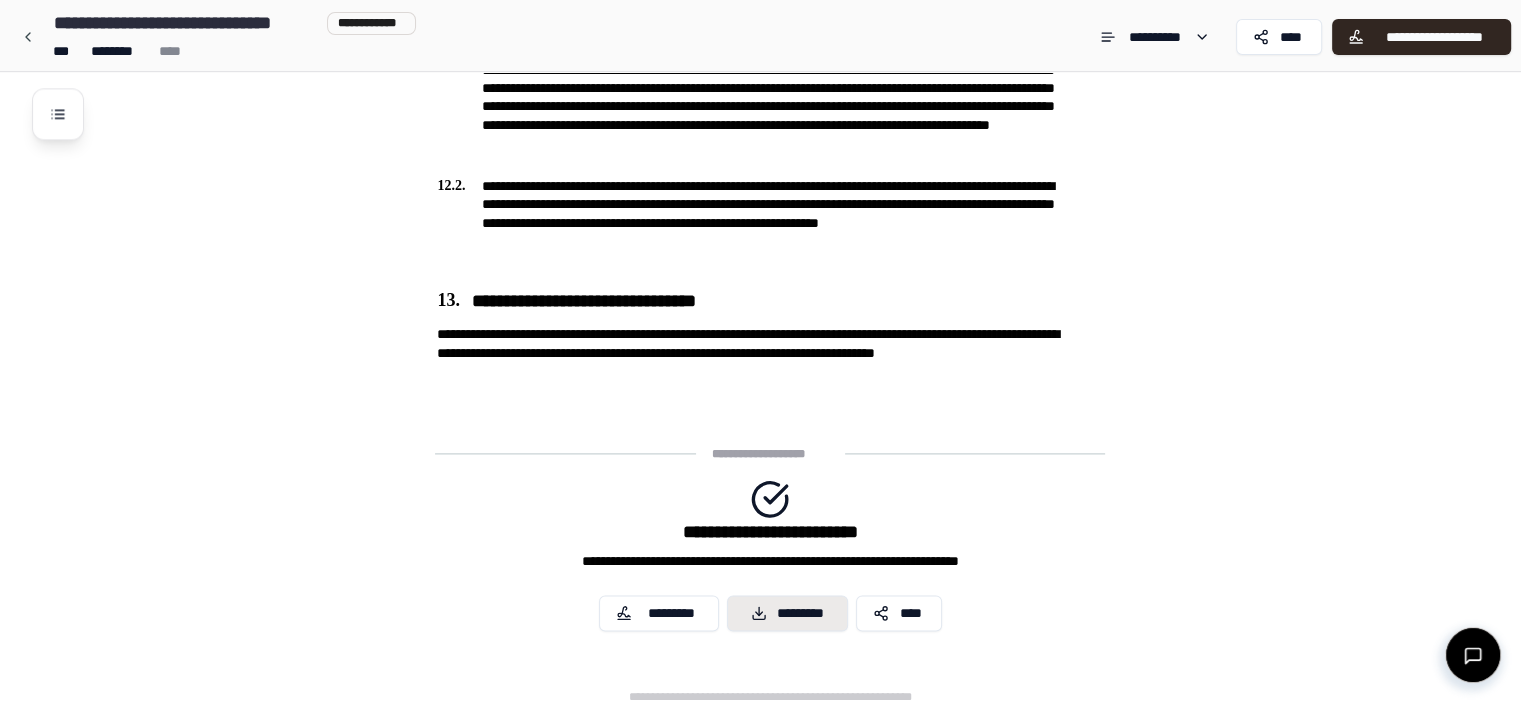 click on "*********" at bounding box center (788, 613) 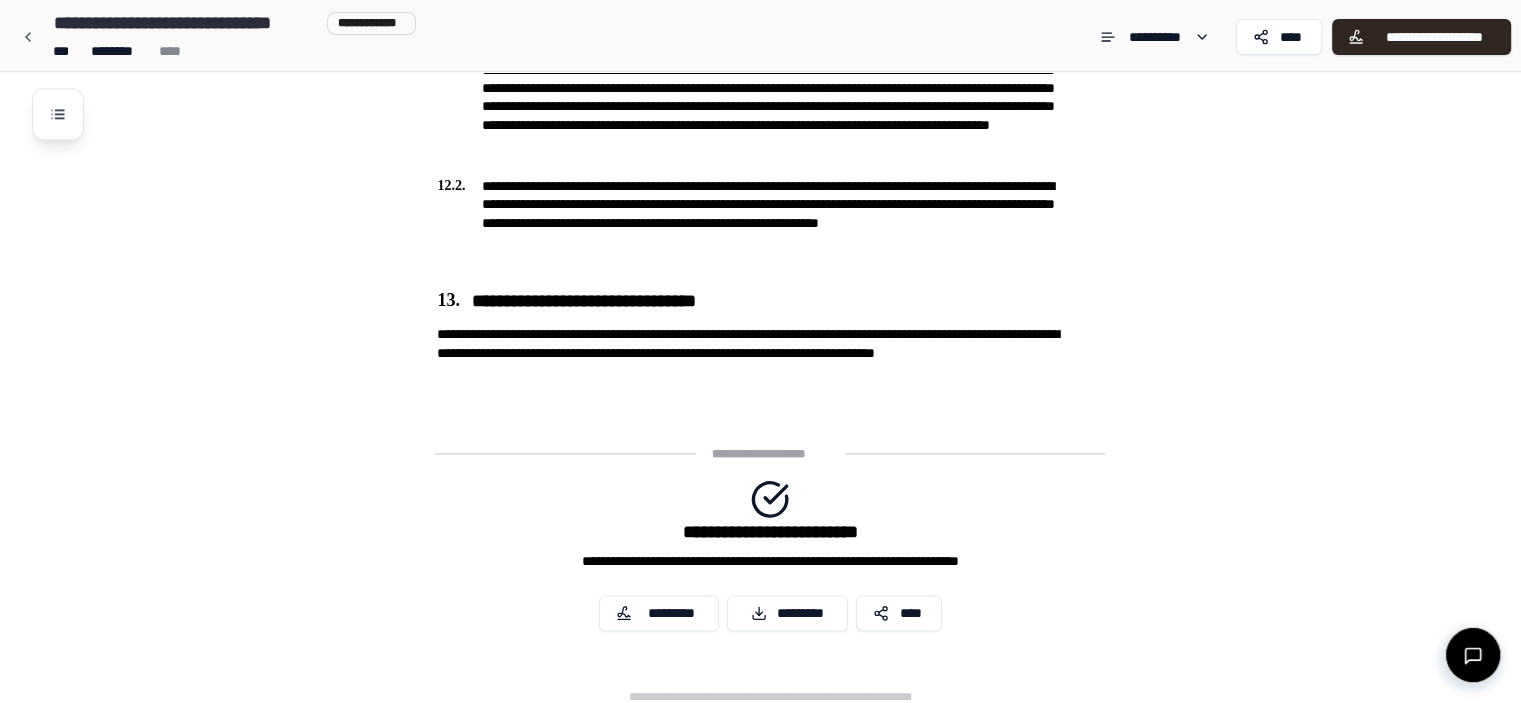 click at bounding box center [1473, 655] 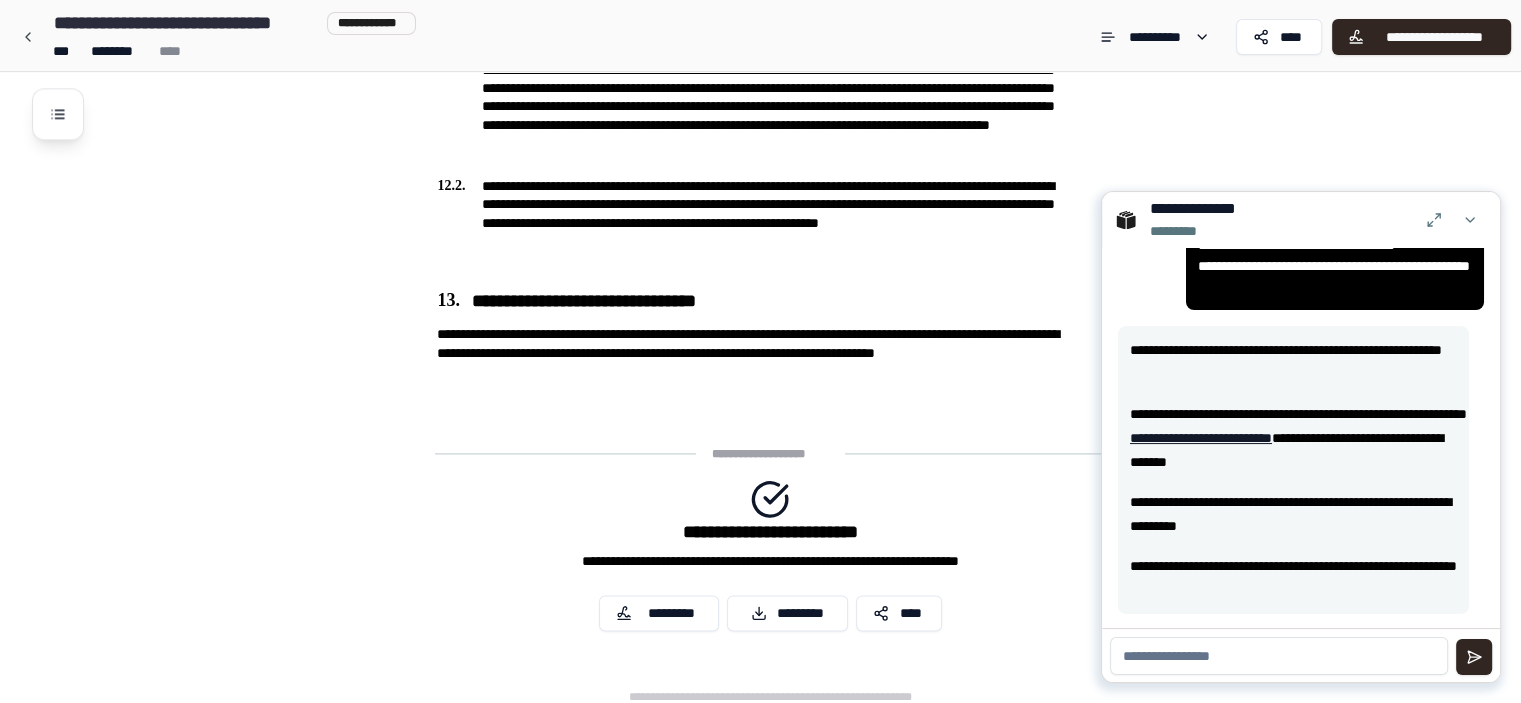 click at bounding box center (1279, 656) 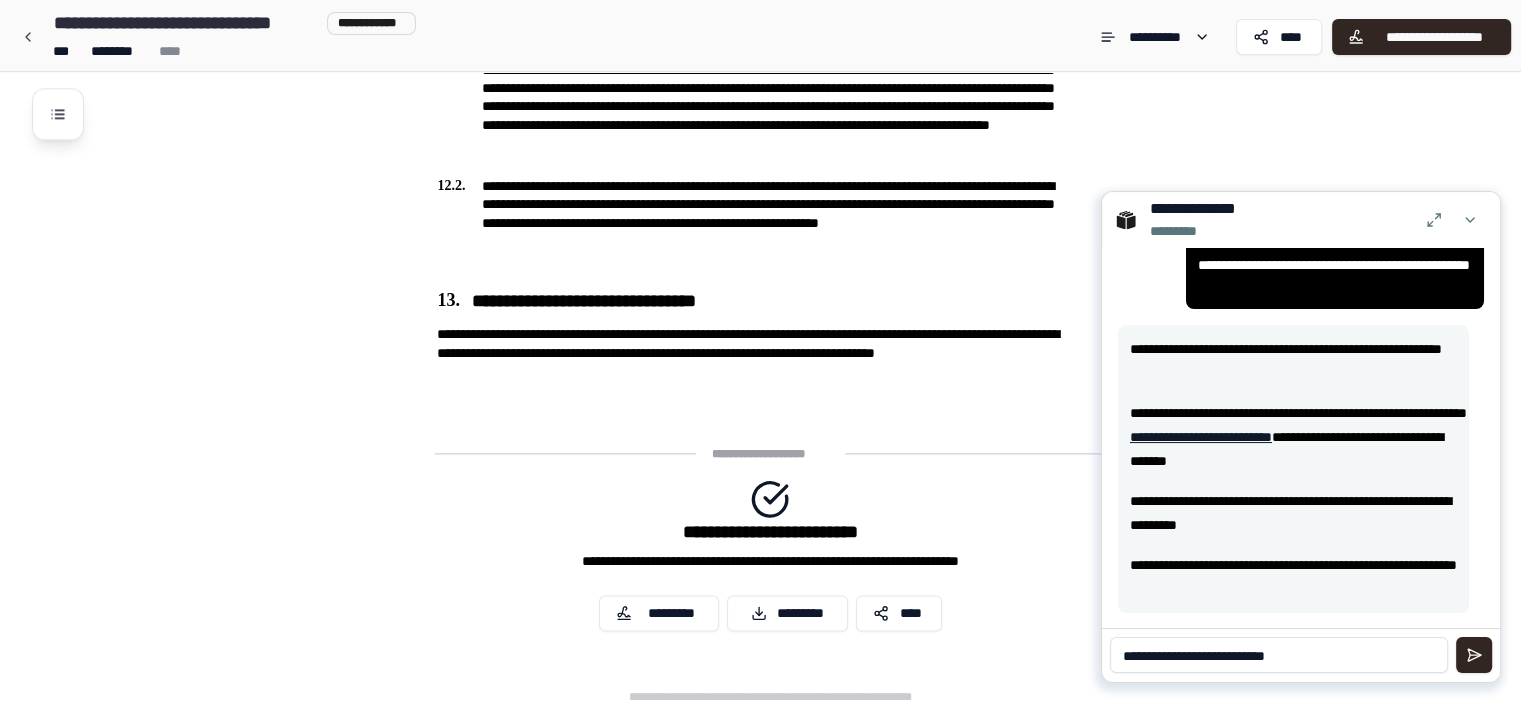 type on "**********" 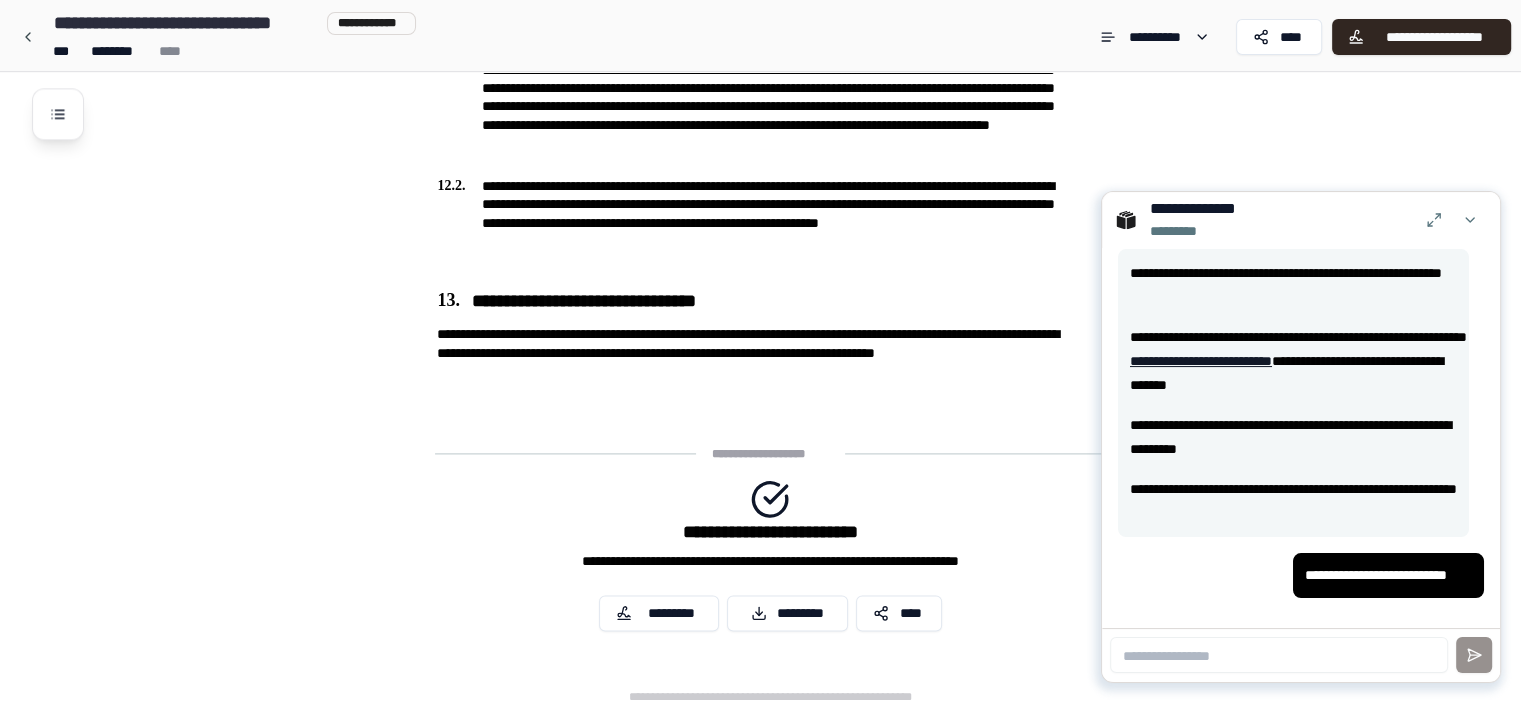scroll, scrollTop: 454, scrollLeft: 0, axis: vertical 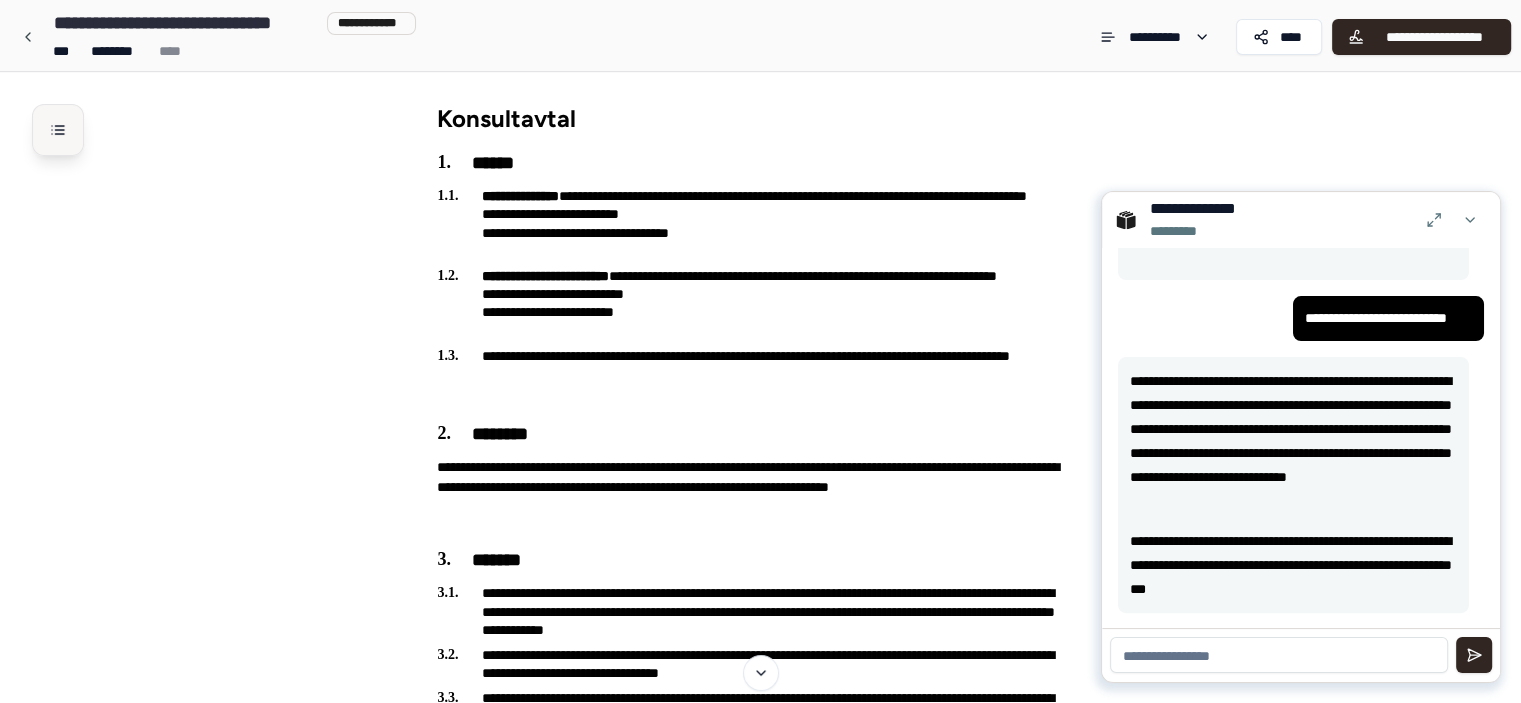 click at bounding box center [58, 130] 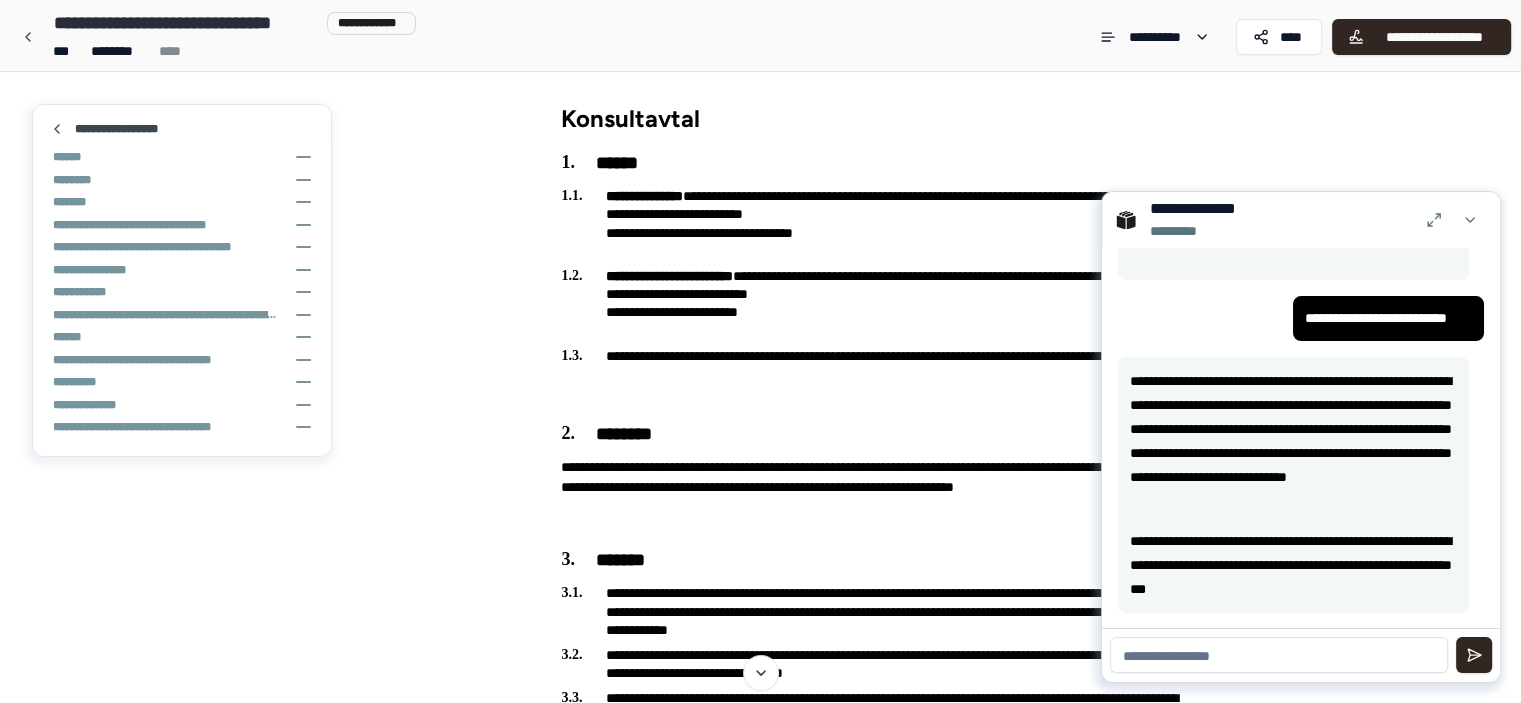 click at bounding box center (57, 129) 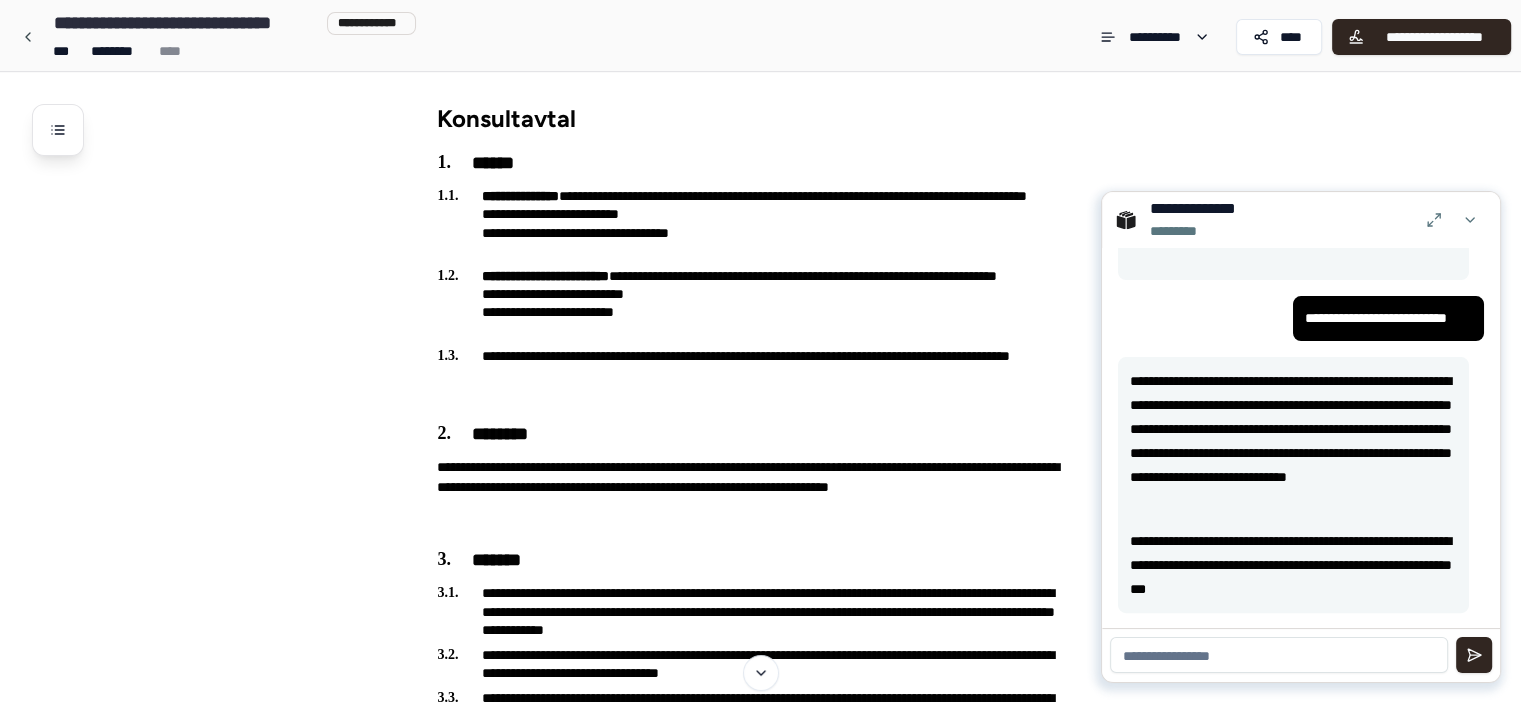 click at bounding box center [1279, 655] 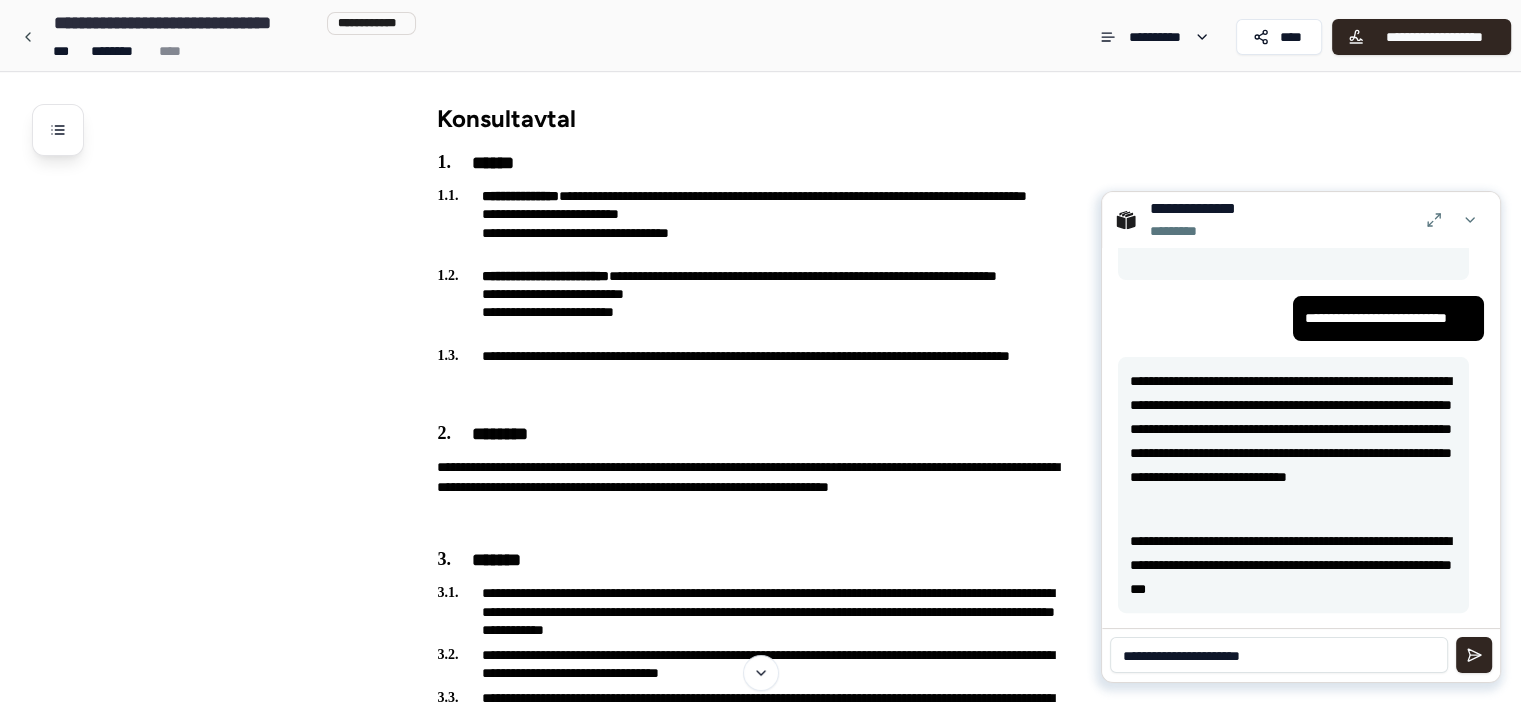 type on "**********" 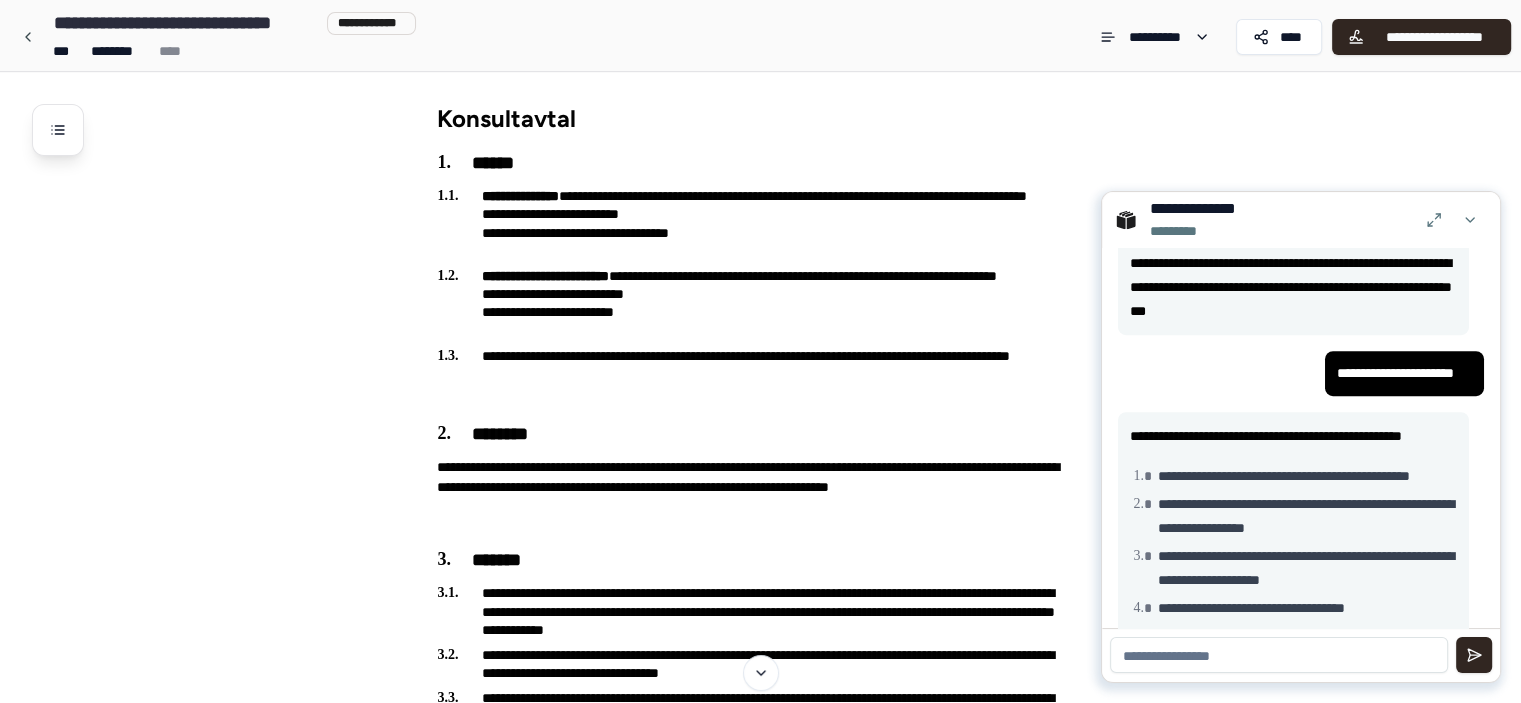 scroll, scrollTop: 959, scrollLeft: 0, axis: vertical 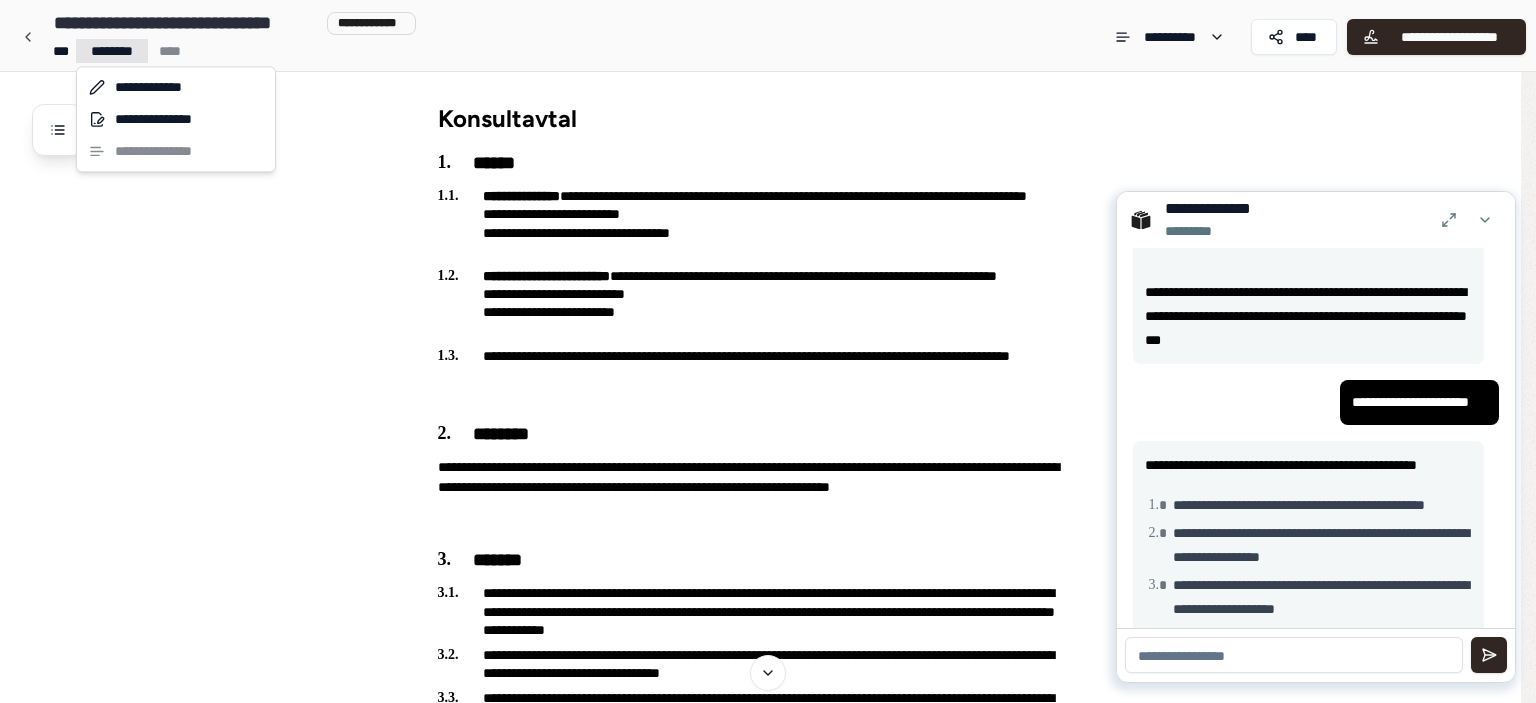 click on "**********" at bounding box center (768, 1676) 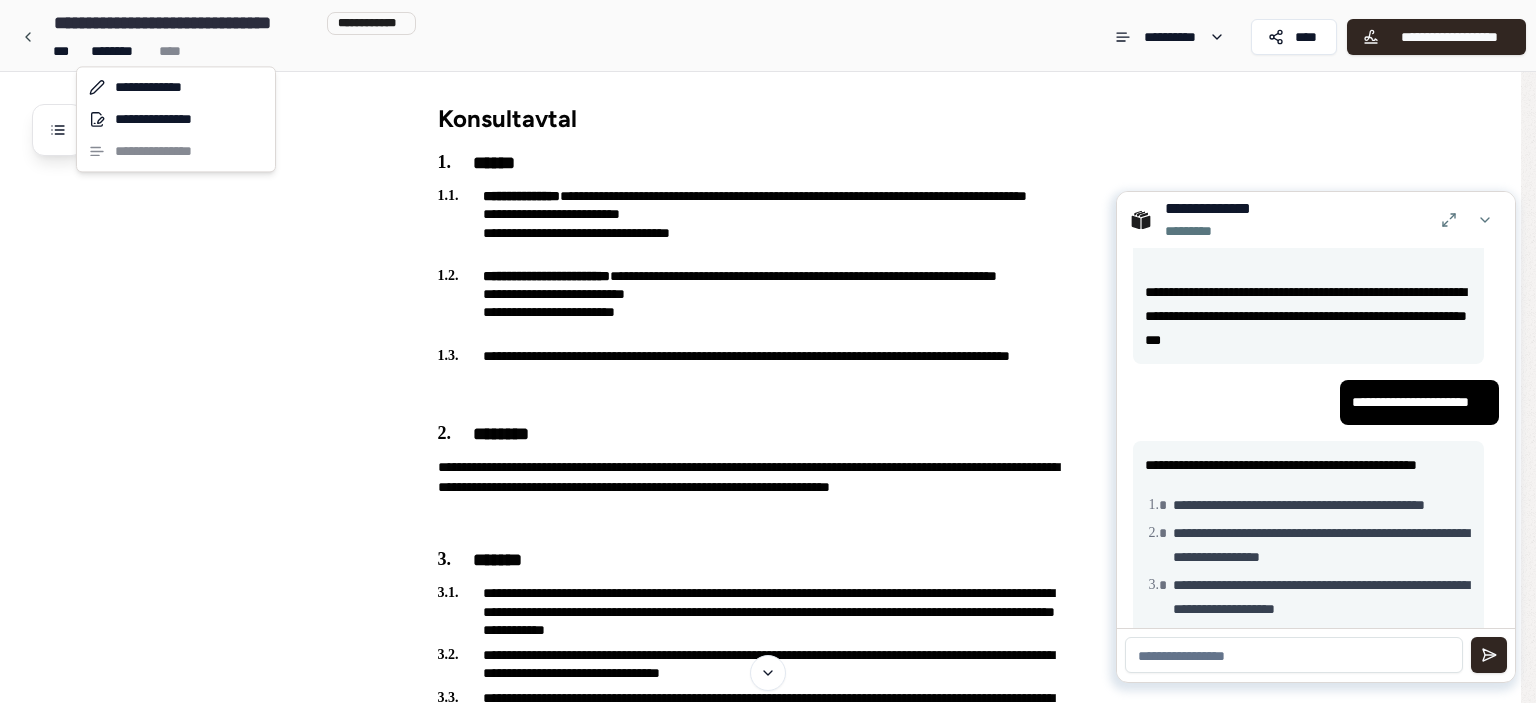 click on "**********" at bounding box center [768, 1676] 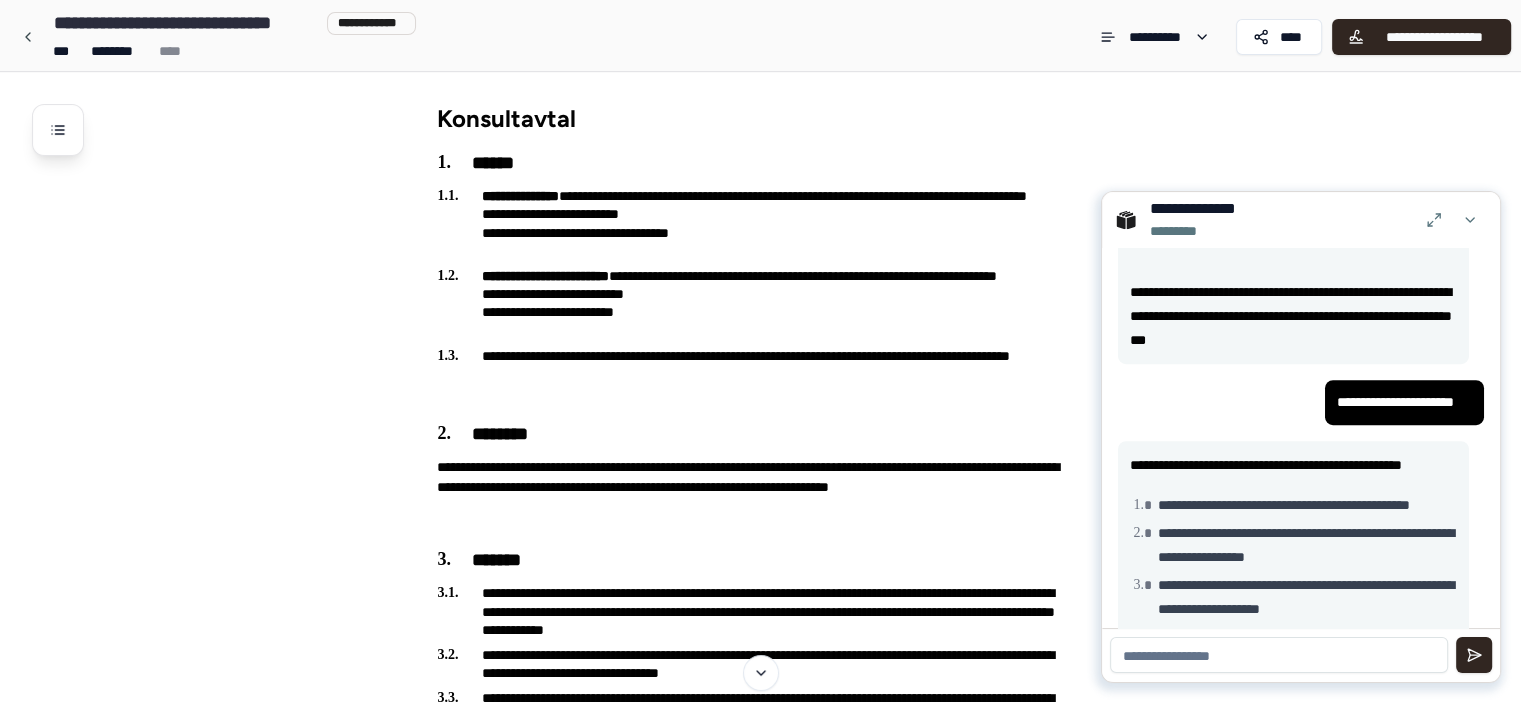 click on "Konsultavtal" at bounding box center (770, 118) 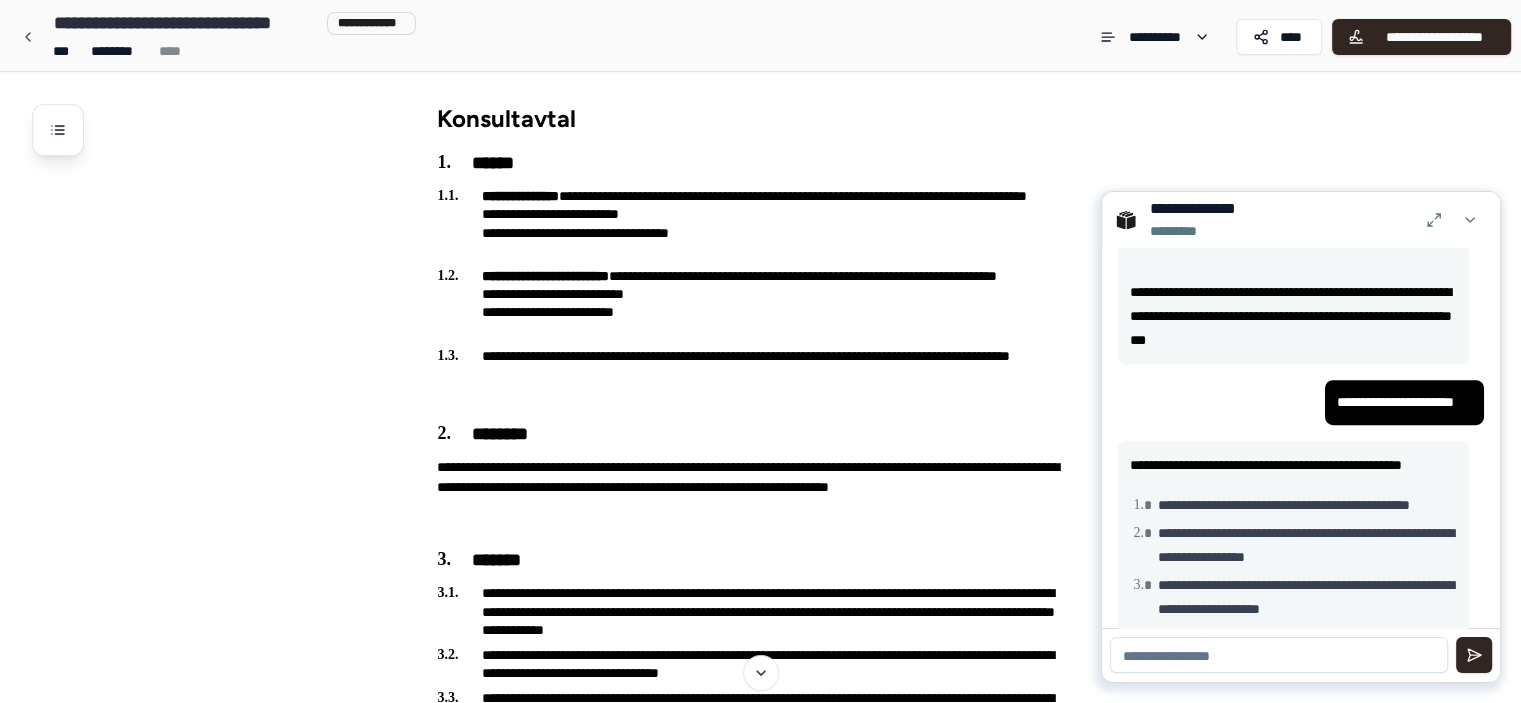 click at bounding box center (1470, 220) 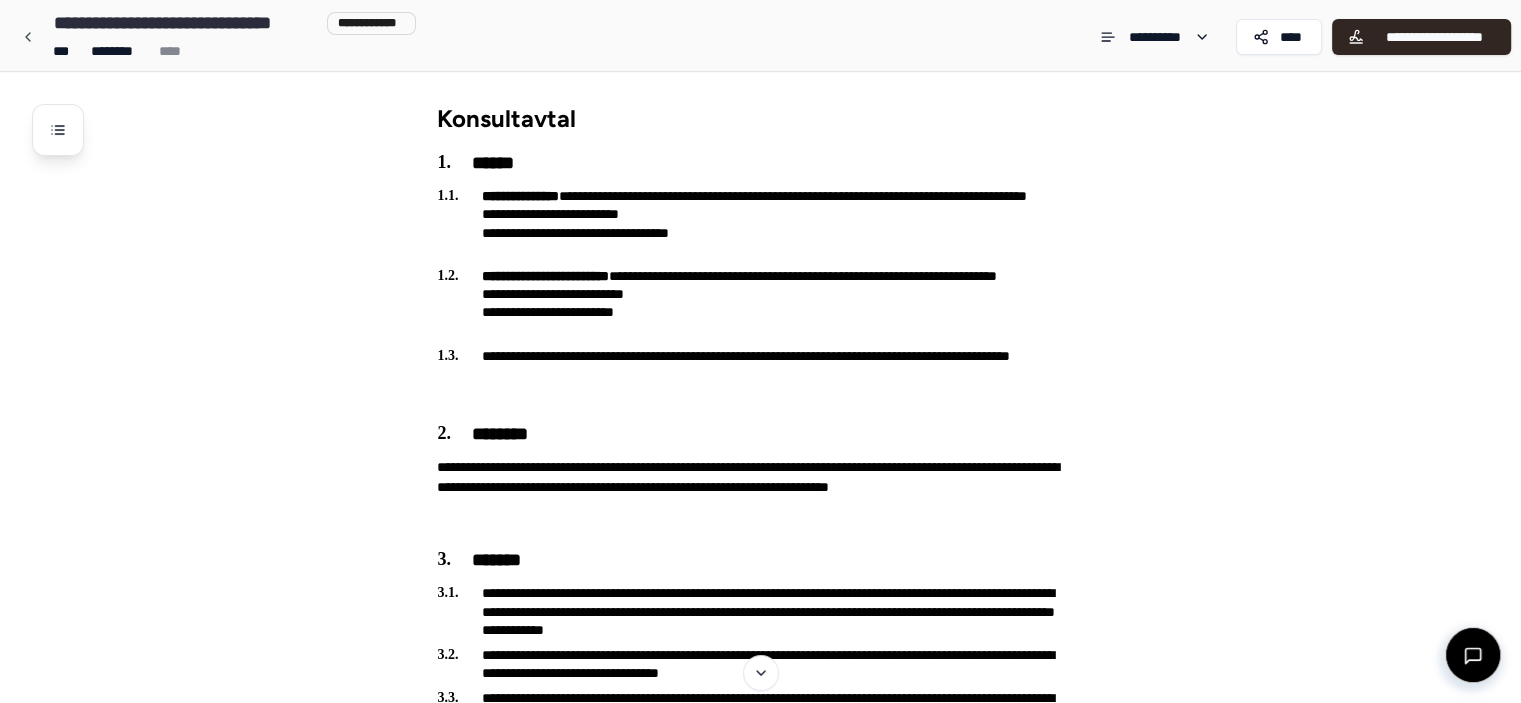 drag, startPoint x: 1252, startPoint y: 152, endPoint x: 1226, endPoint y: 148, distance: 26.305893 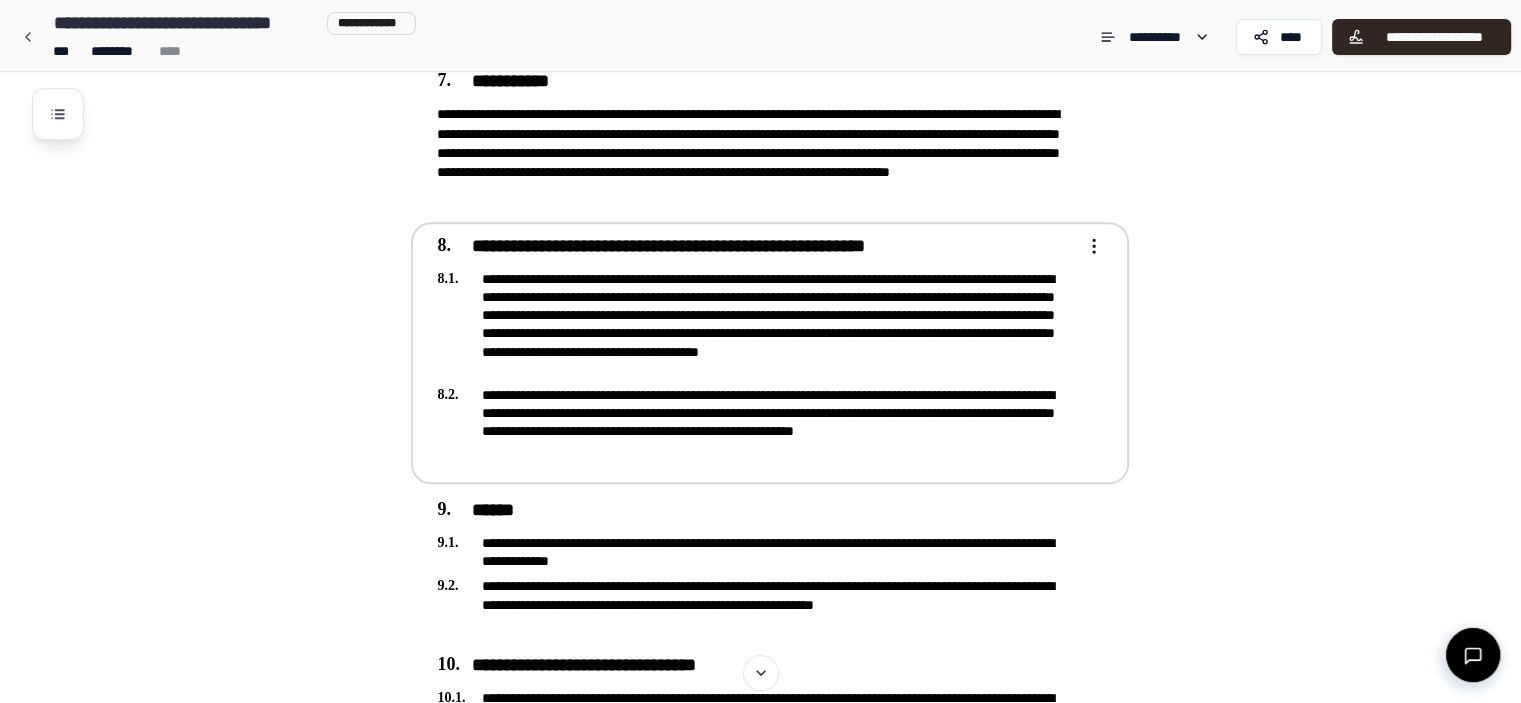 scroll, scrollTop: 1700, scrollLeft: 0, axis: vertical 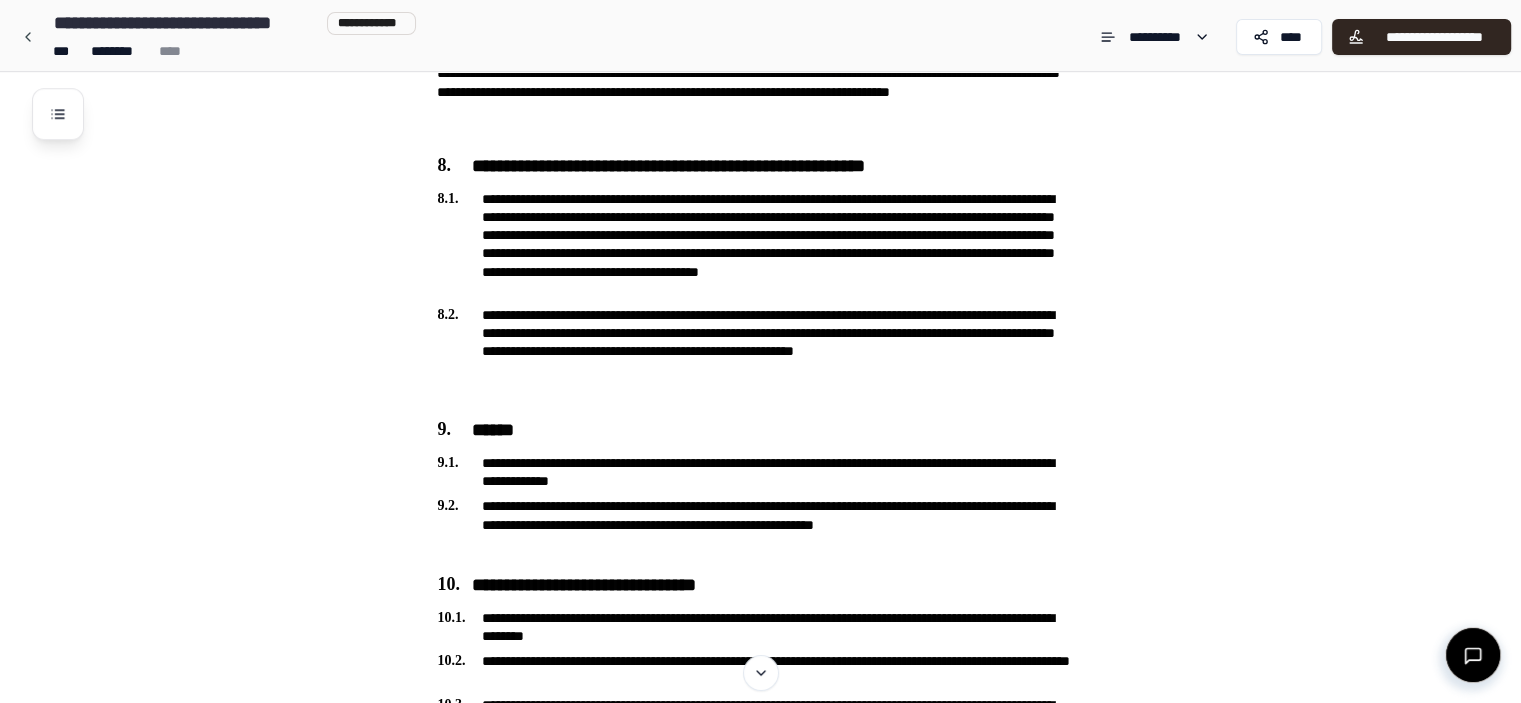 click at bounding box center [1473, 655] 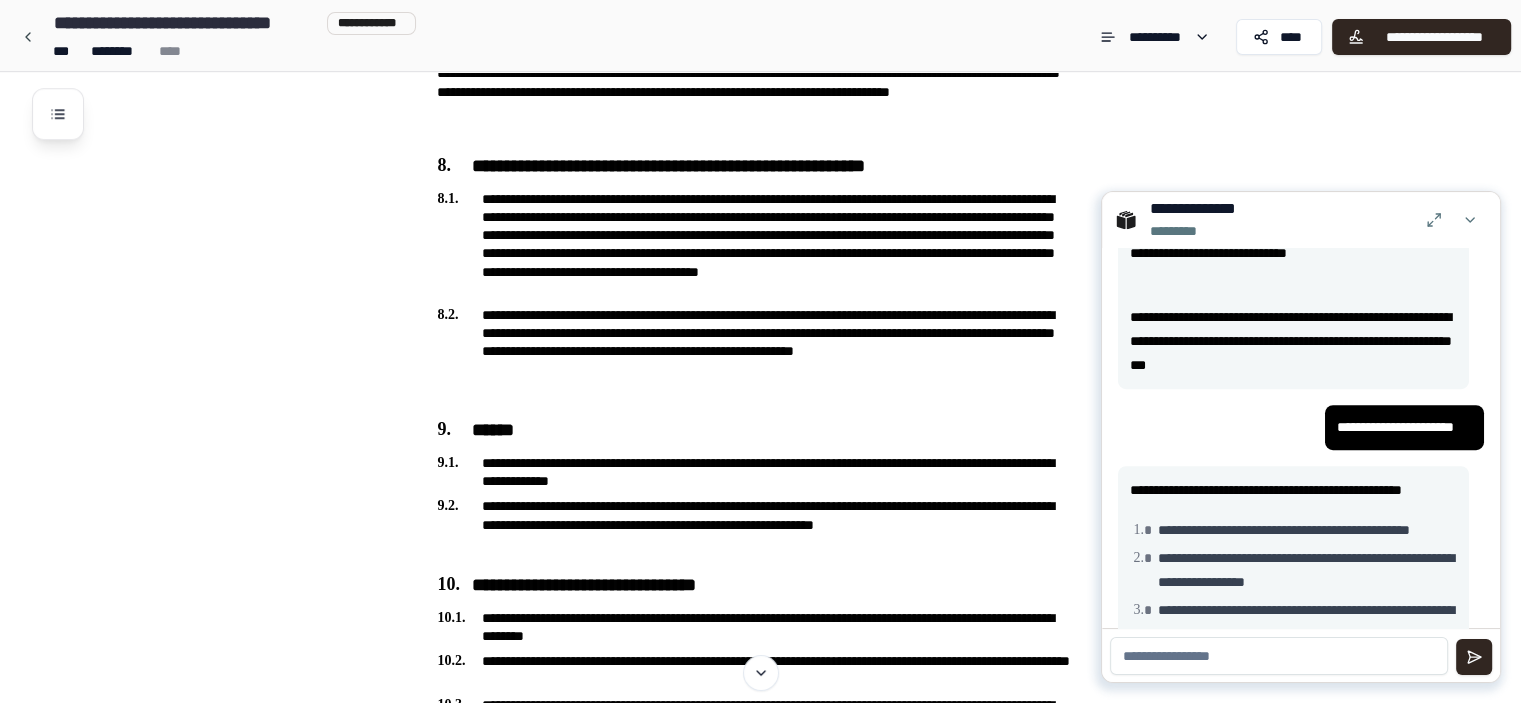 scroll, scrollTop: 1160, scrollLeft: 0, axis: vertical 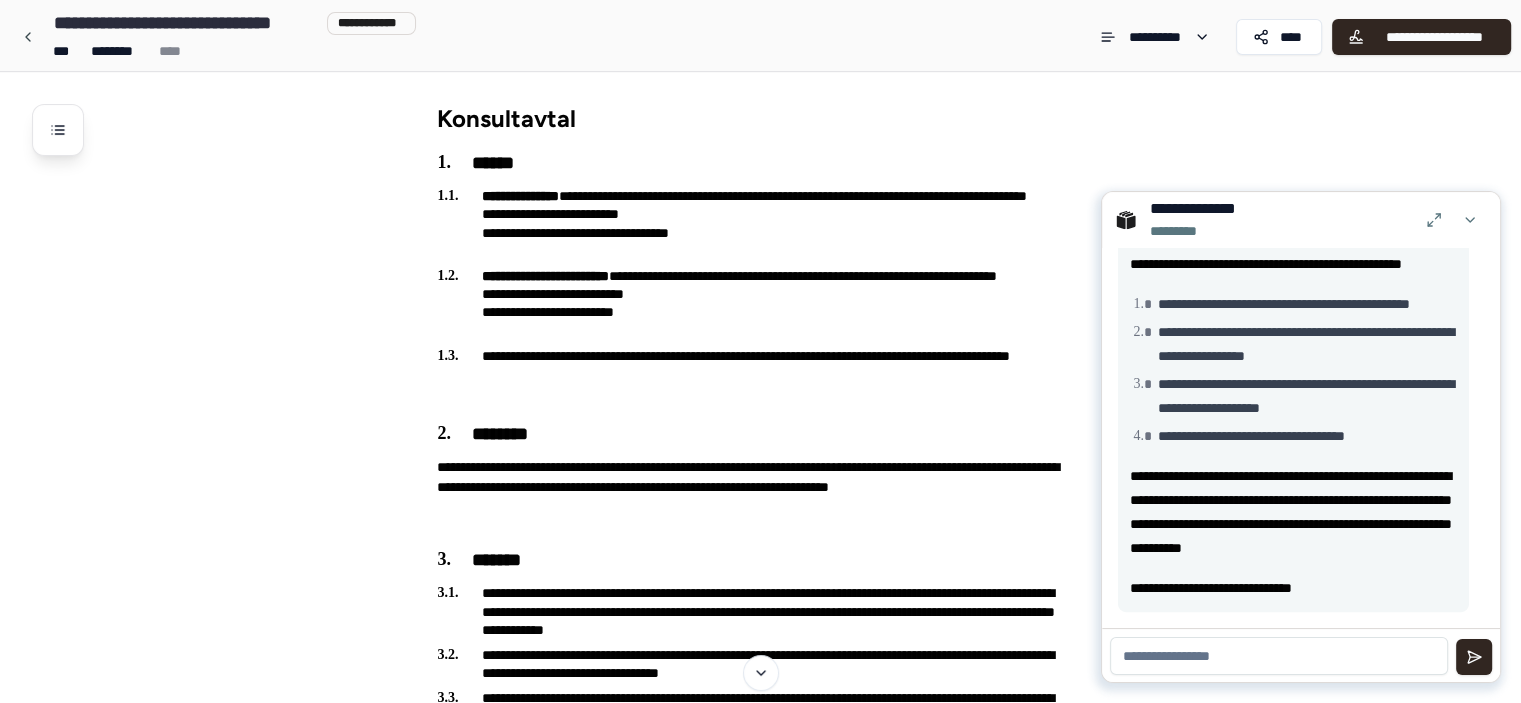 click on "*** ******** ****" at bounding box center [231, 51] 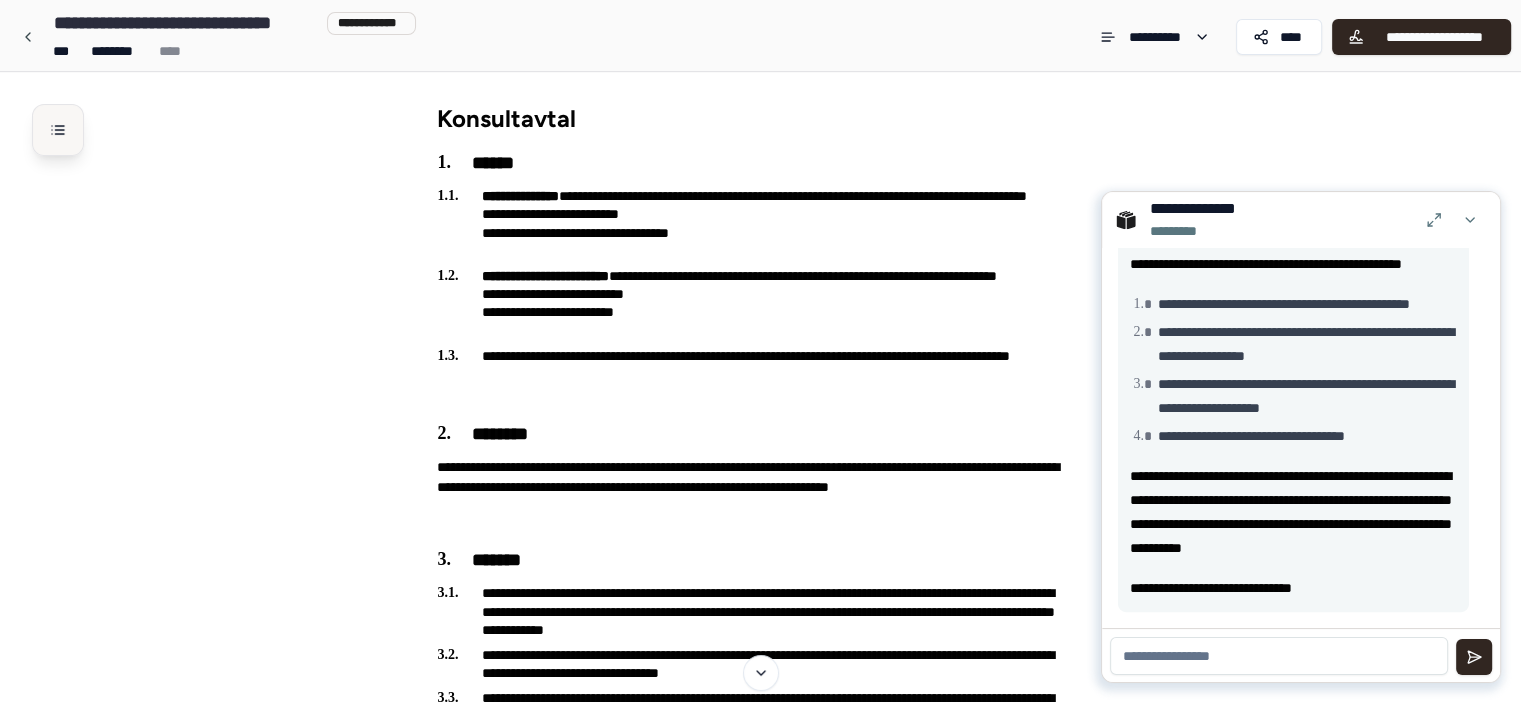 click at bounding box center [58, 130] 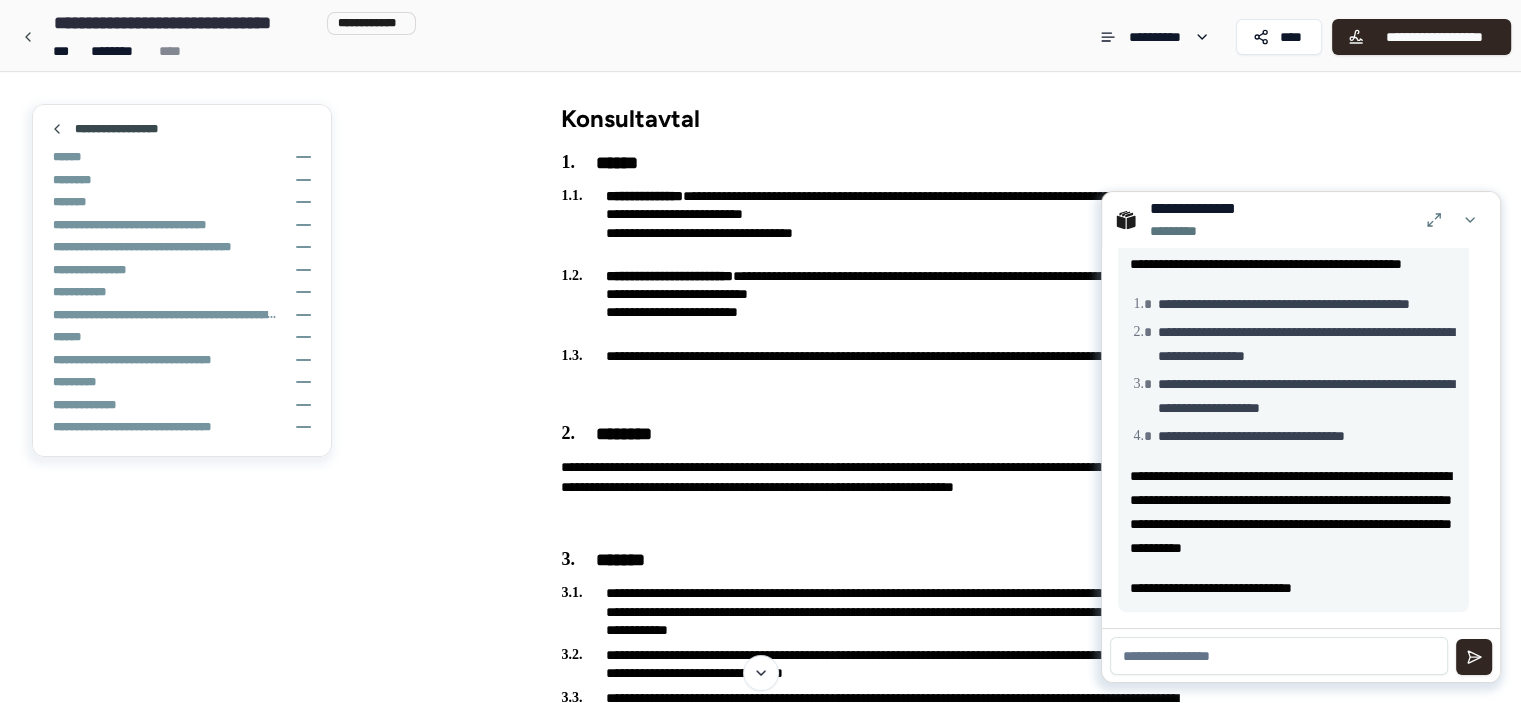 click on "**********" at bounding box center (910, 1718) 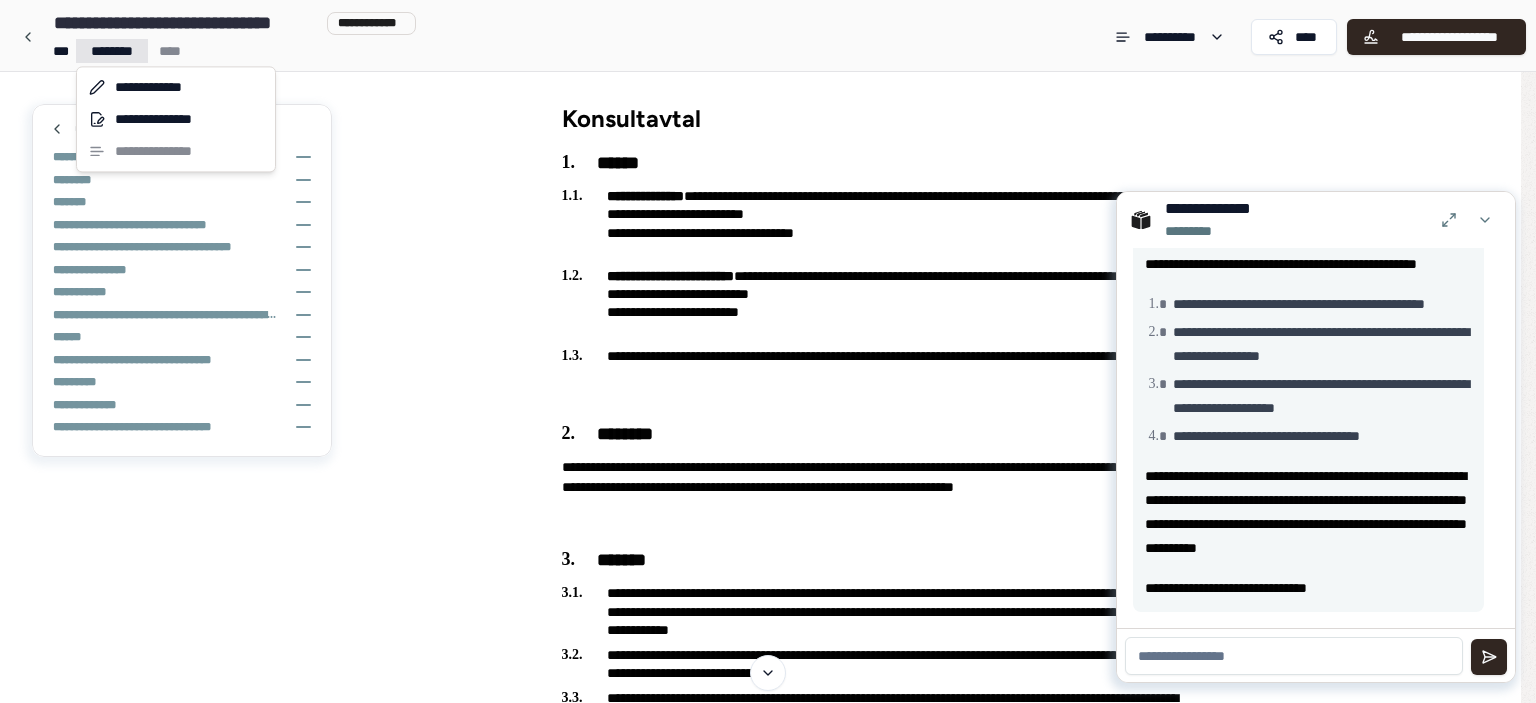 click on "**********" at bounding box center [768, 1676] 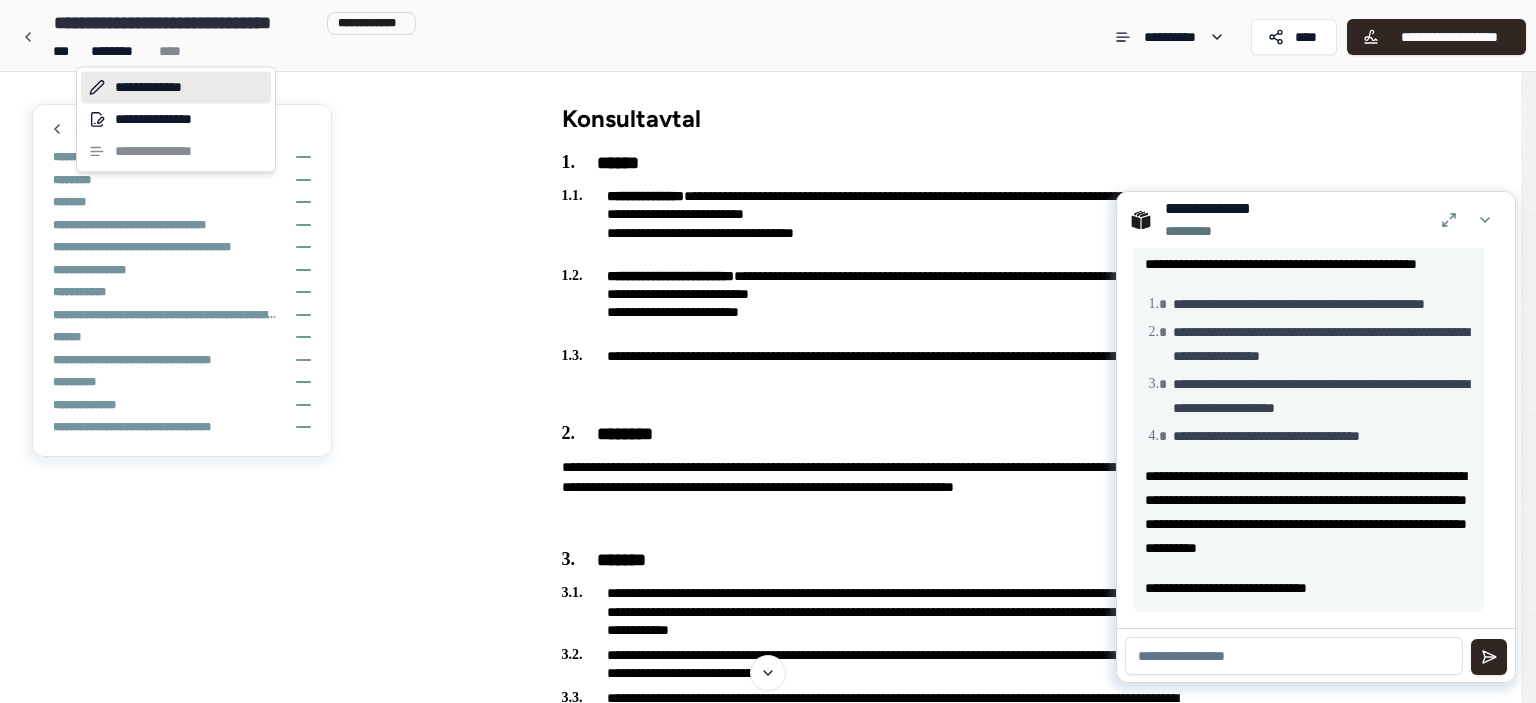 click on "**********" at bounding box center (176, 87) 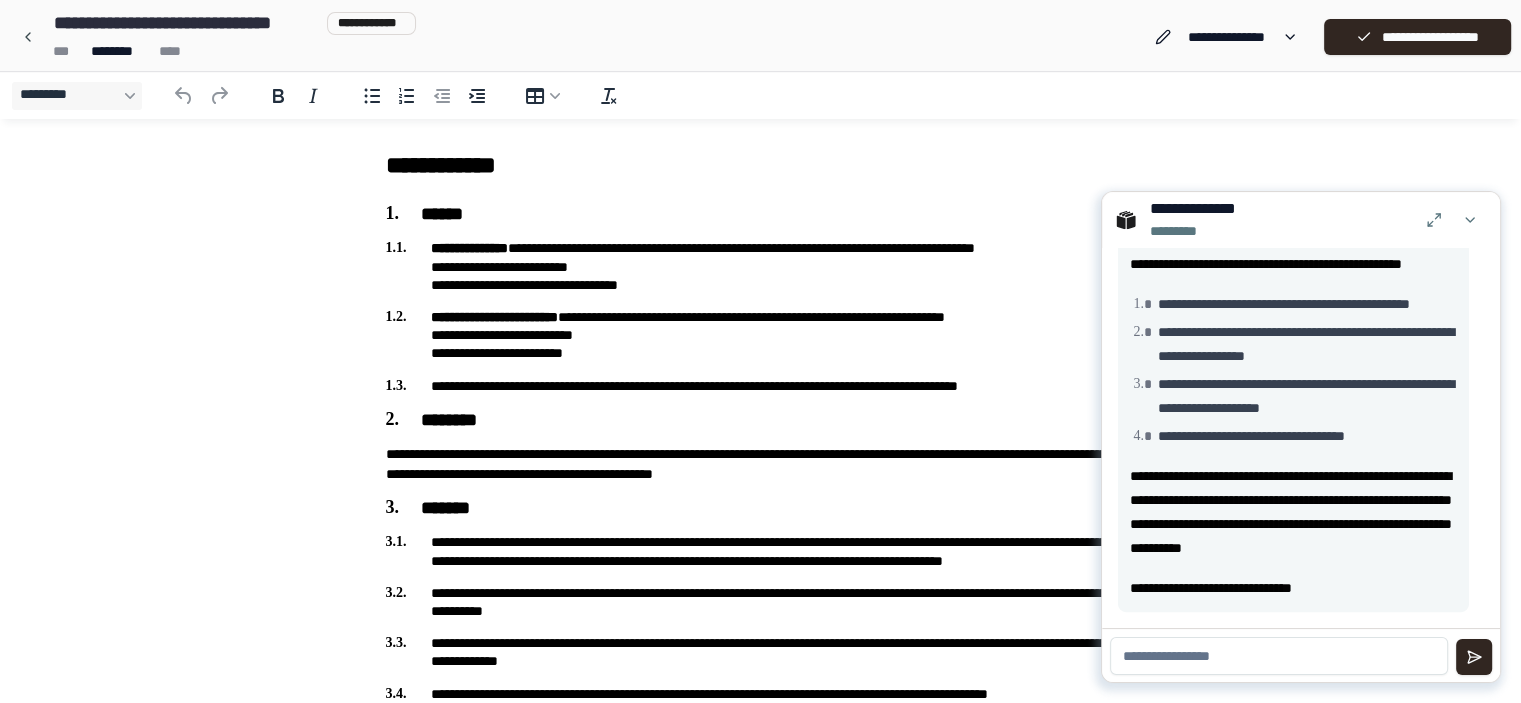 scroll, scrollTop: 0, scrollLeft: 0, axis: both 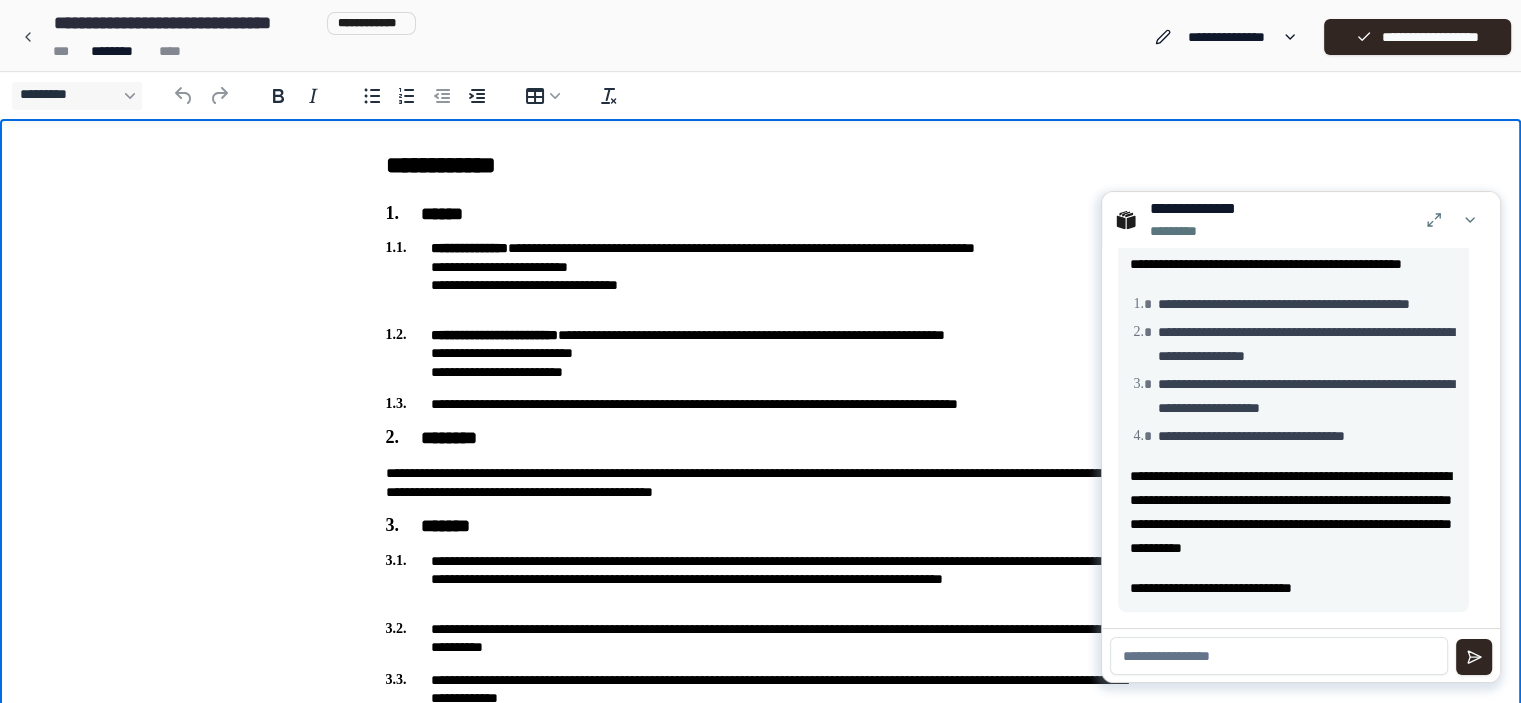 click on "******" at bounding box center (761, 215) 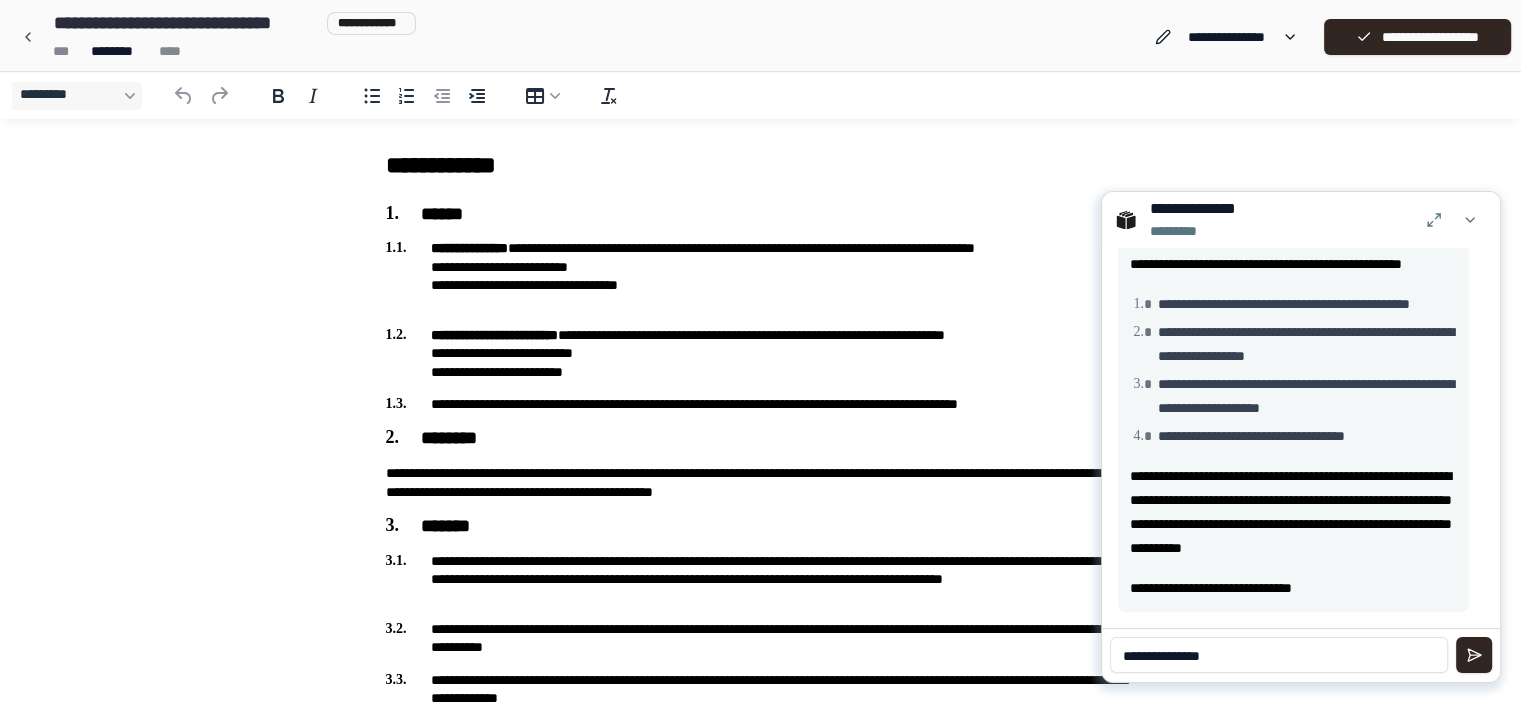 type on "**********" 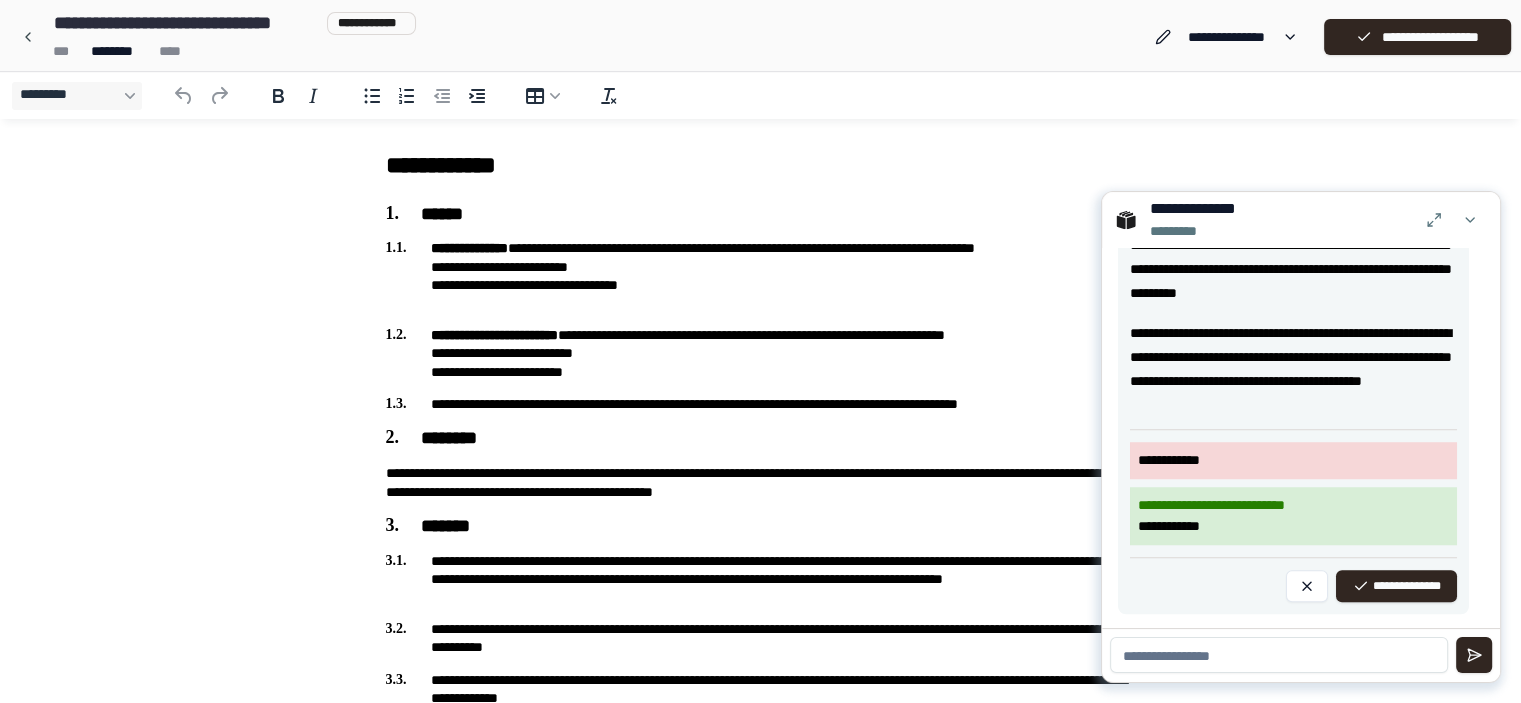 scroll, scrollTop: 1653, scrollLeft: 0, axis: vertical 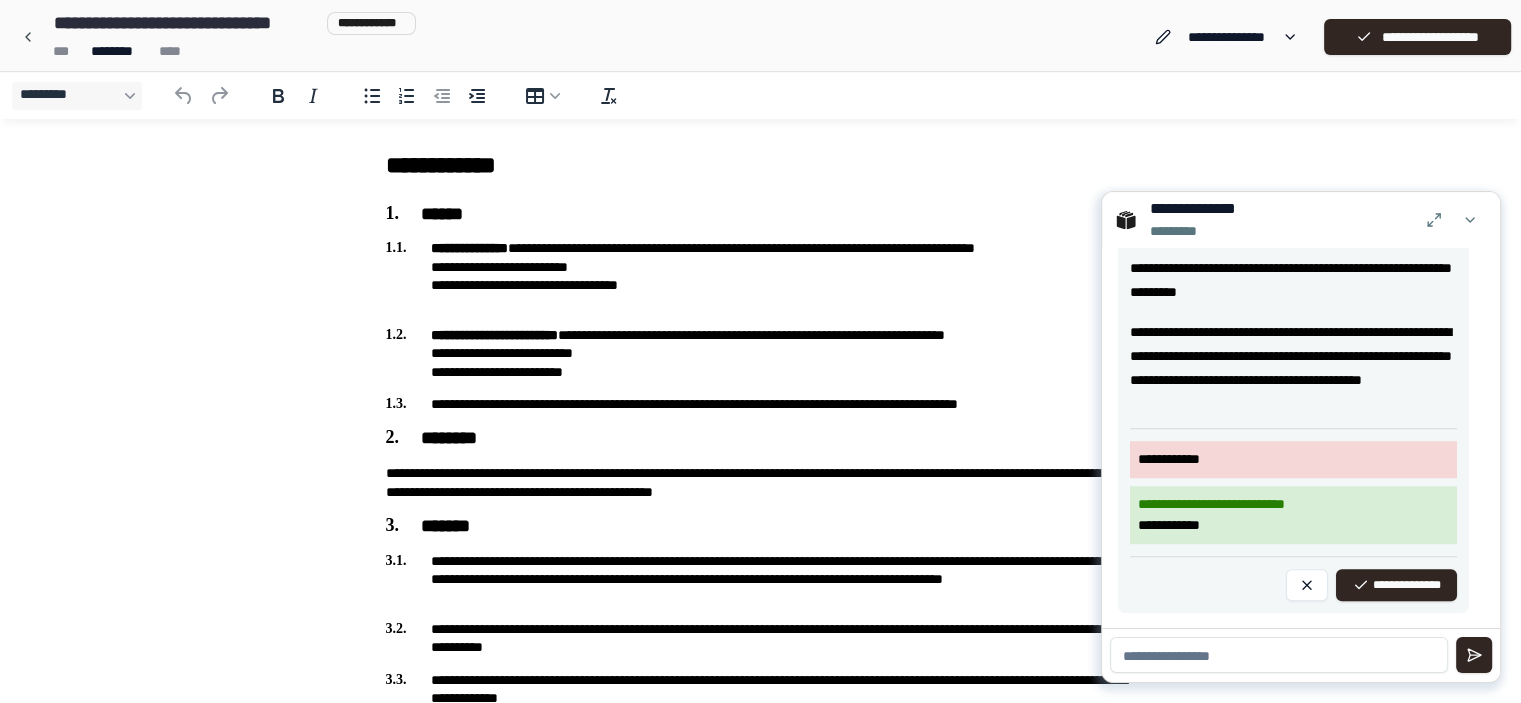 click at bounding box center [1279, 655] 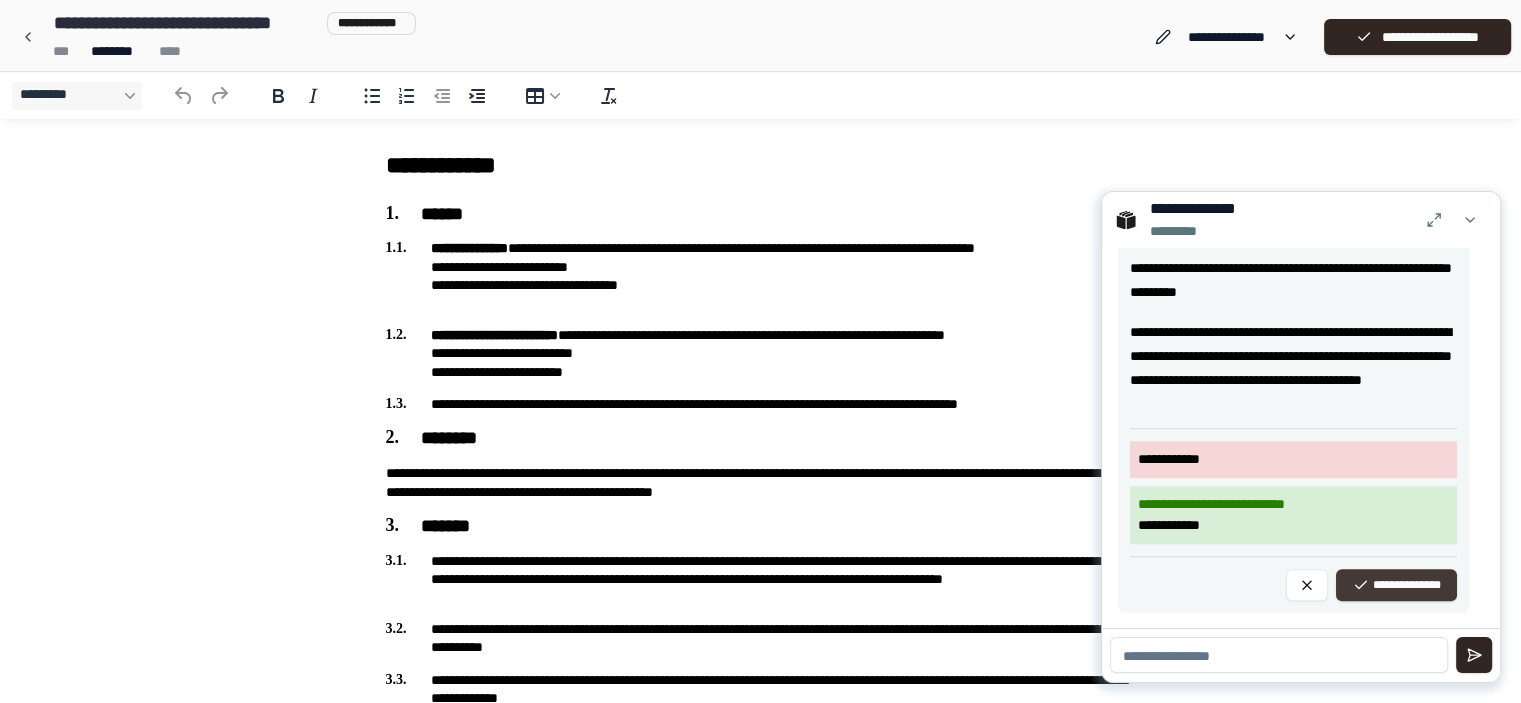 click on "**********" at bounding box center [1396, 585] 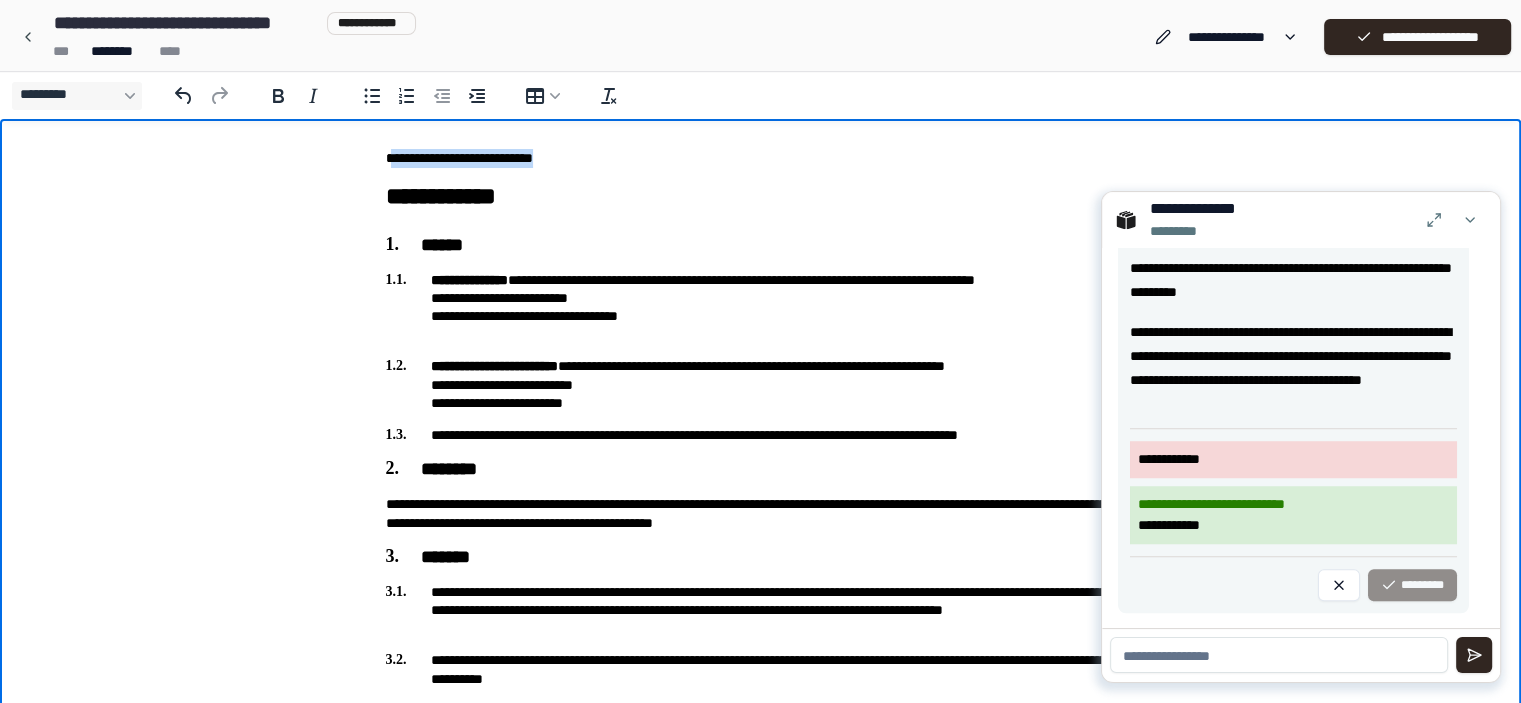 scroll, scrollTop: 1468, scrollLeft: 0, axis: vertical 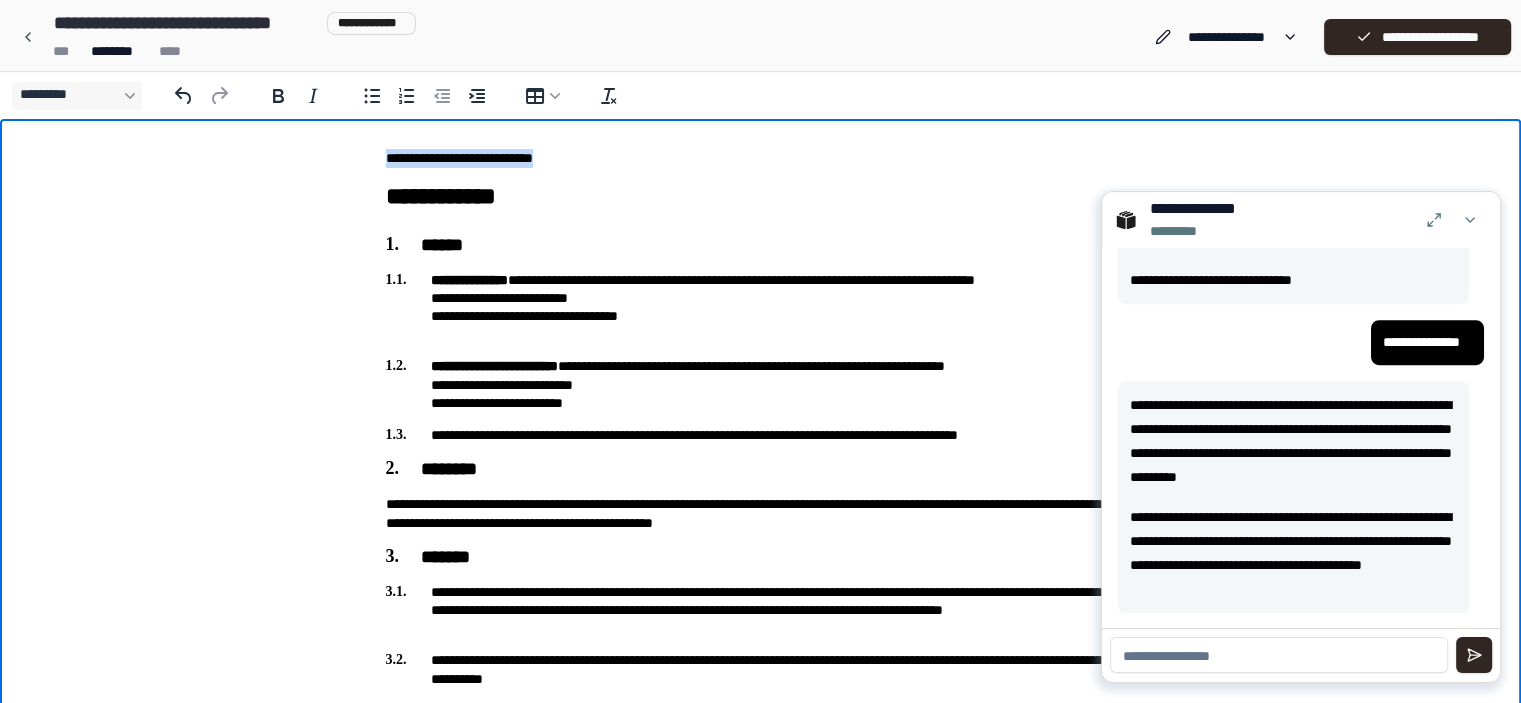 drag, startPoint x: 576, startPoint y: 159, endPoint x: 382, endPoint y: 161, distance: 194.01031 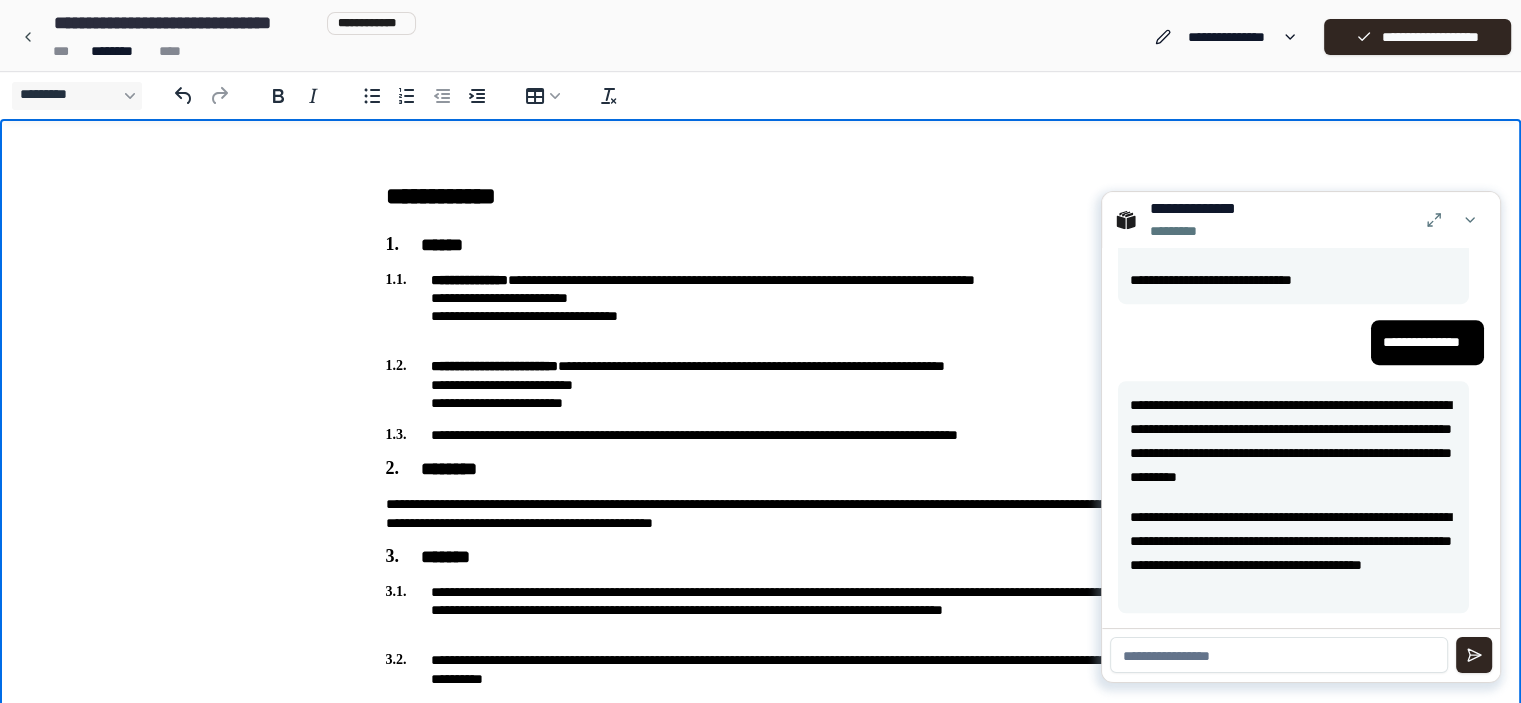 click on "**********" at bounding box center [761, 1442] 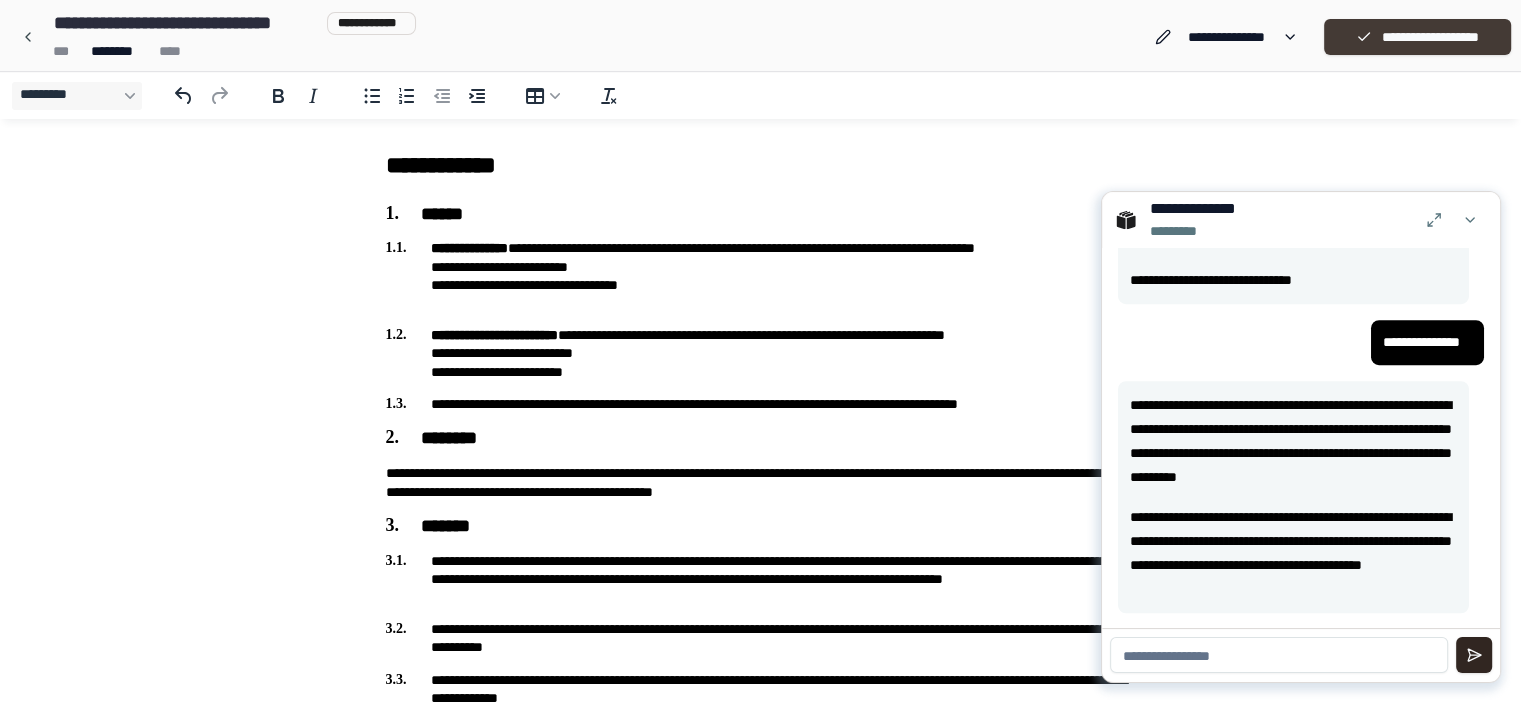 click on "**********" at bounding box center (1417, 37) 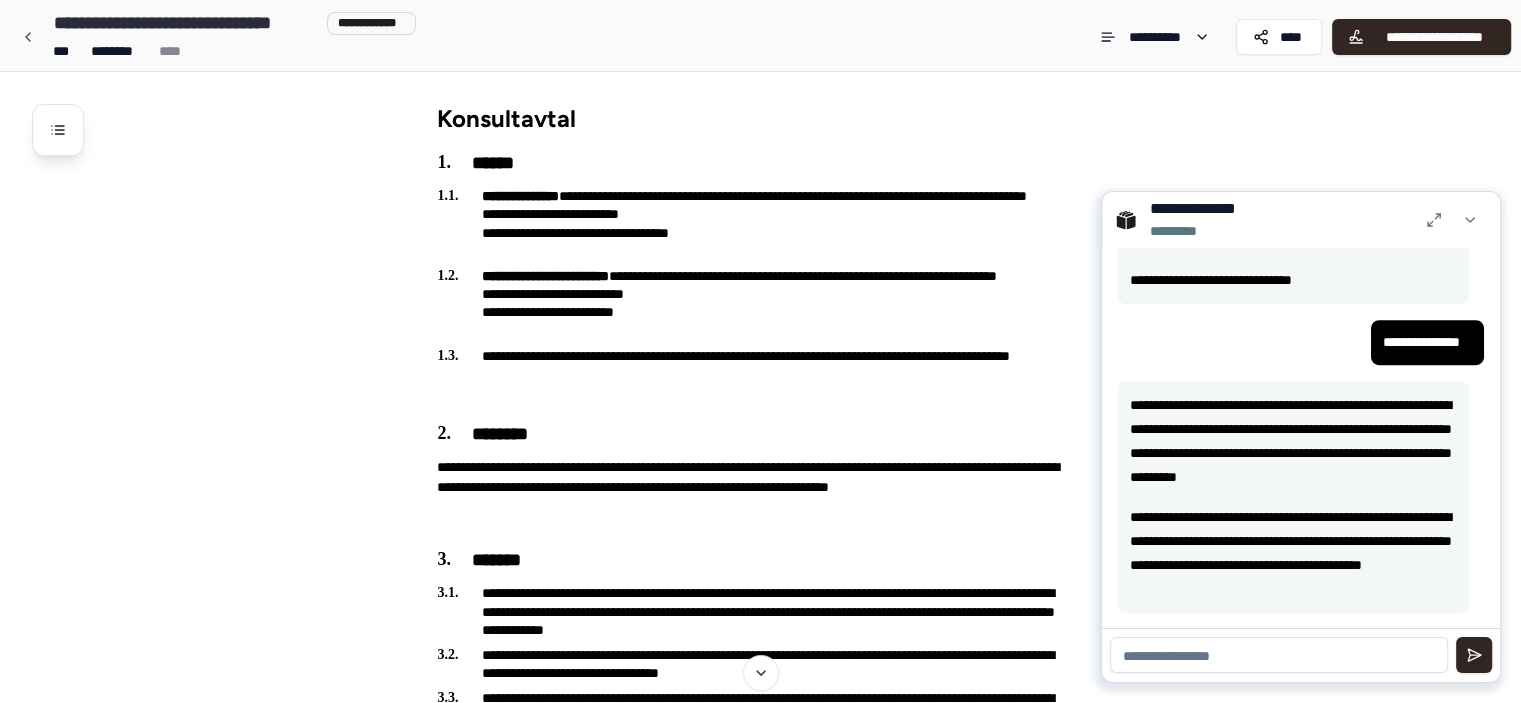 click at bounding box center (1470, 220) 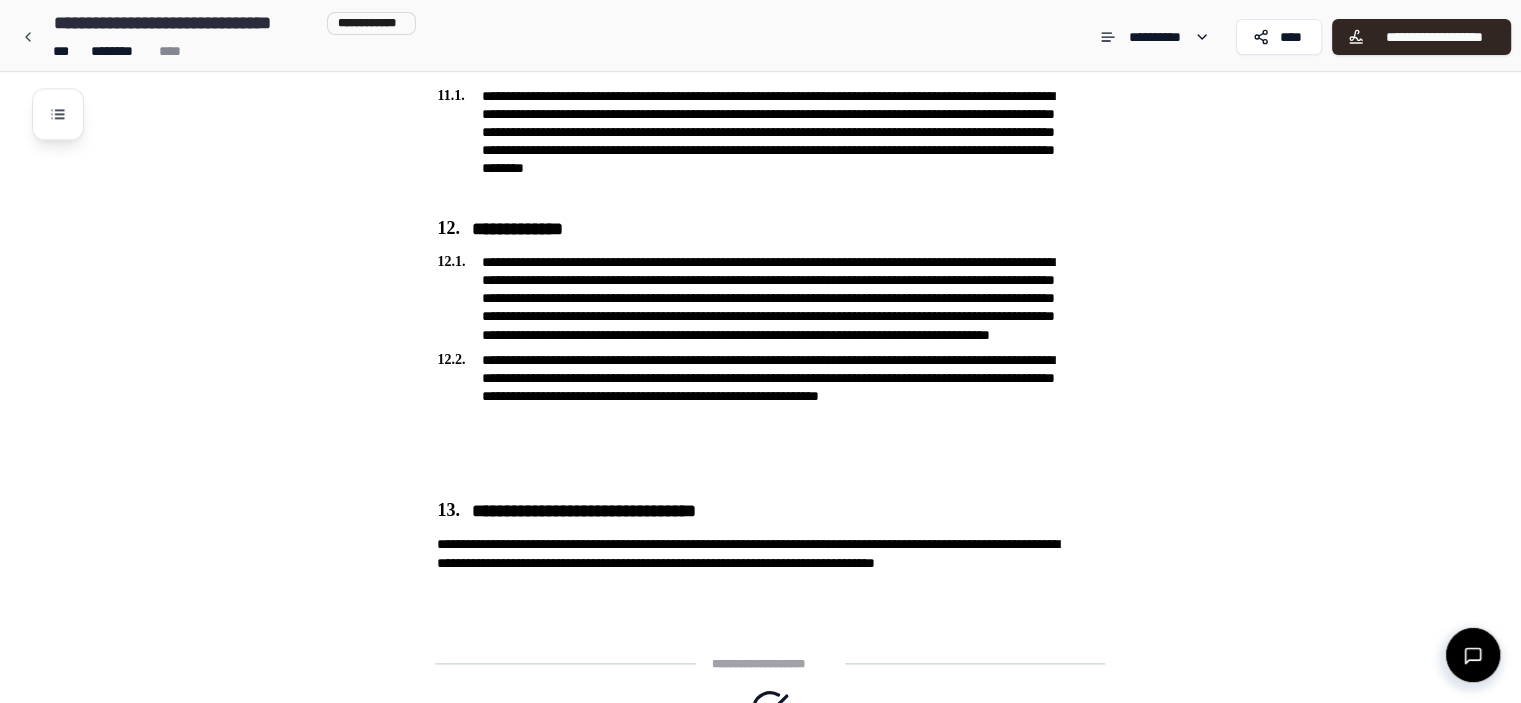 scroll, scrollTop: 2649, scrollLeft: 0, axis: vertical 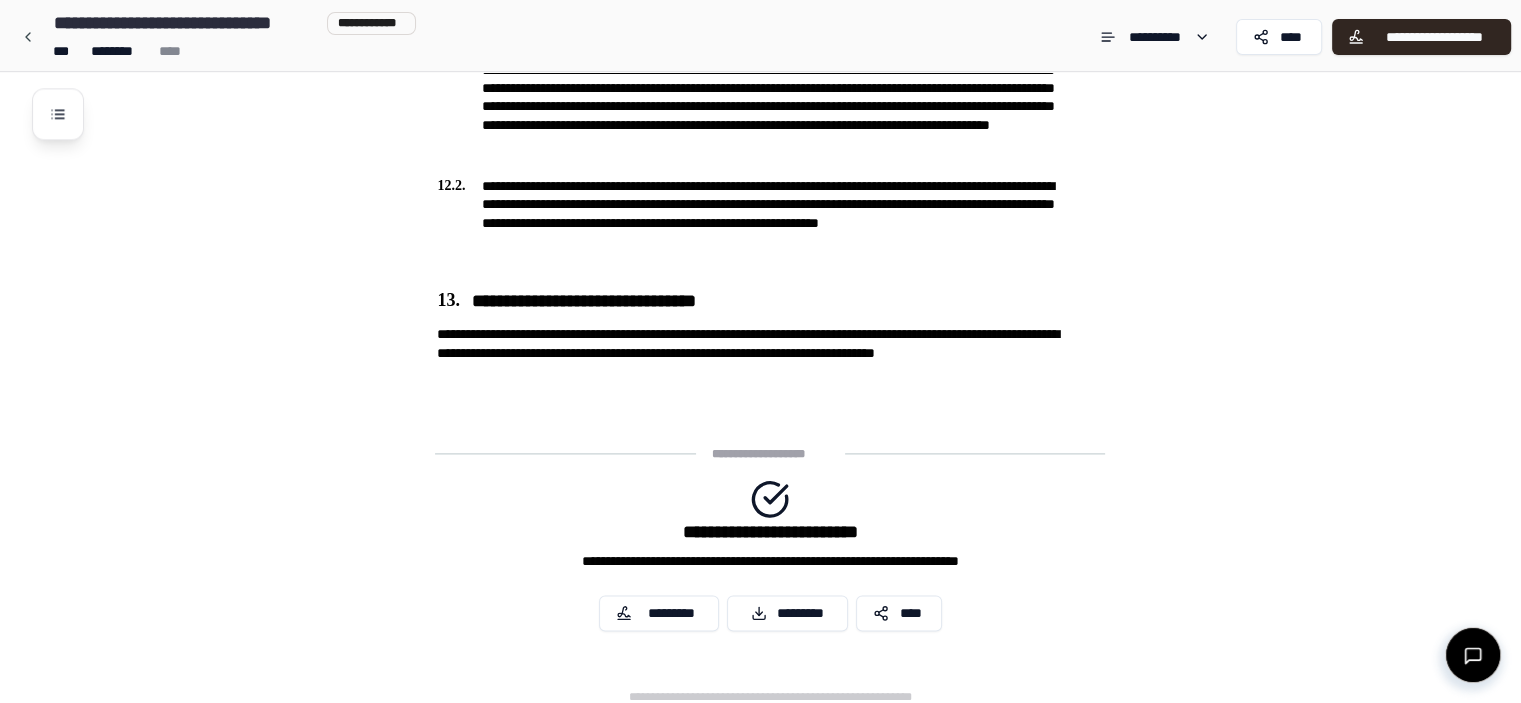 drag, startPoint x: 316, startPoint y: 163, endPoint x: 392, endPoint y: 104, distance: 96.2133 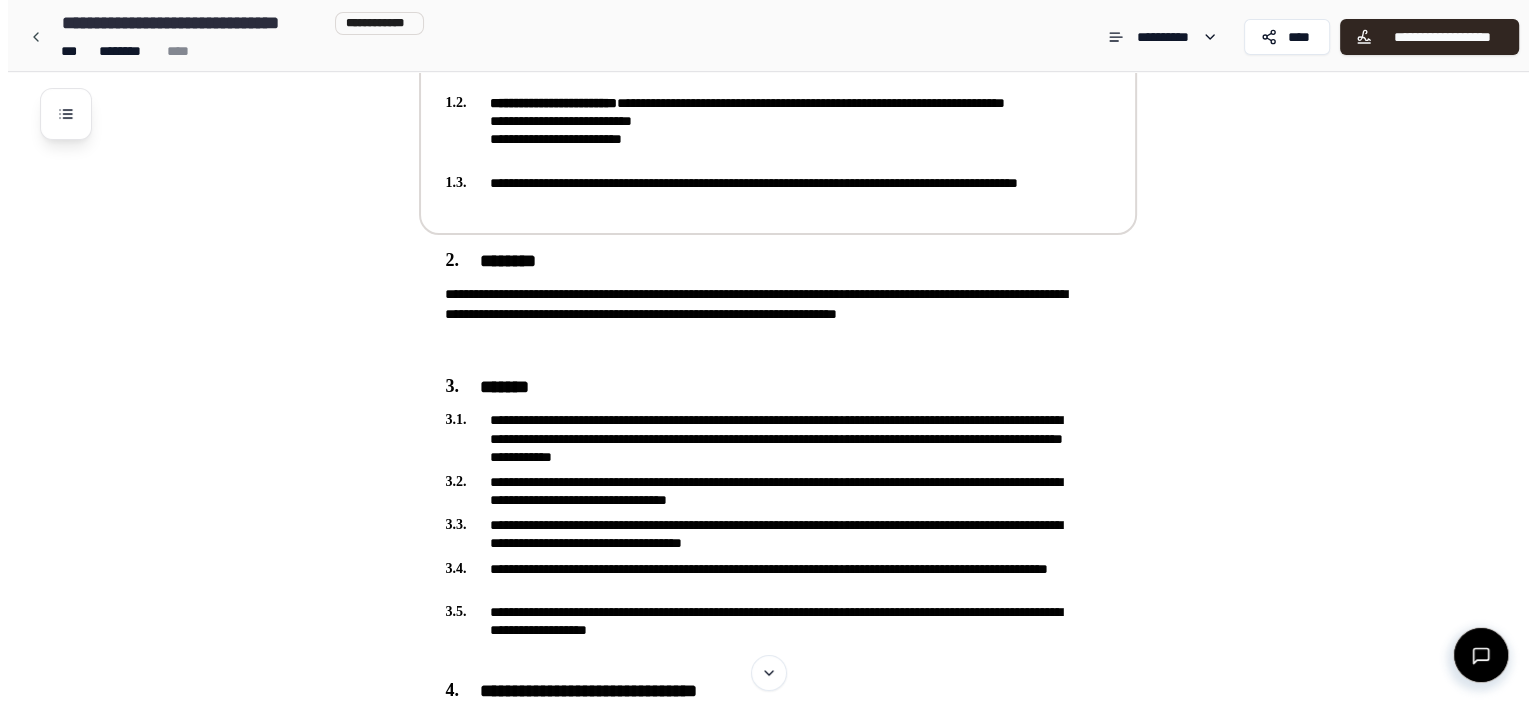 scroll, scrollTop: 449, scrollLeft: 0, axis: vertical 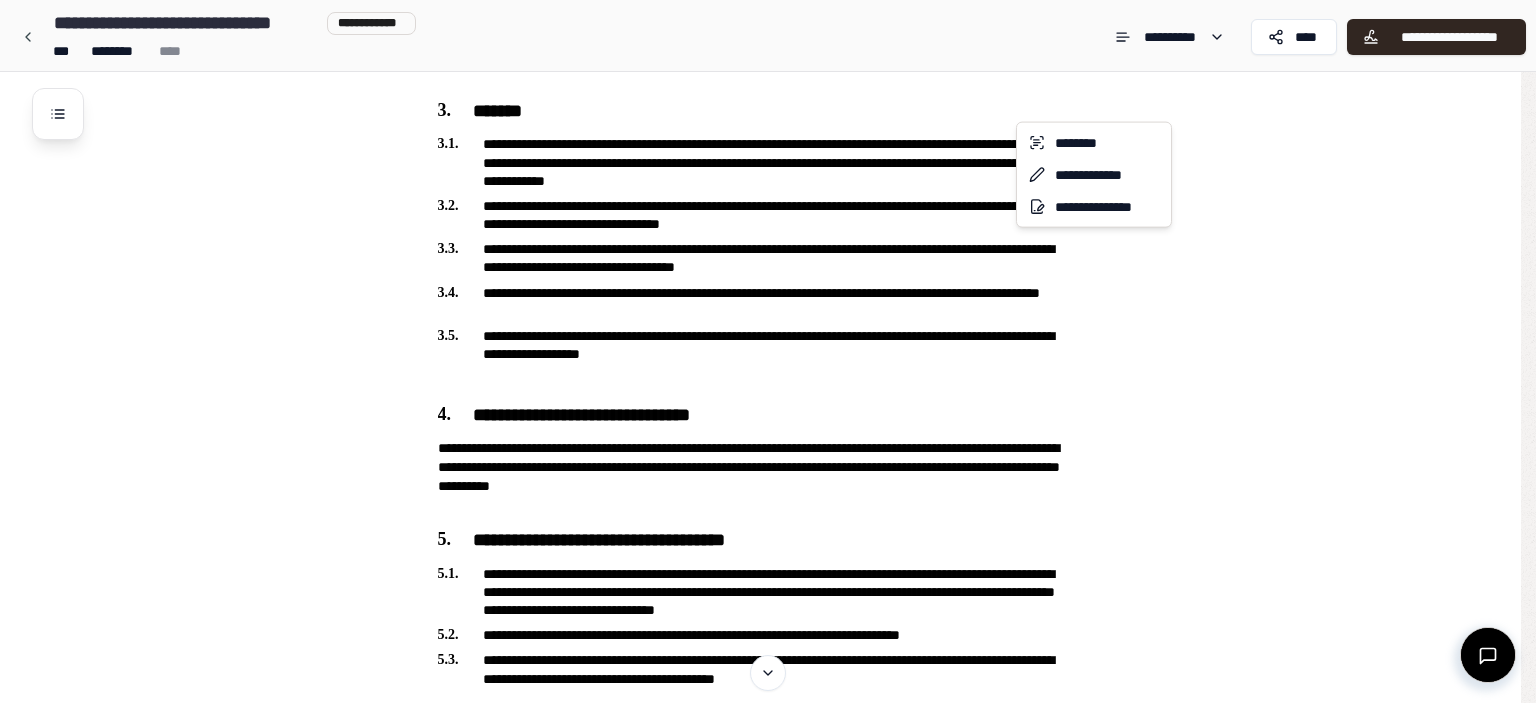 click on "**********" at bounding box center (768, 1227) 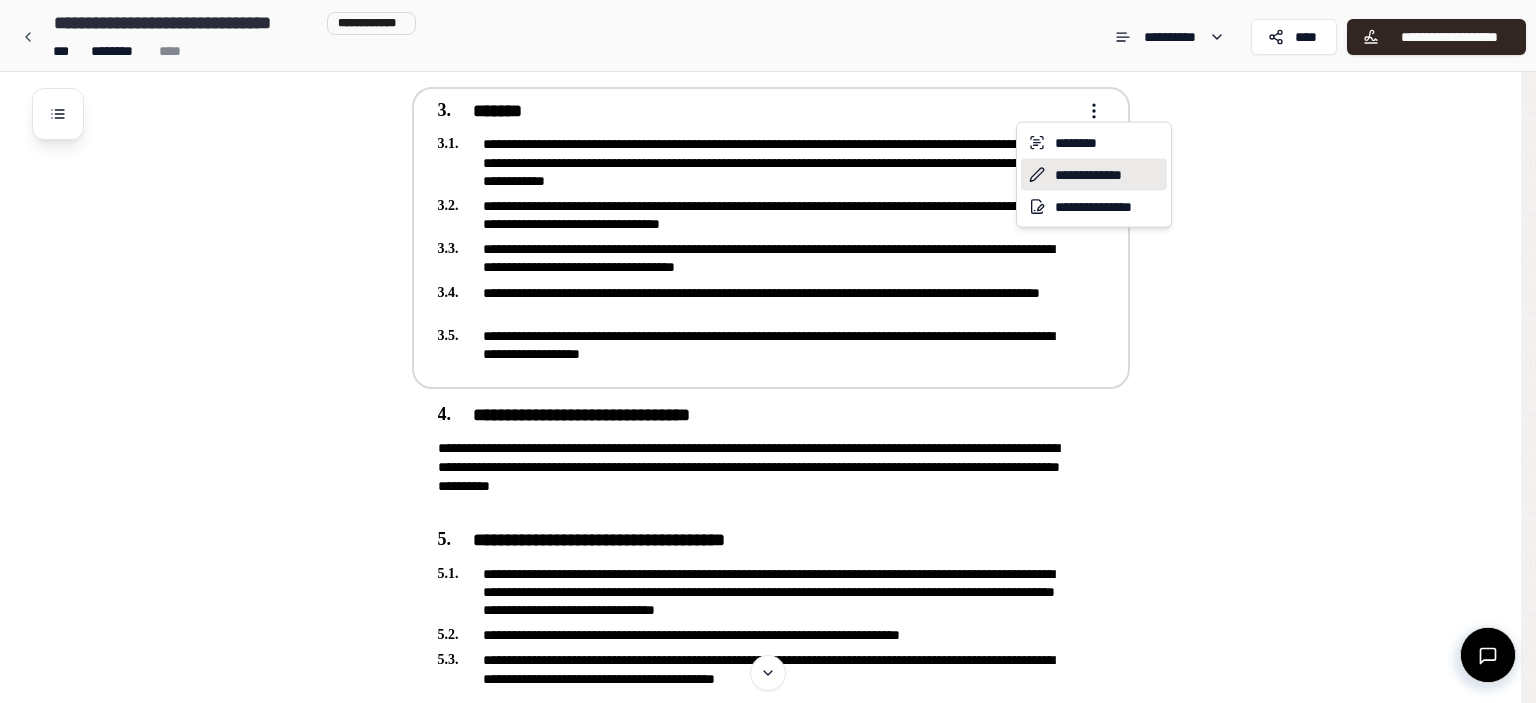 click on "**********" at bounding box center [1094, 175] 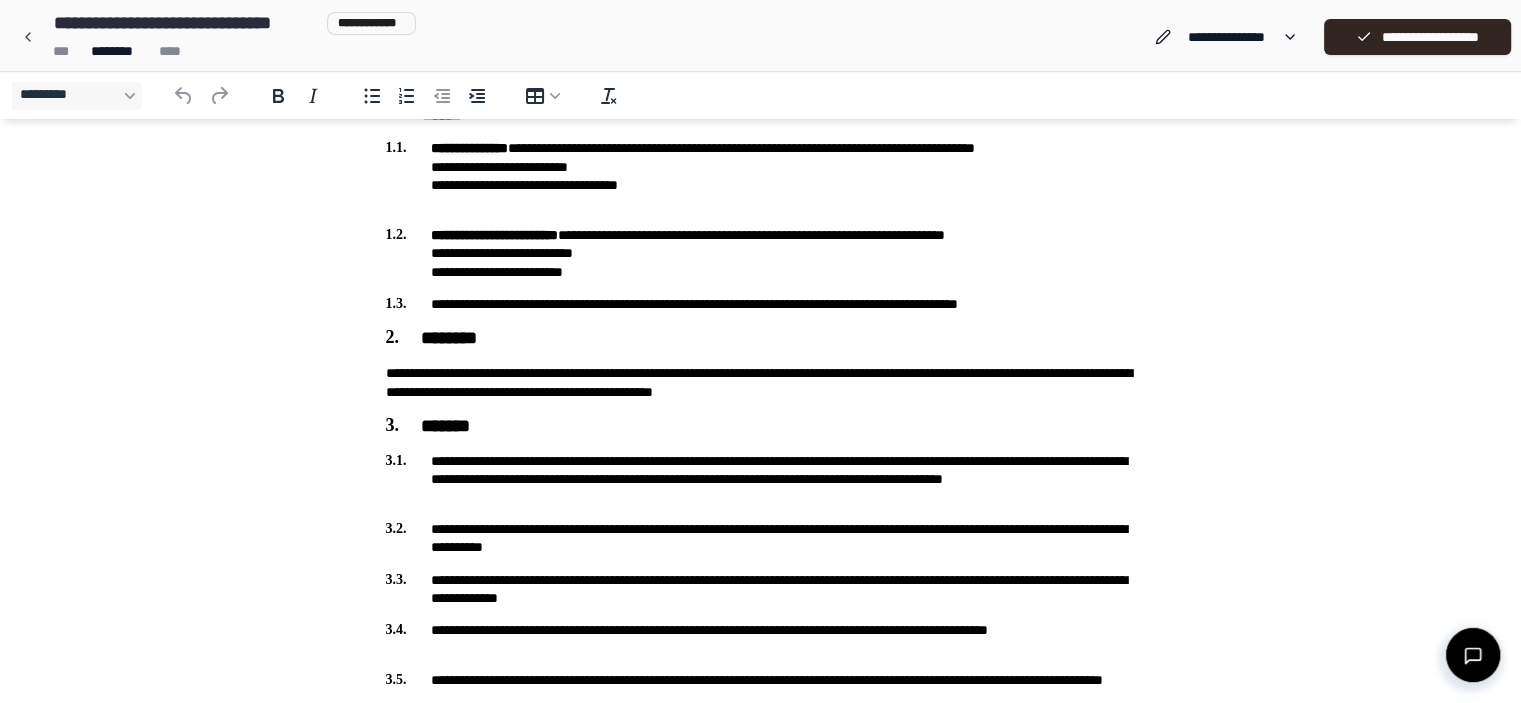 scroll, scrollTop: 200, scrollLeft: 0, axis: vertical 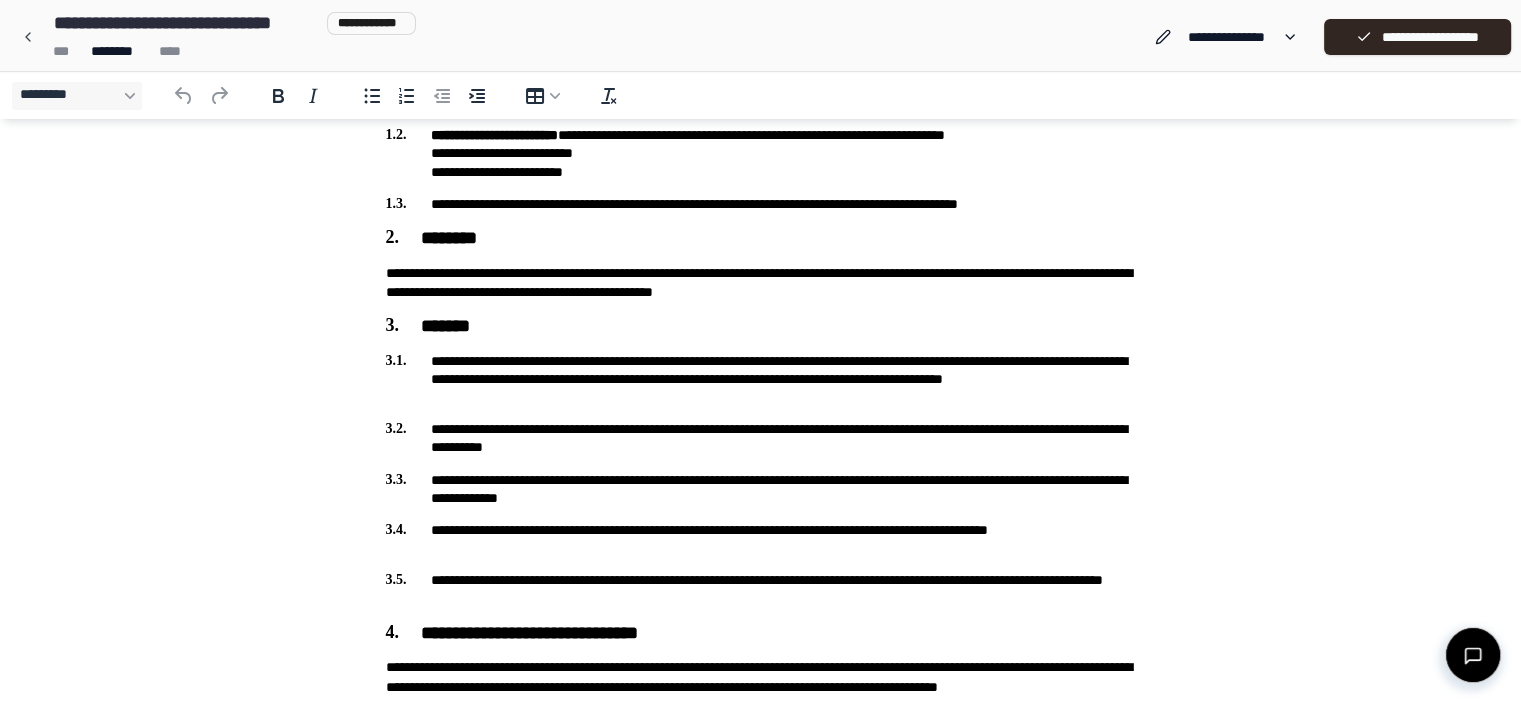 click on "**********" at bounding box center (761, 589) 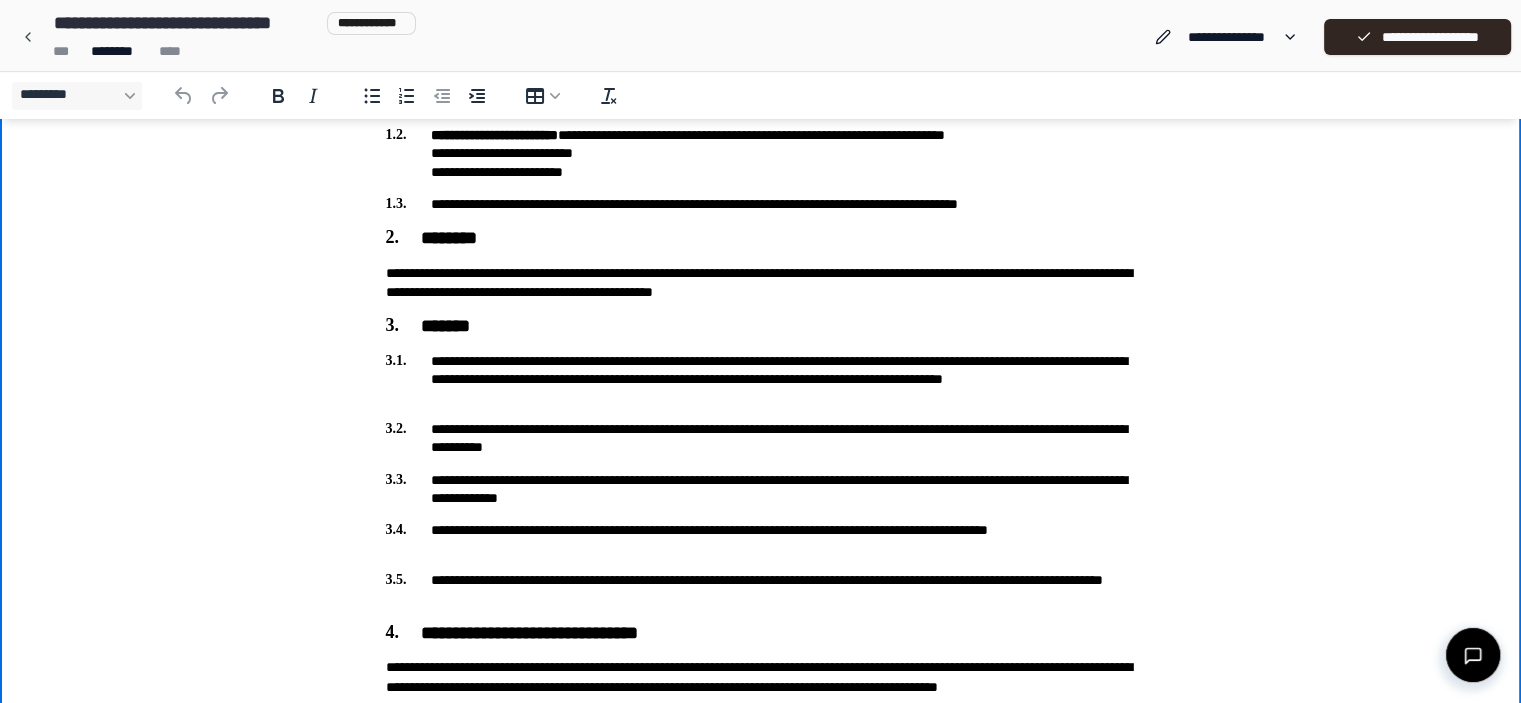 type 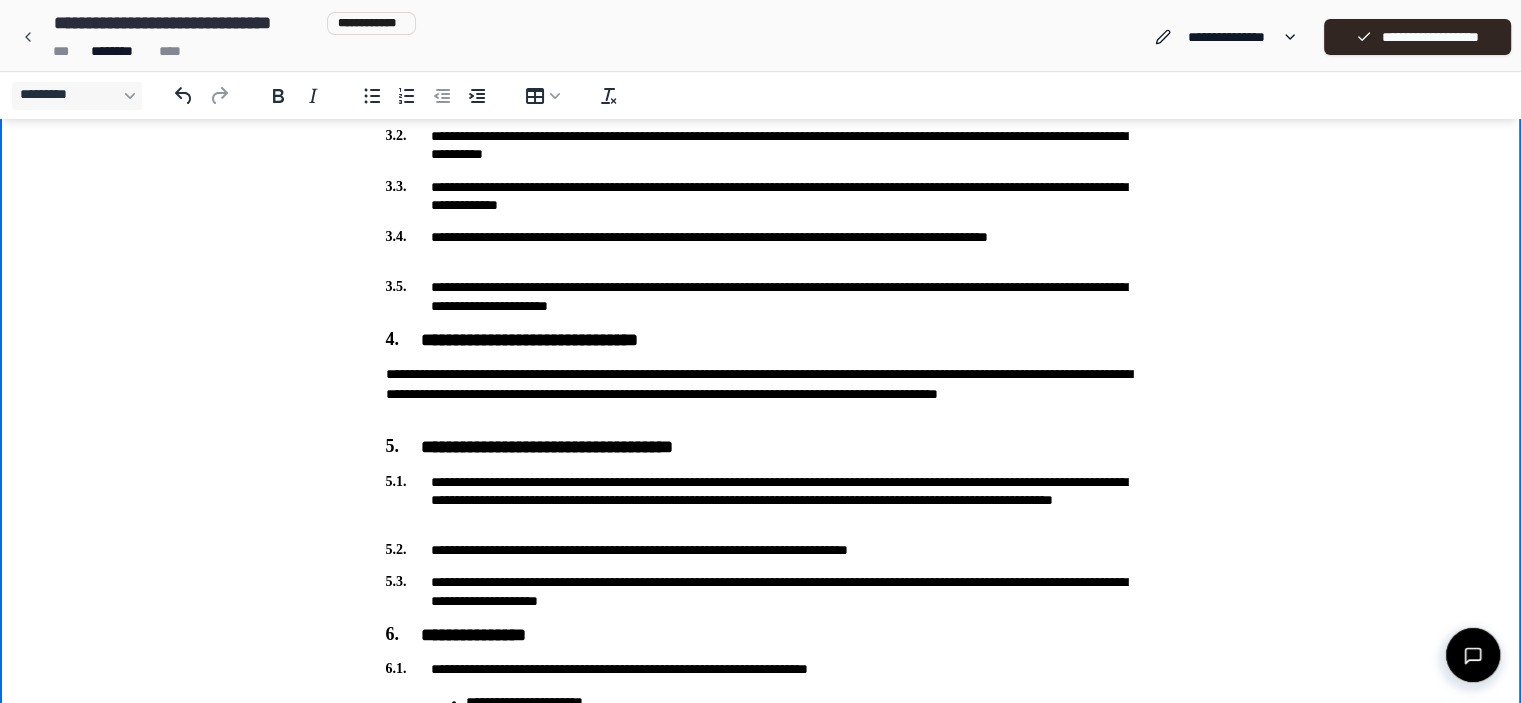 scroll, scrollTop: 500, scrollLeft: 0, axis: vertical 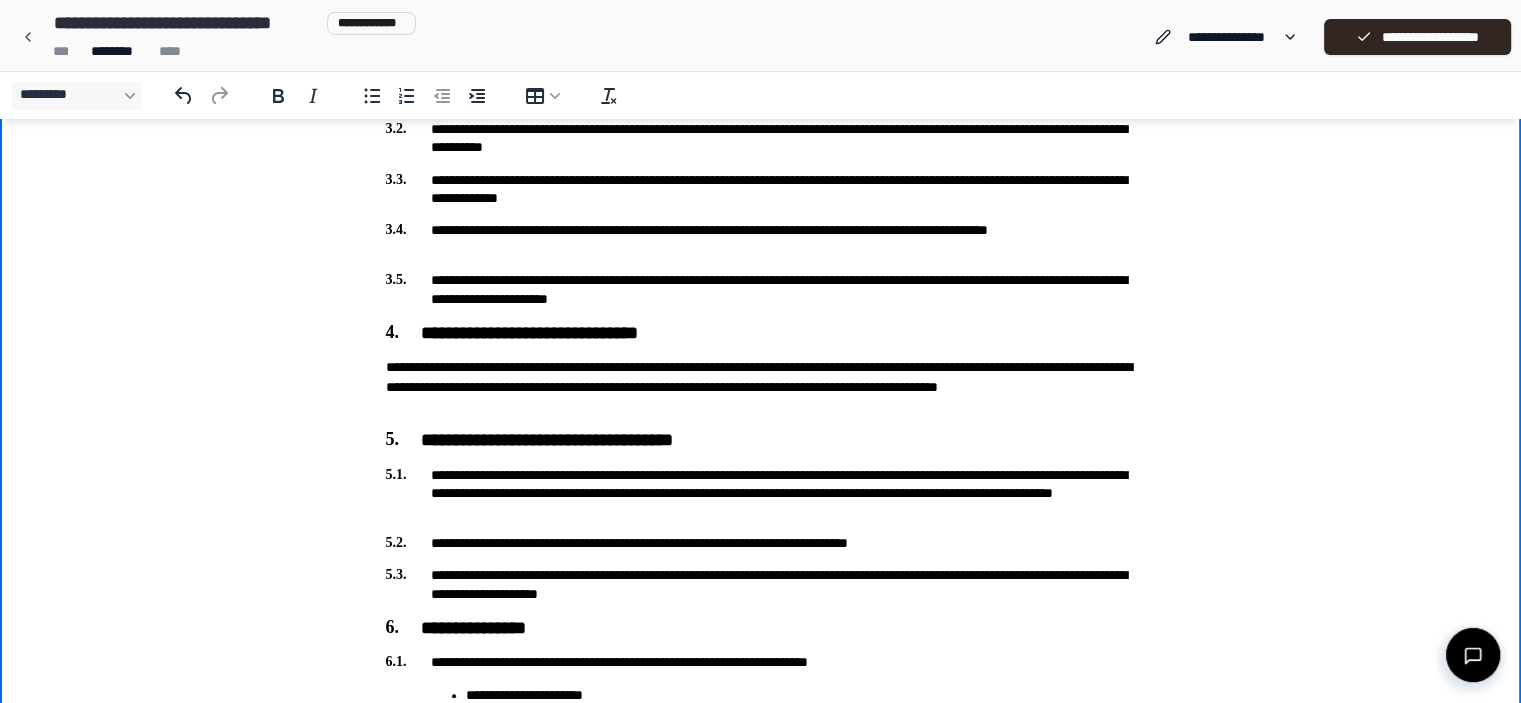 click on "**********" at bounding box center [761, 289] 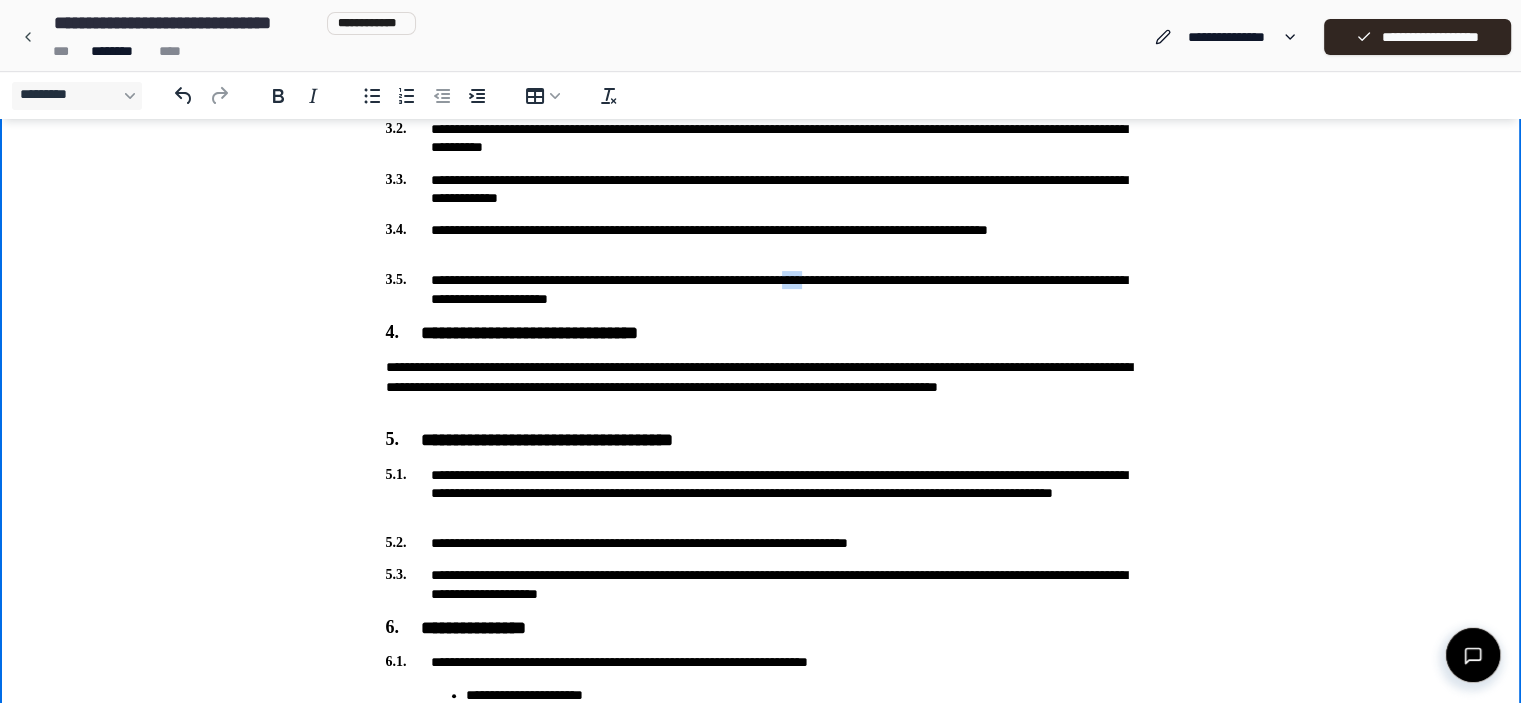 click on "**********" at bounding box center [761, 289] 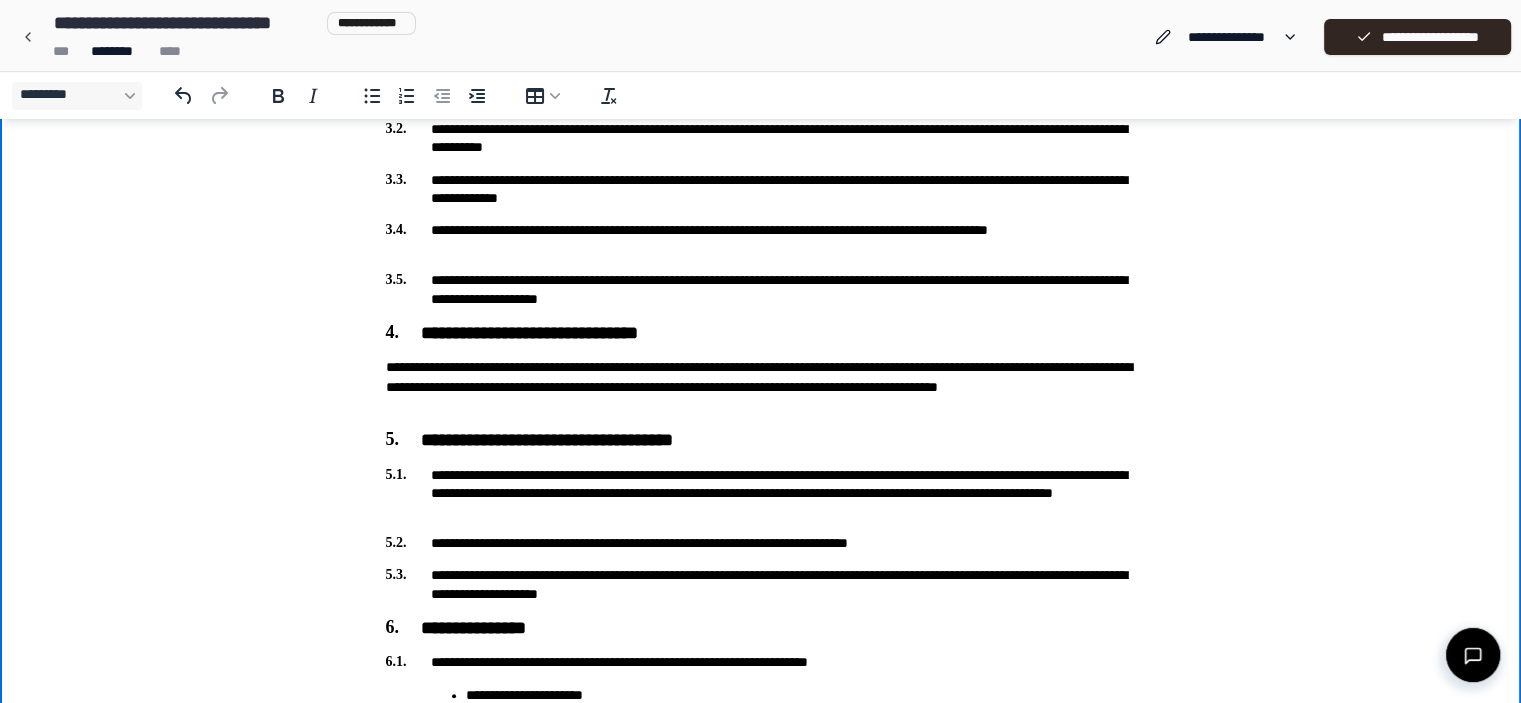 click on "**********" at bounding box center [761, 289] 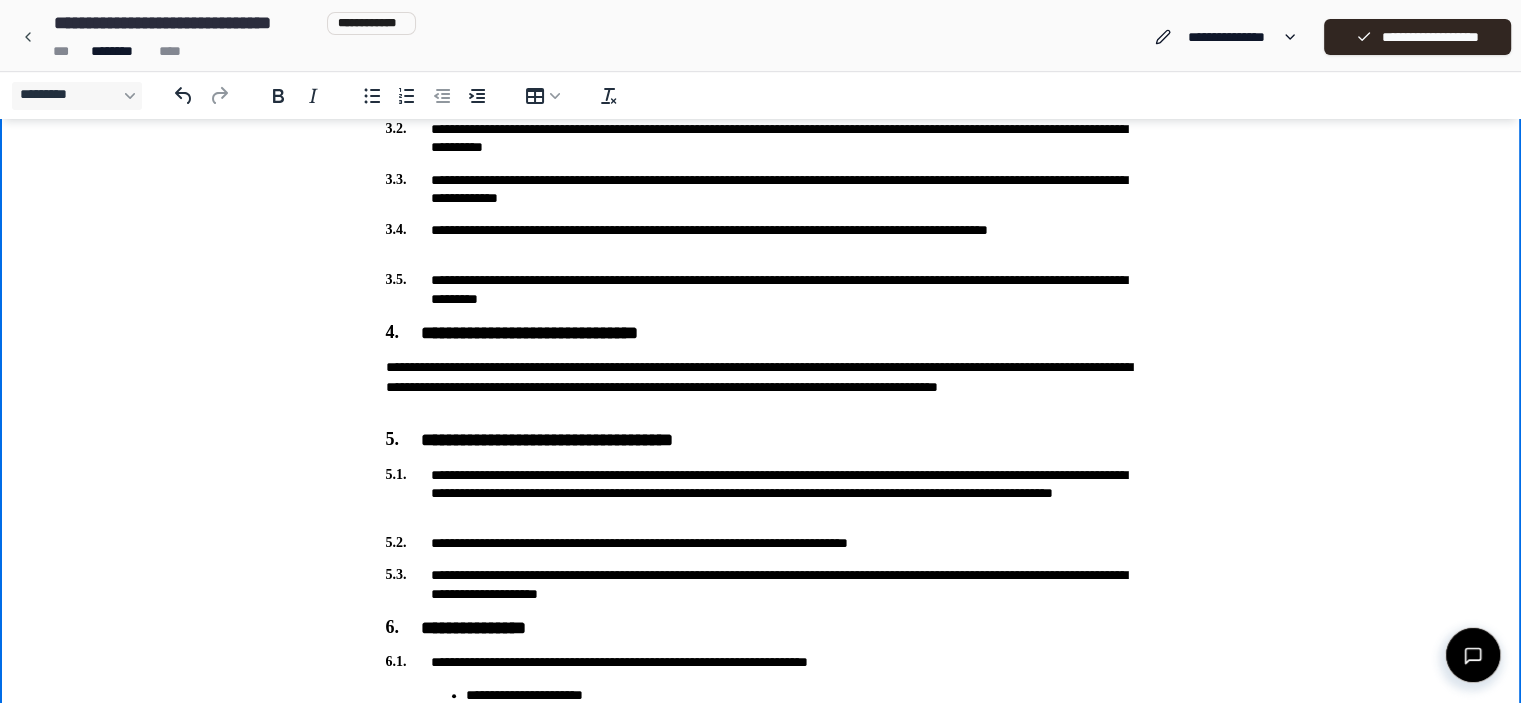 click on "**********" at bounding box center [761, 926] 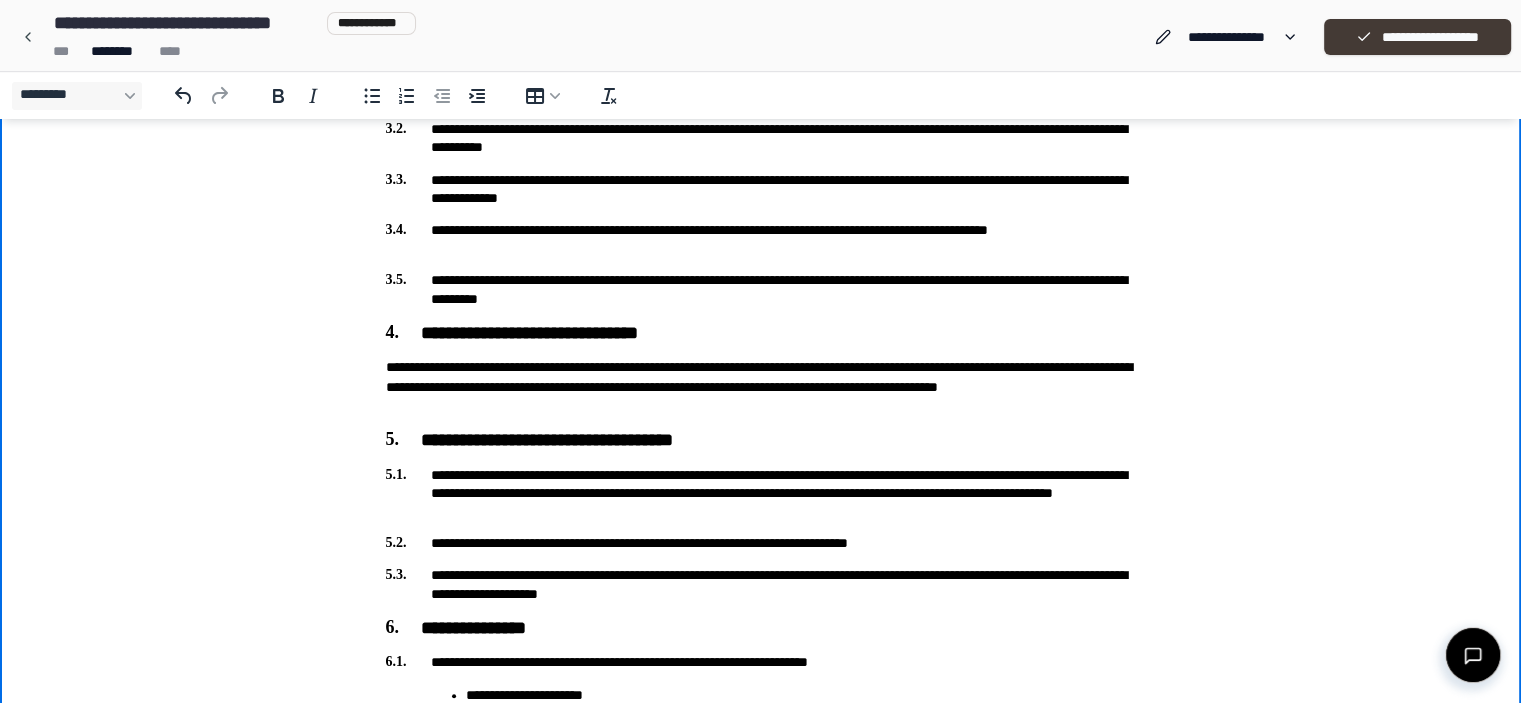 click on "**********" at bounding box center [1417, 37] 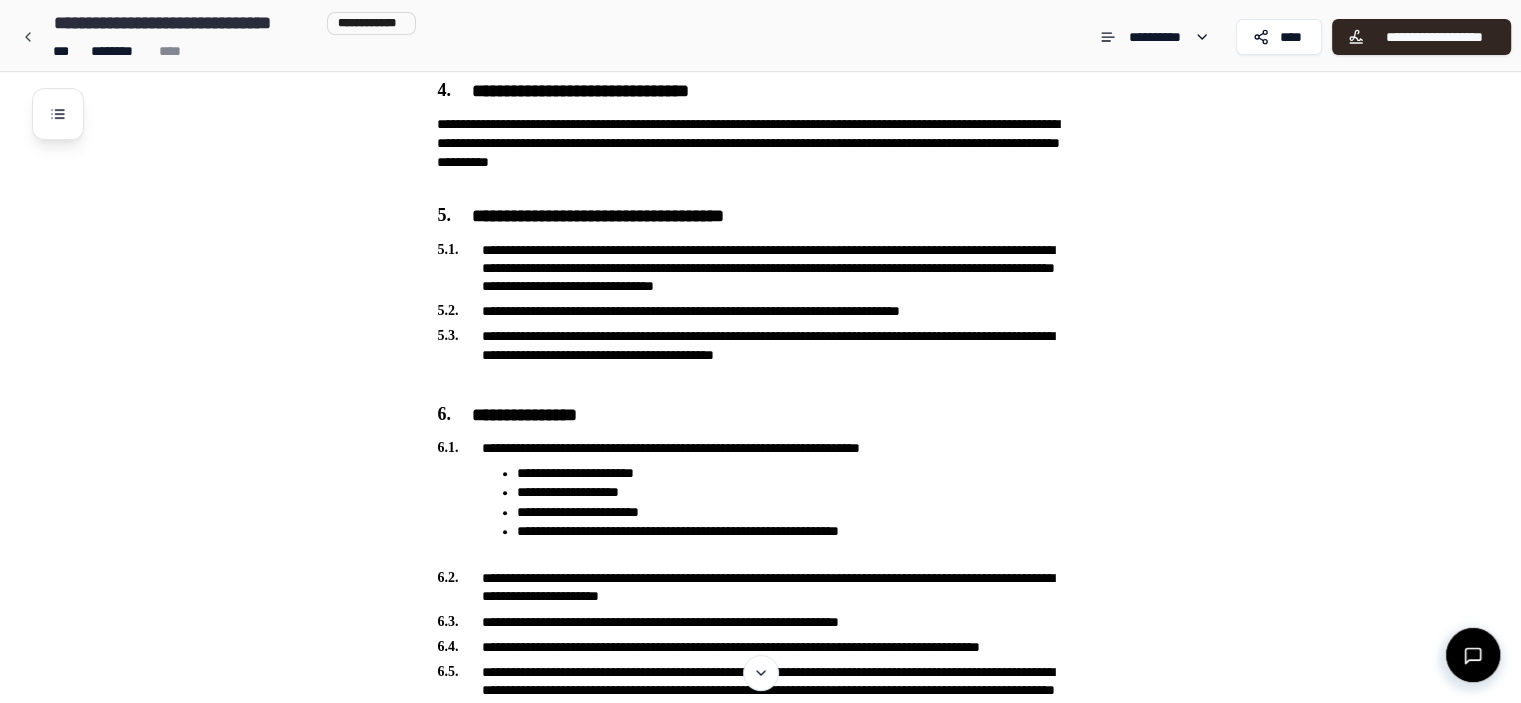 scroll, scrollTop: 0, scrollLeft: 0, axis: both 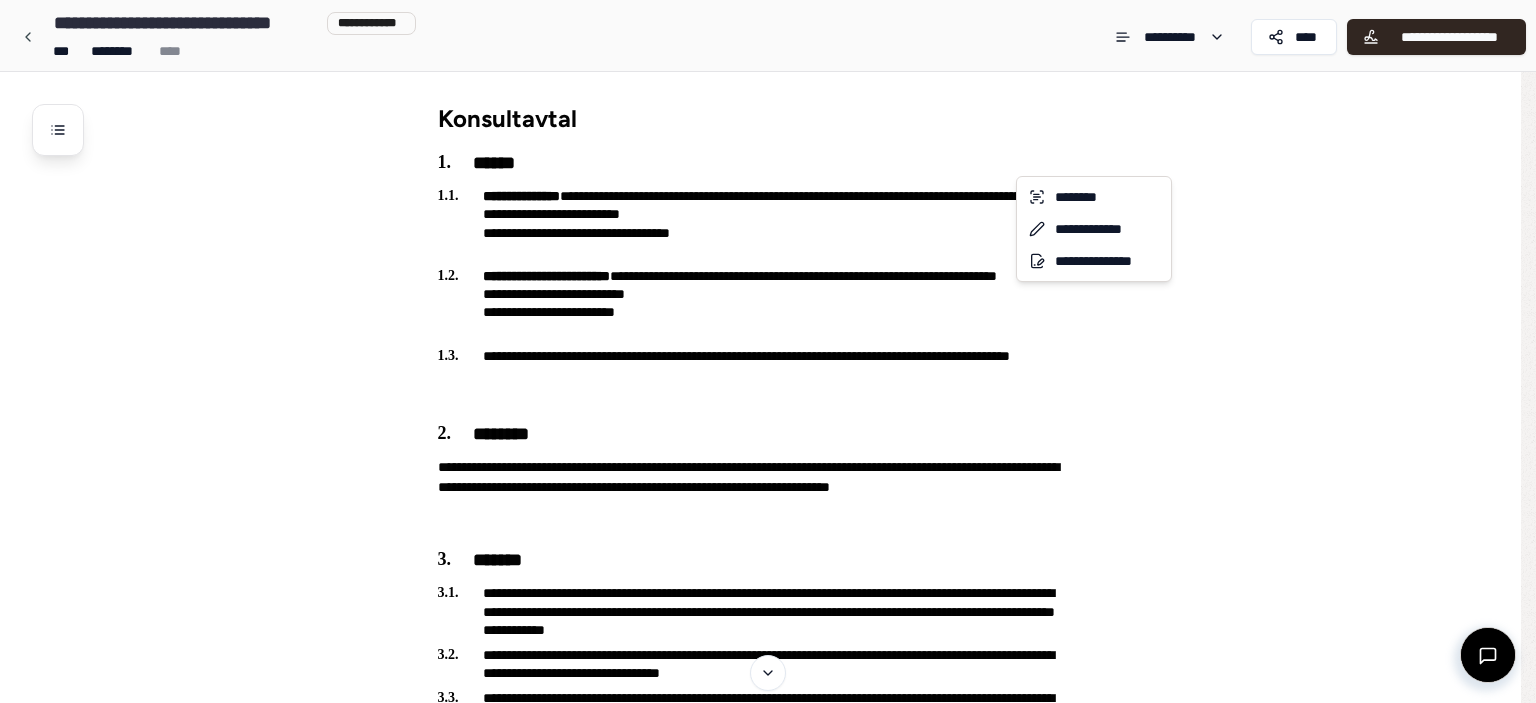 click on "**********" at bounding box center (768, 1676) 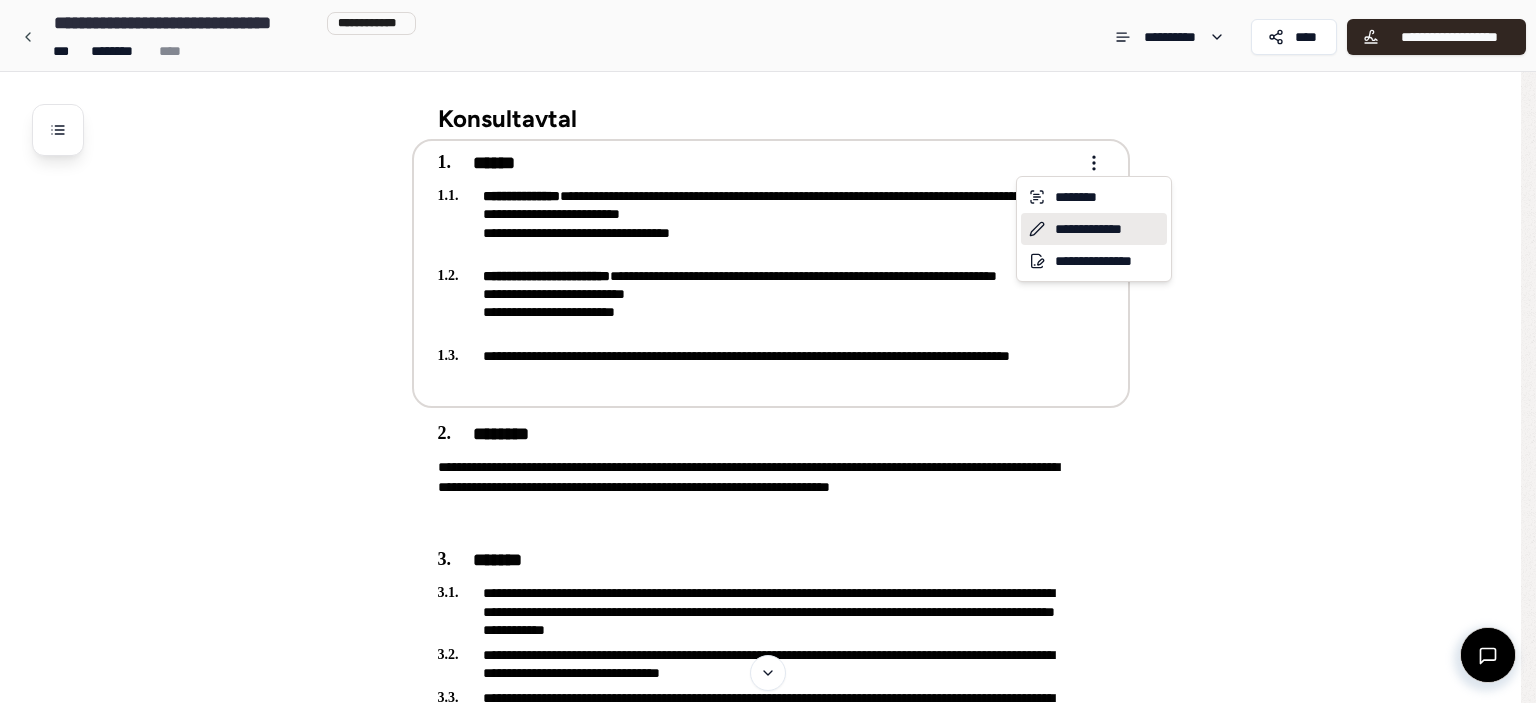 click on "**********" at bounding box center [1094, 229] 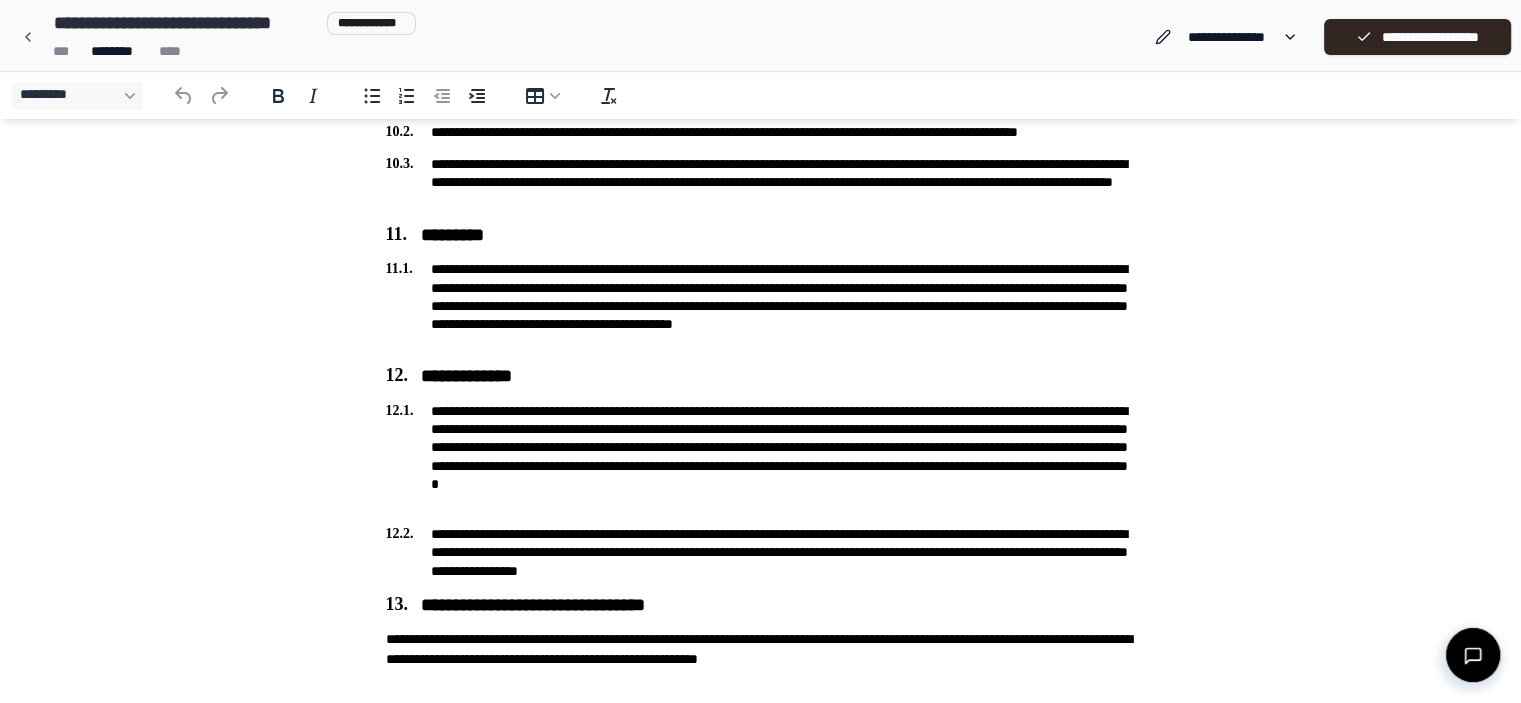 scroll, scrollTop: 1988, scrollLeft: 0, axis: vertical 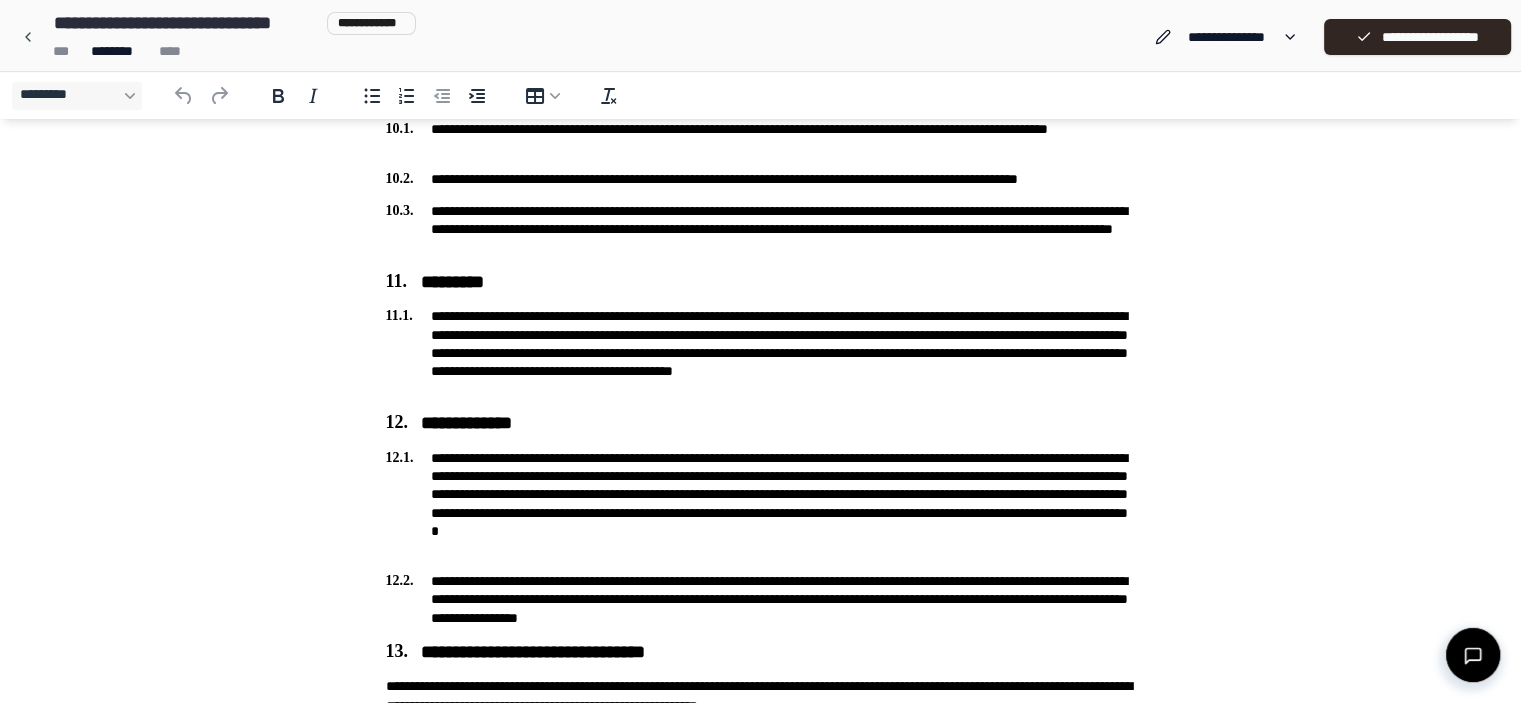 click on "**********" at bounding box center [761, 352] 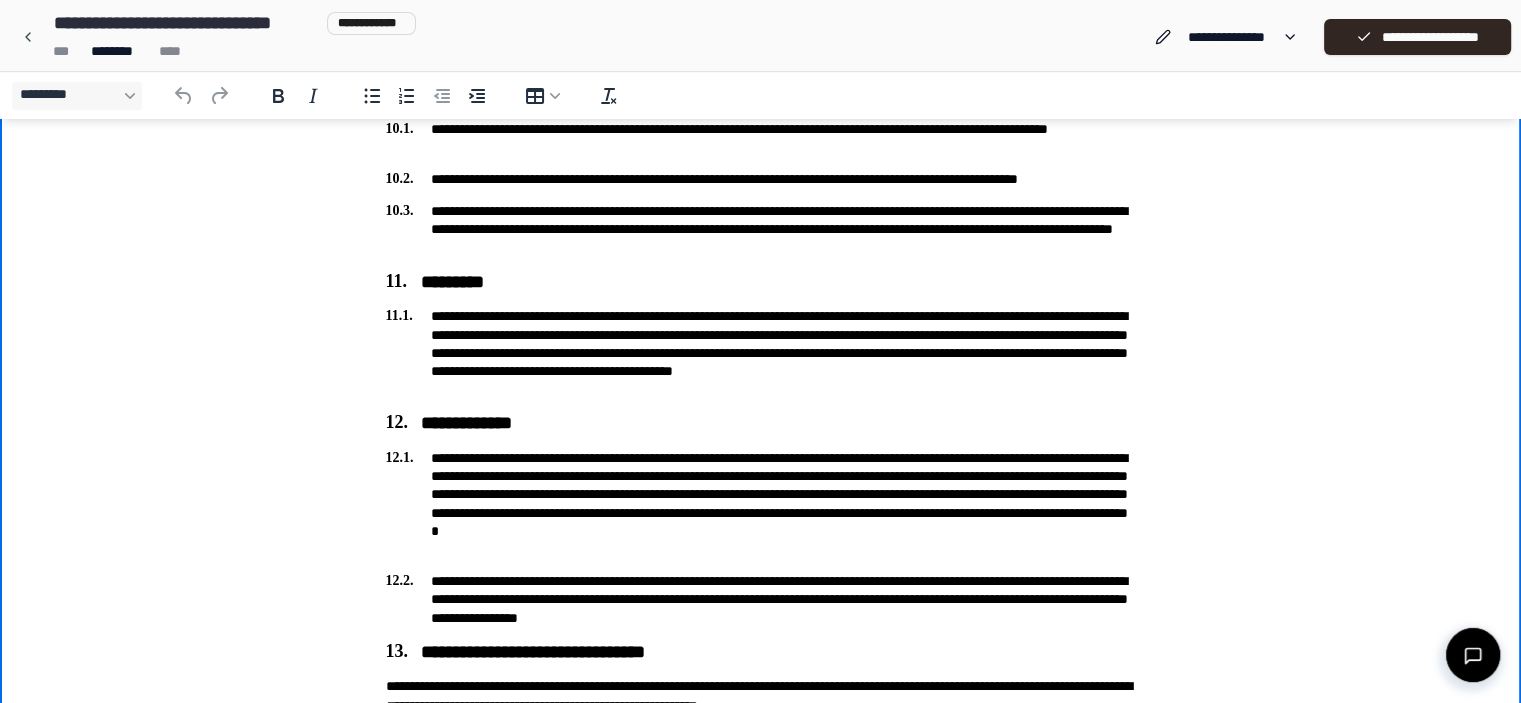 type 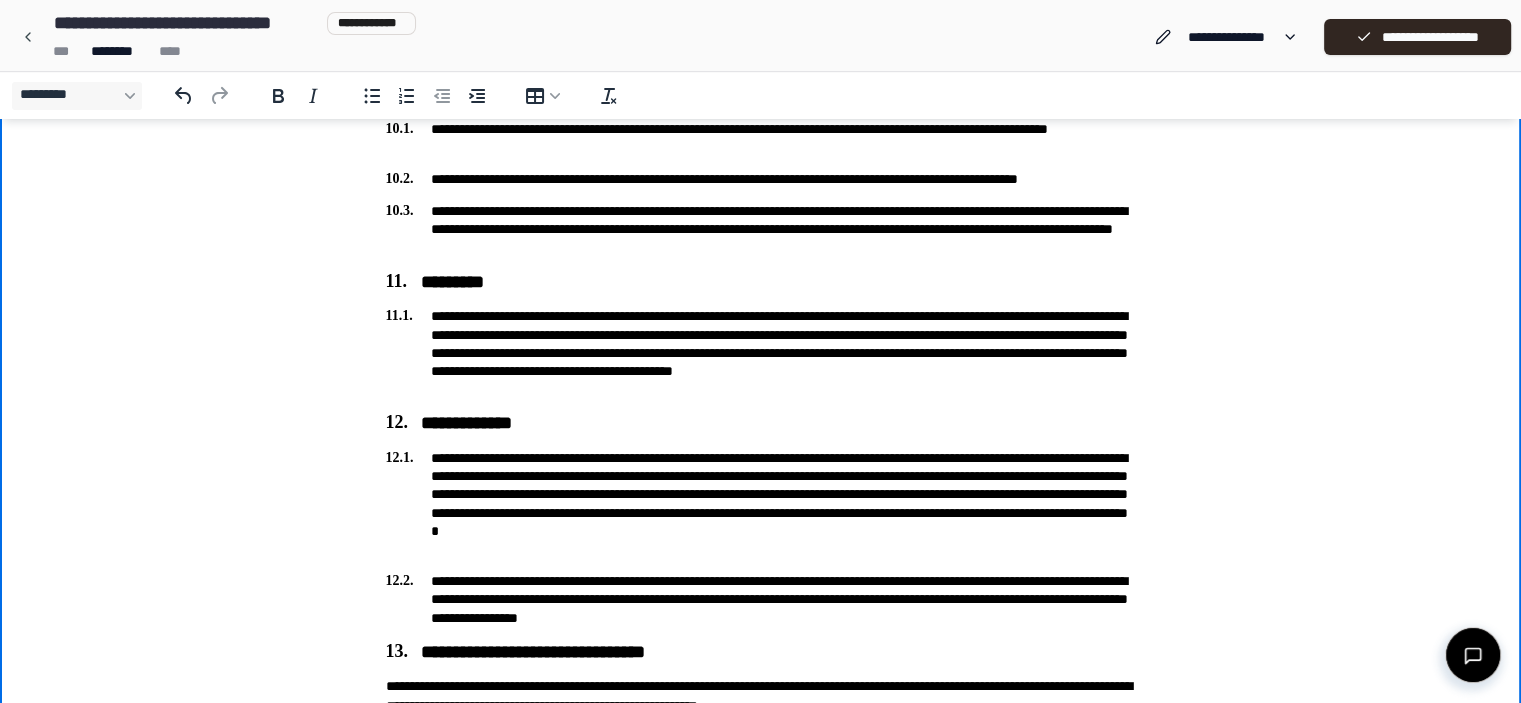 click on "**********" at bounding box center (761, 352) 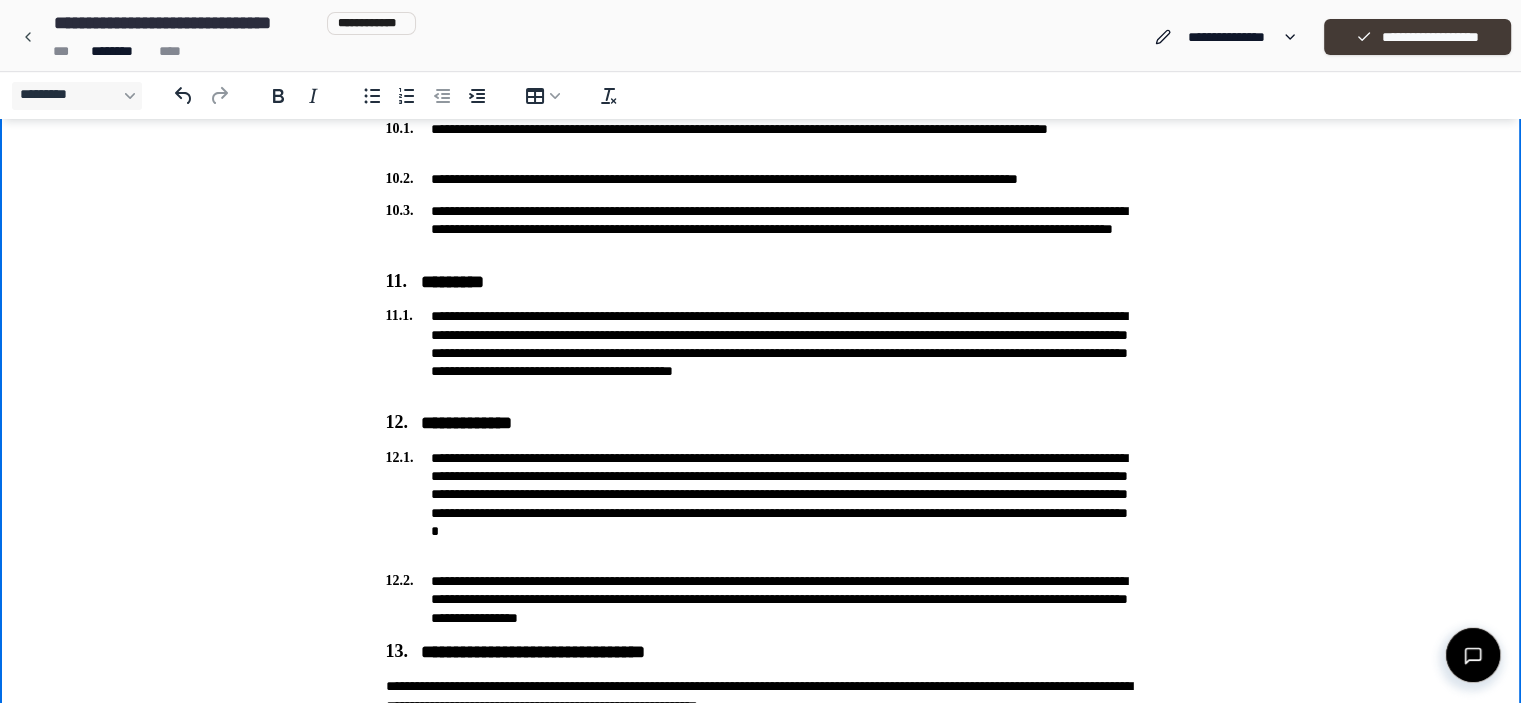 click on "**********" at bounding box center (1417, 37) 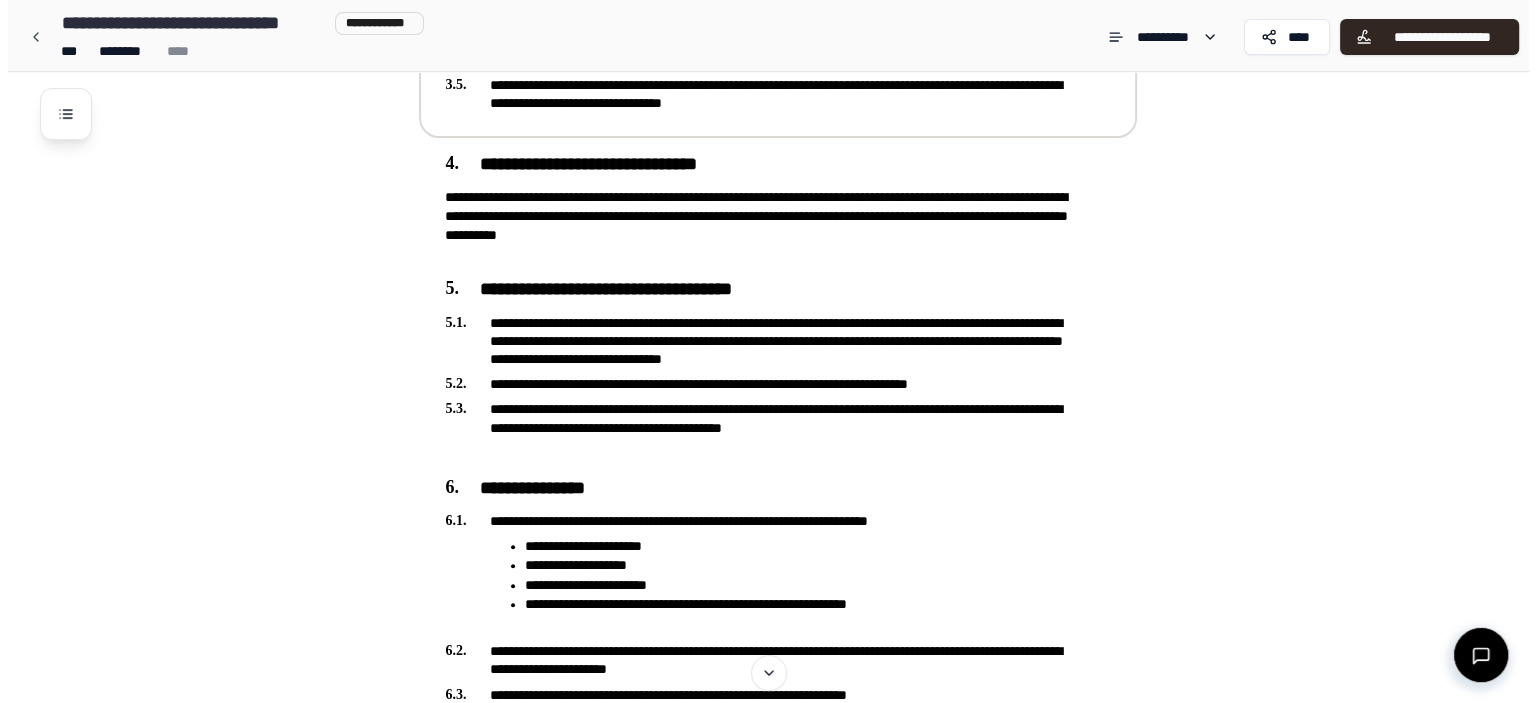 scroll, scrollTop: 800, scrollLeft: 0, axis: vertical 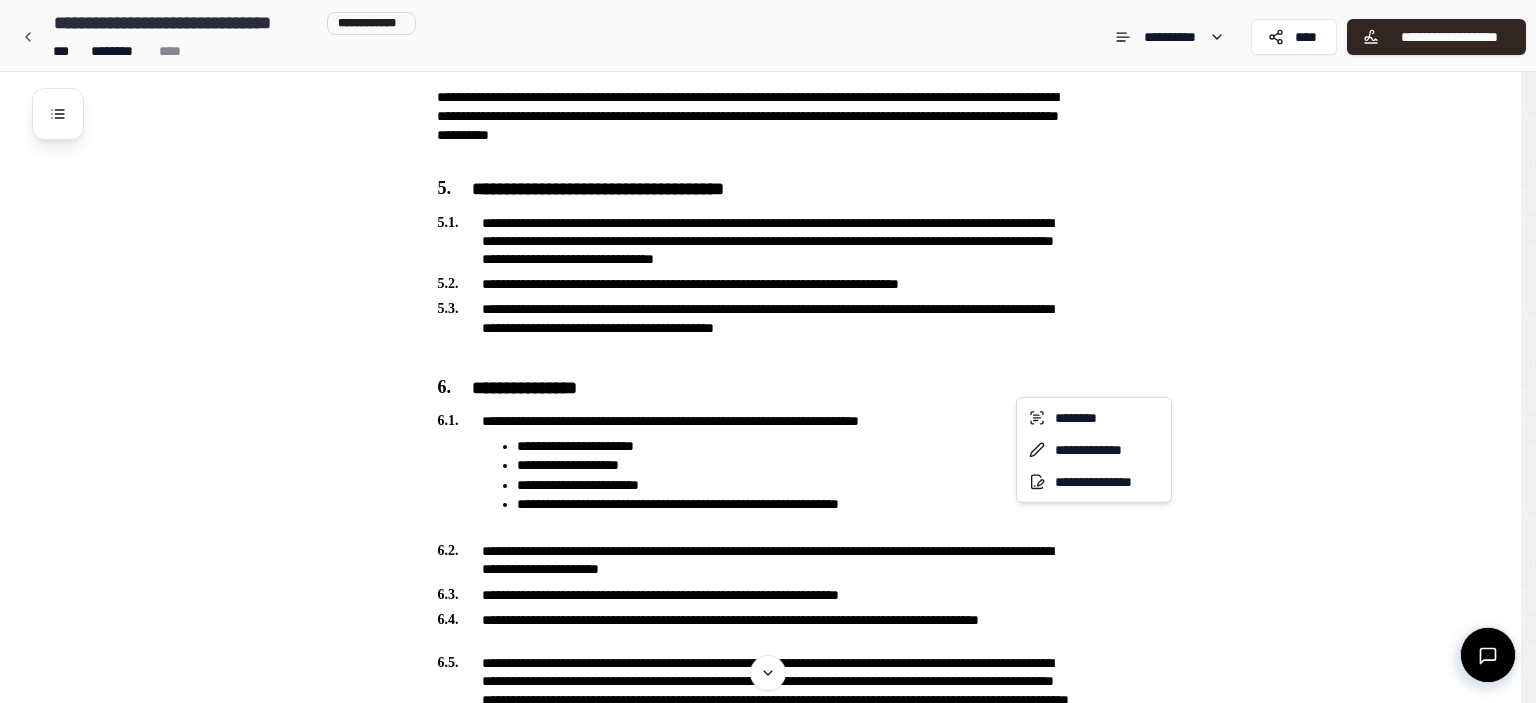 click on "**********" at bounding box center (760, 876) 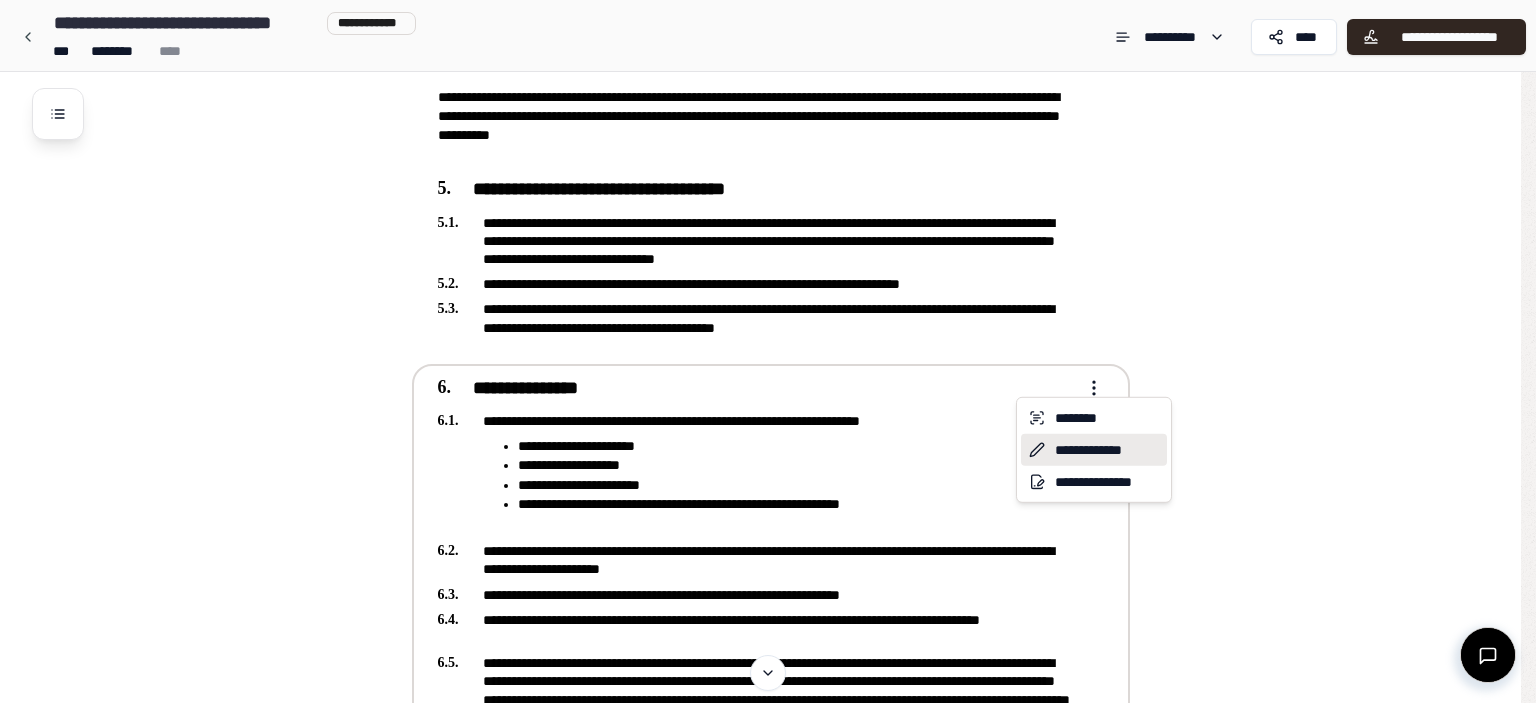 click on "**********" at bounding box center [1094, 450] 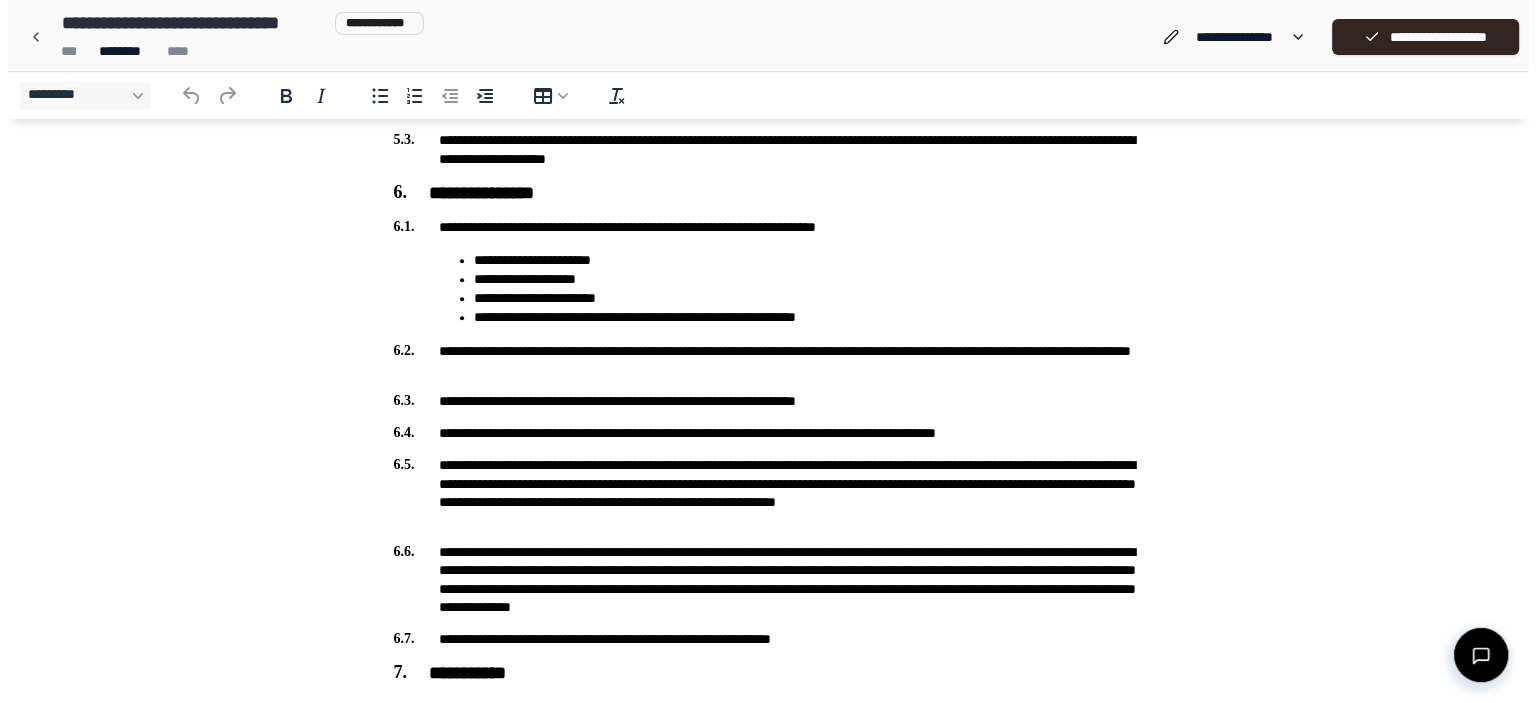 scroll, scrollTop: 900, scrollLeft: 0, axis: vertical 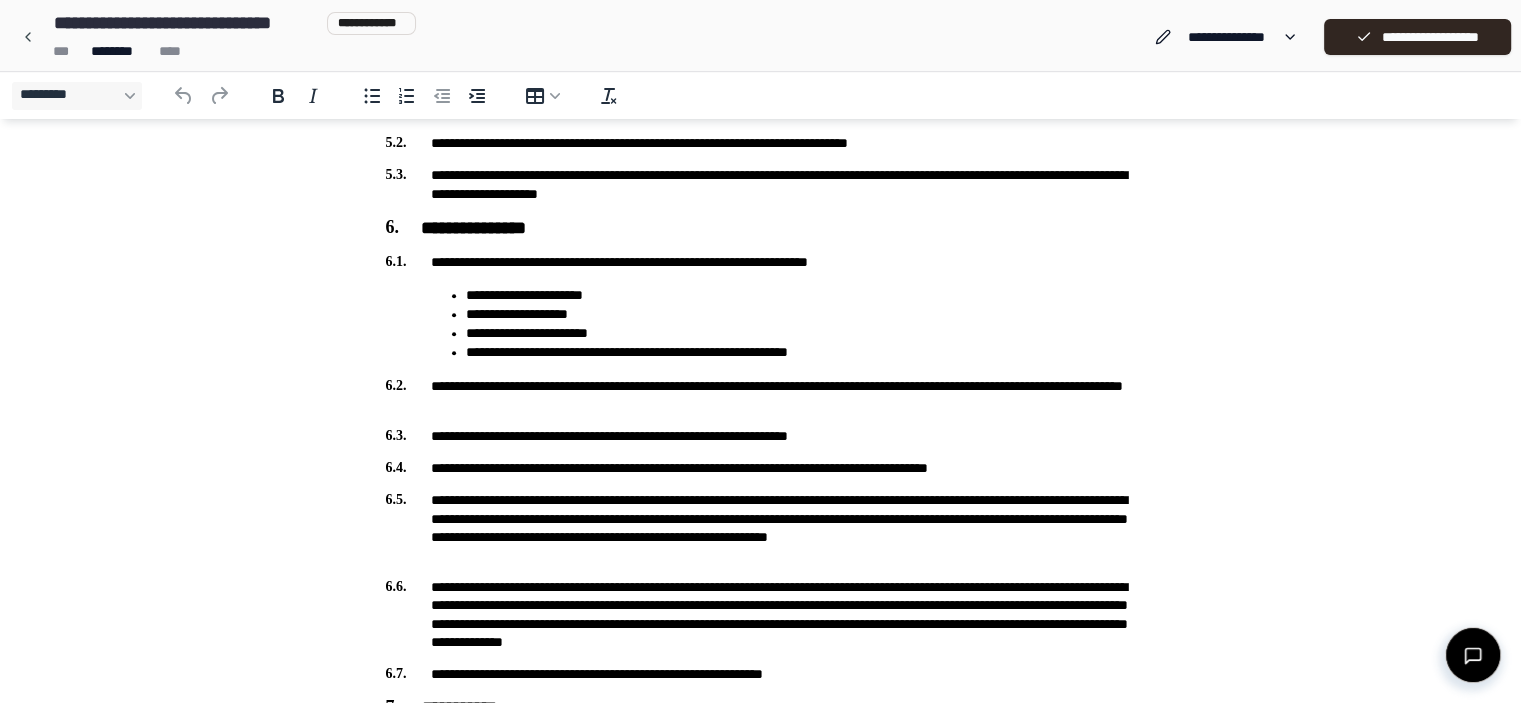 click on "**********" at bounding box center [801, 314] 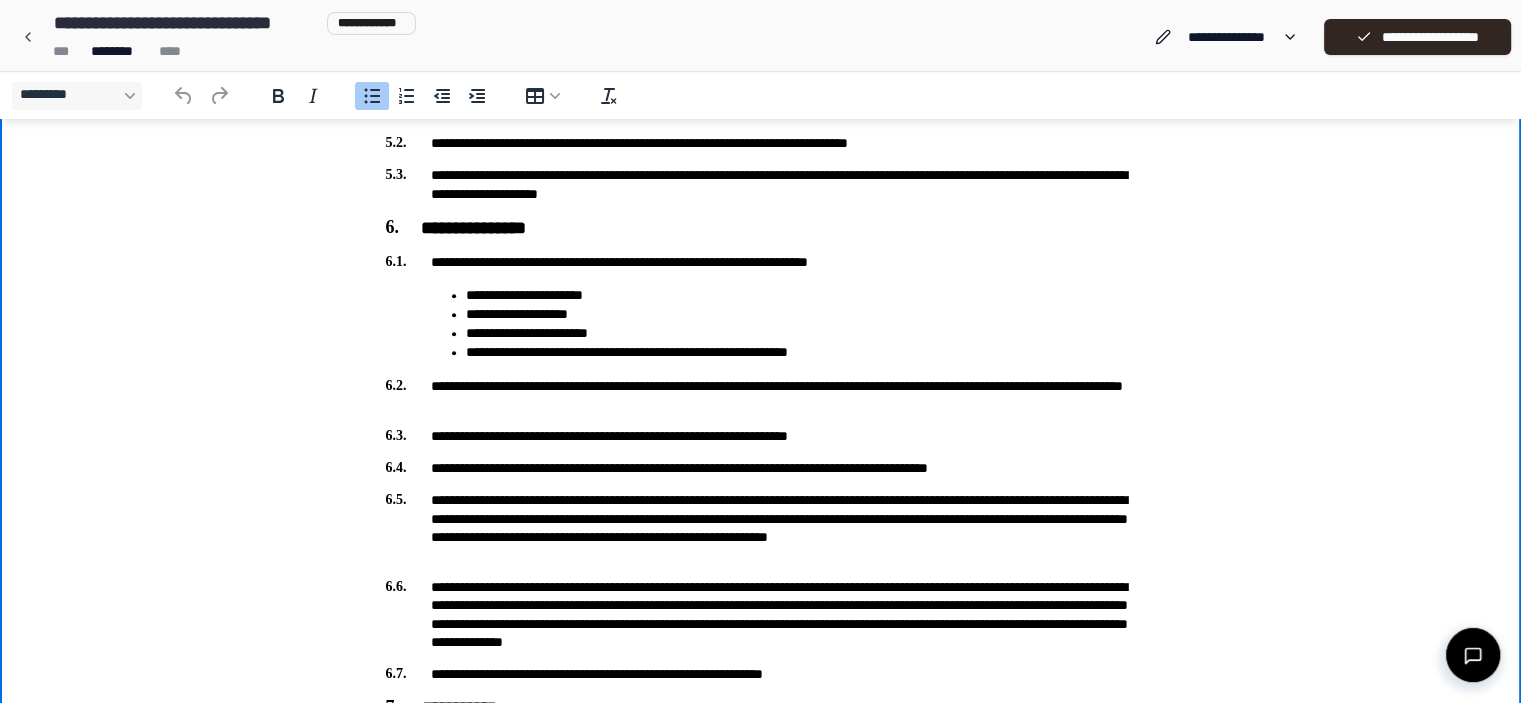 click on "**********" at bounding box center (801, 314) 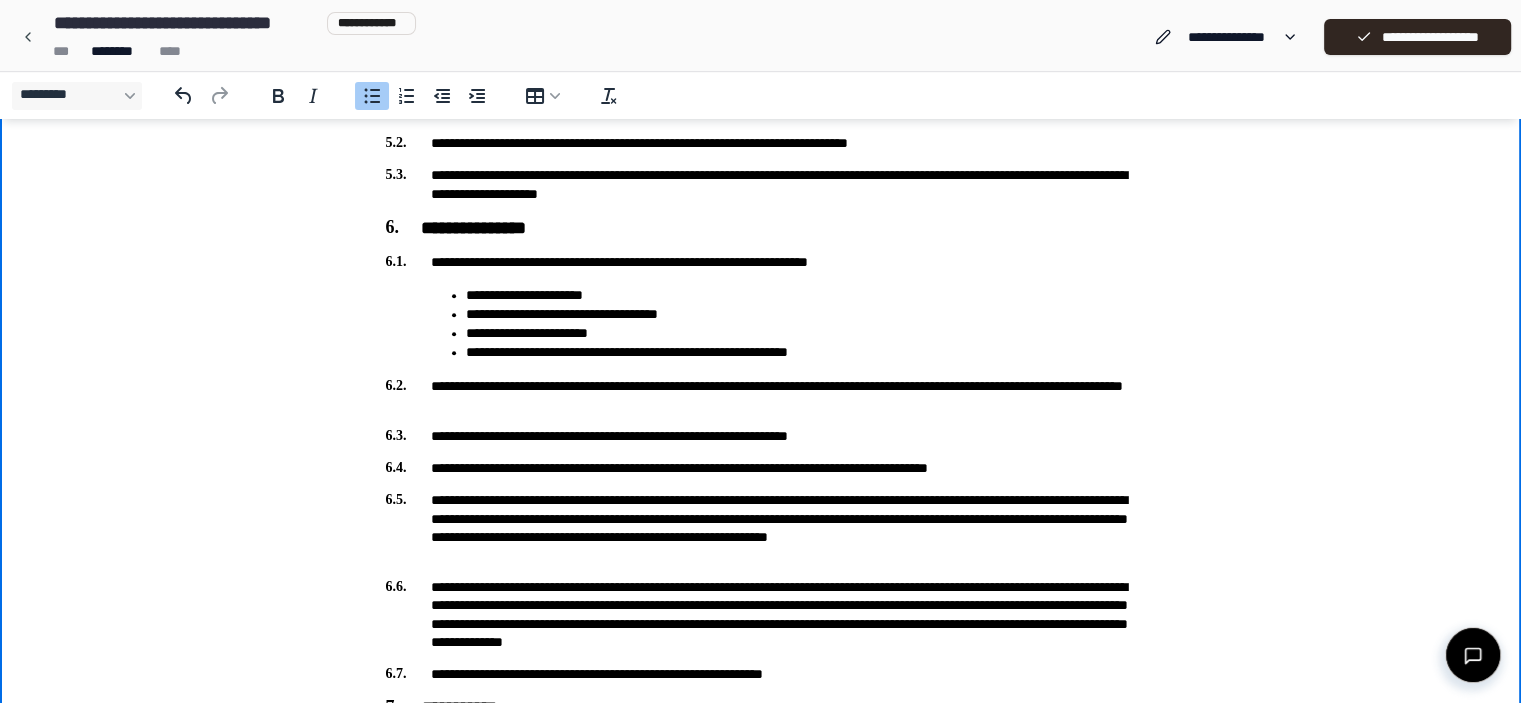 click on "**********" at bounding box center [801, 314] 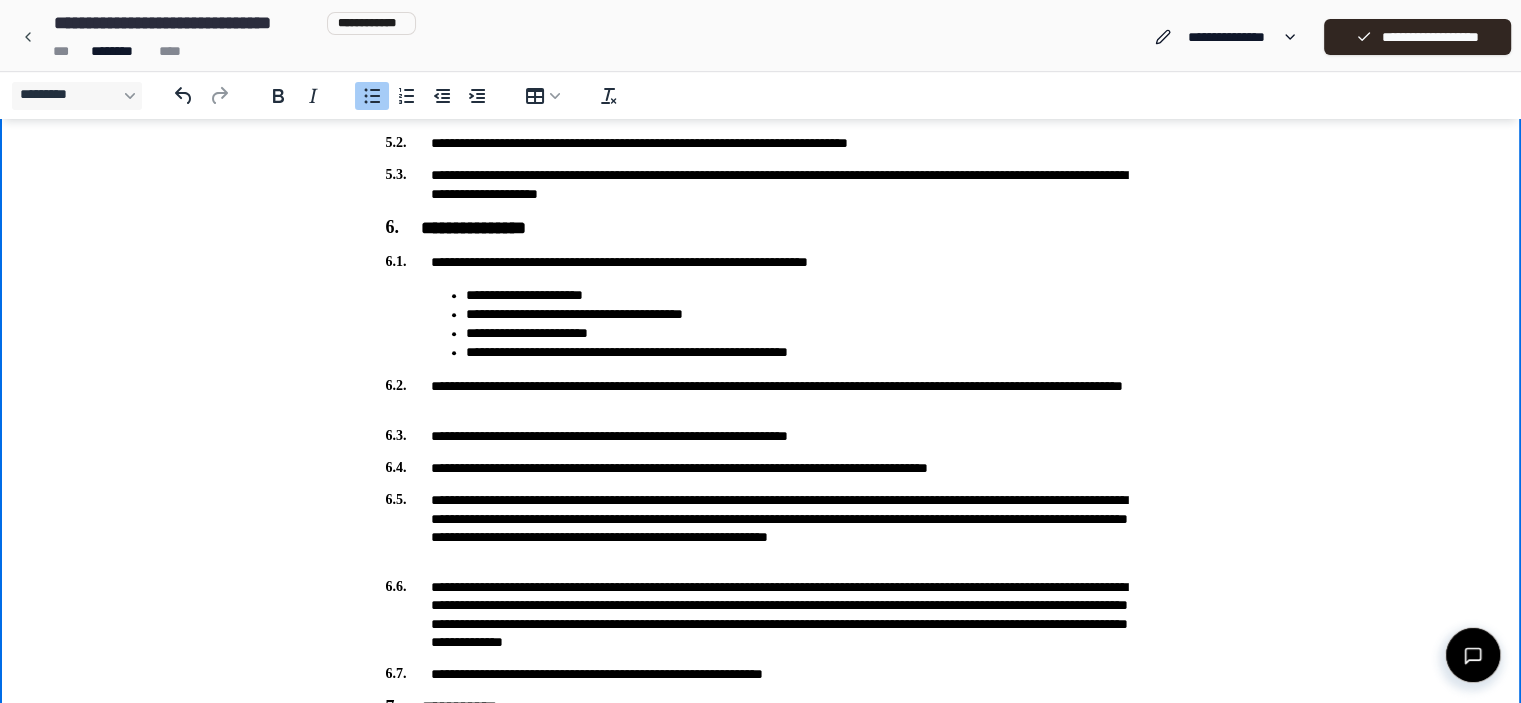click on "**********" at bounding box center (801, 314) 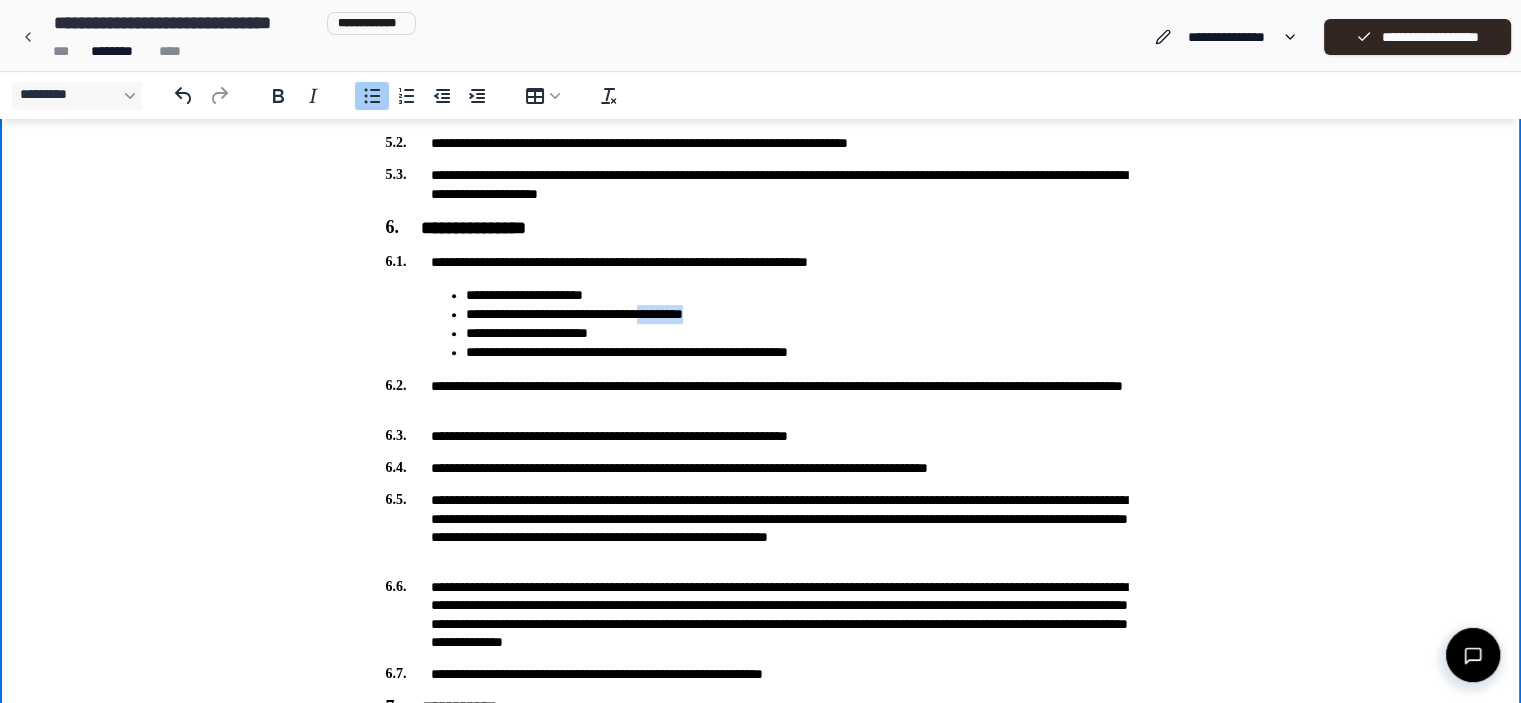 click on "**********" at bounding box center [801, 314] 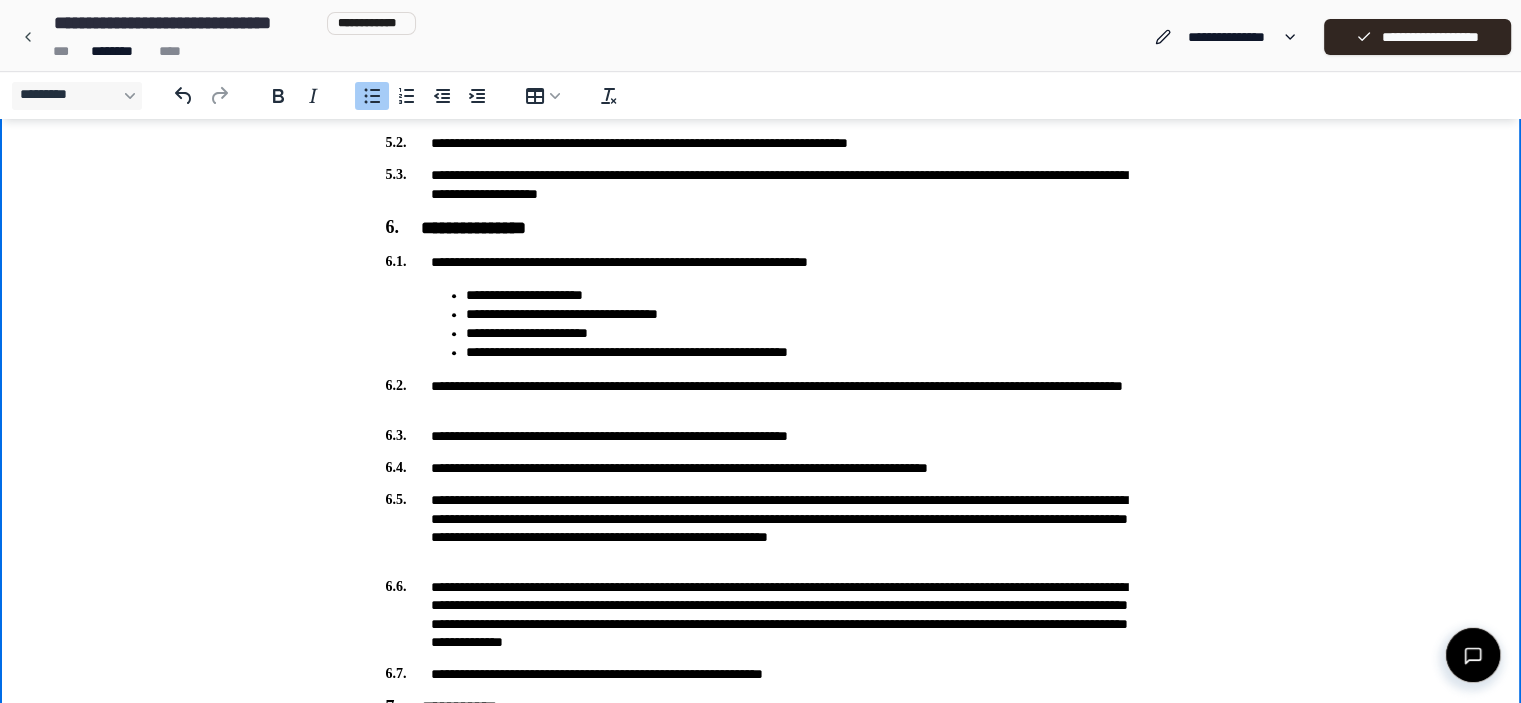 click on "**********" at bounding box center (801, 314) 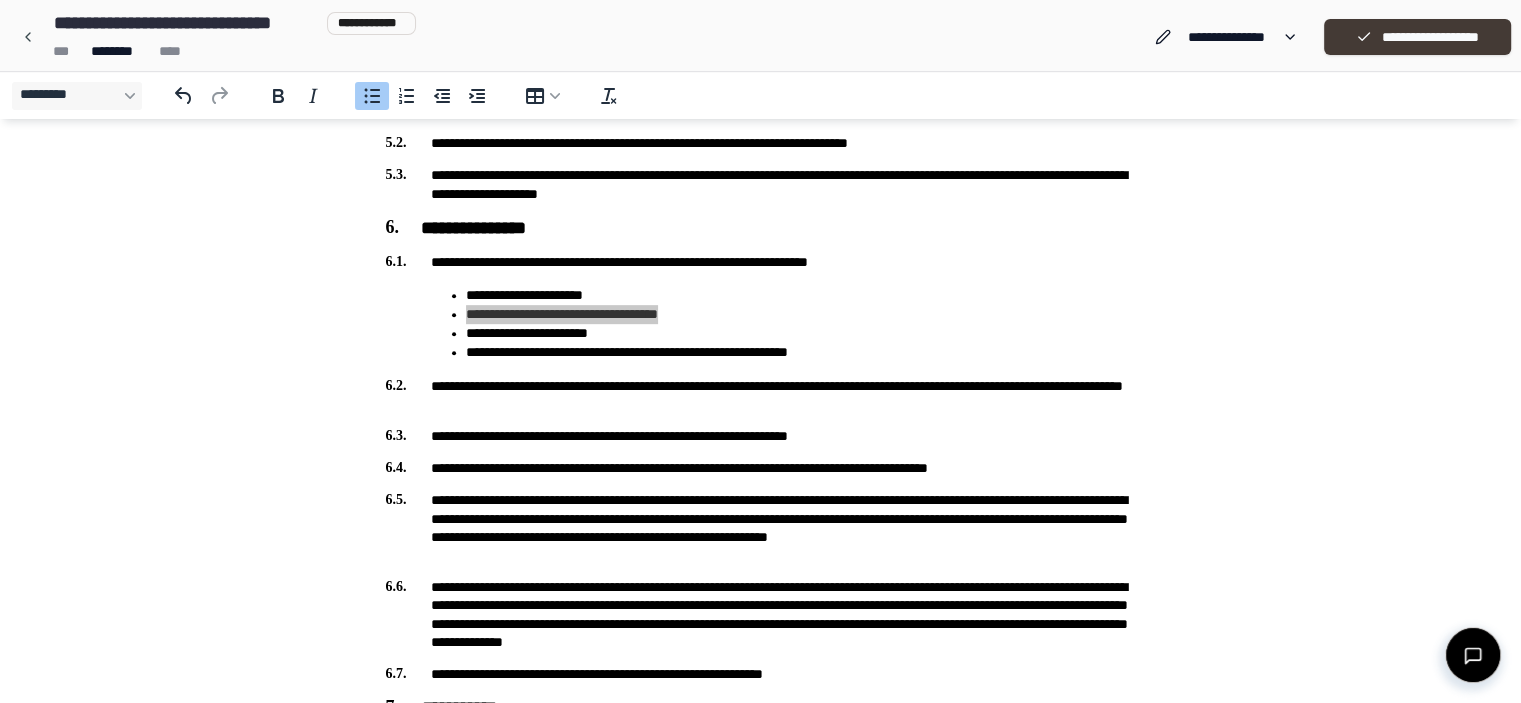 click on "**********" at bounding box center (1417, 37) 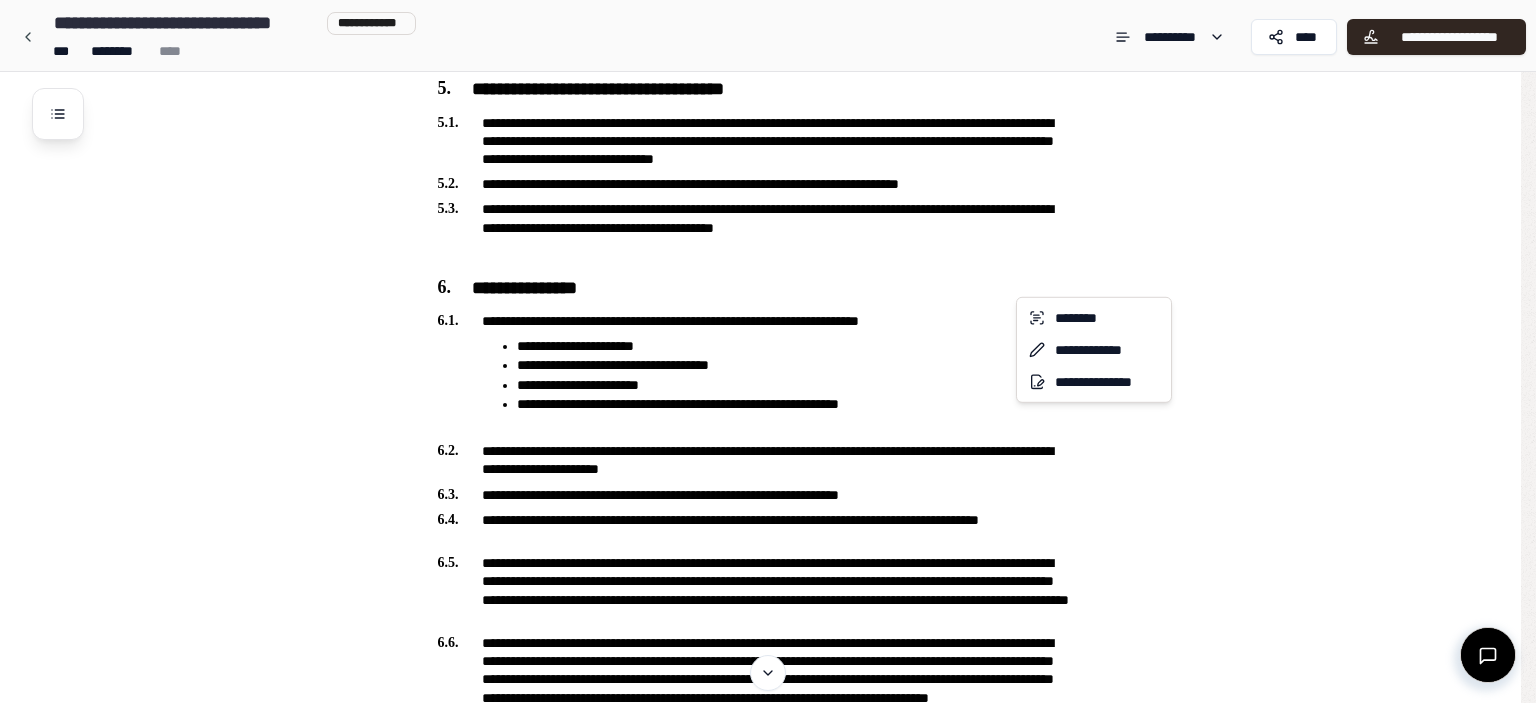 click on "**********" at bounding box center (760, 776) 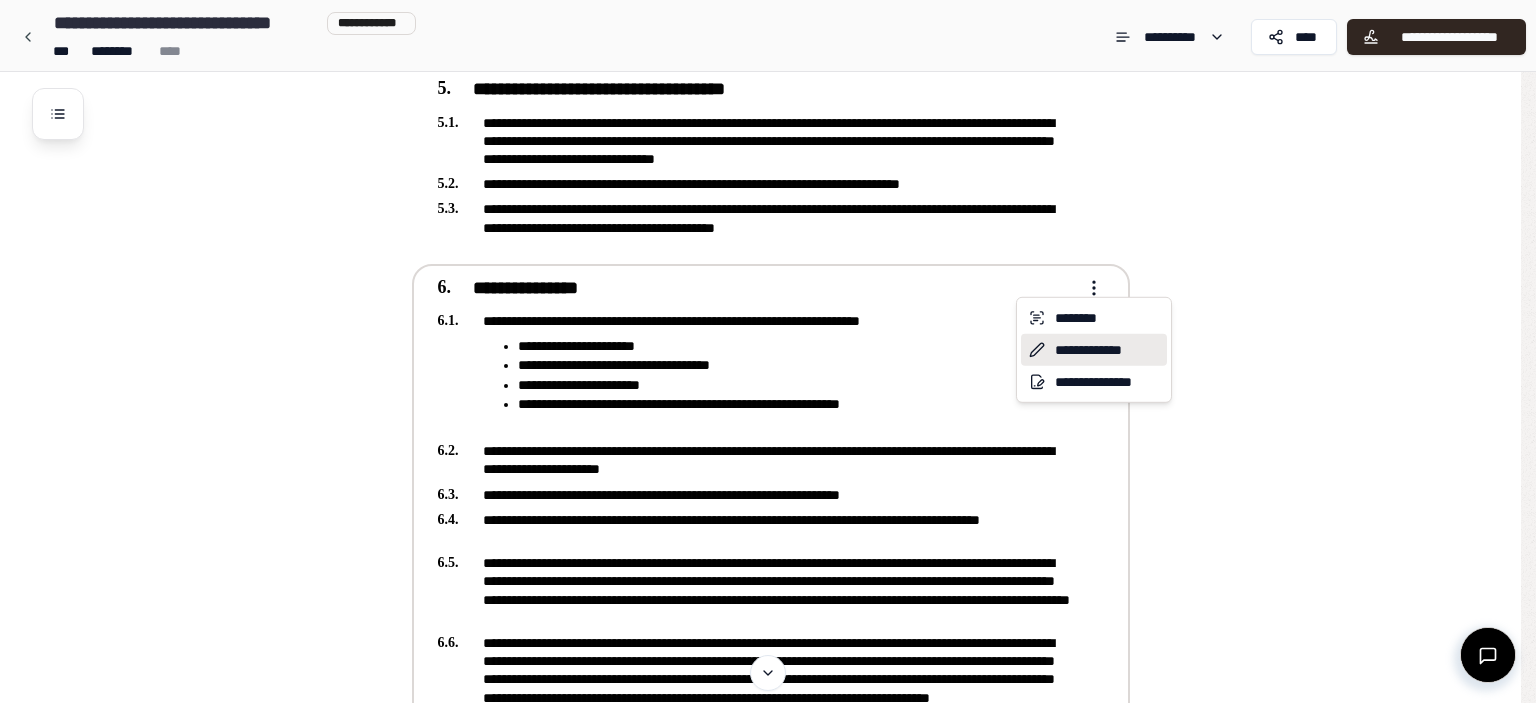 click on "**********" at bounding box center [1094, 350] 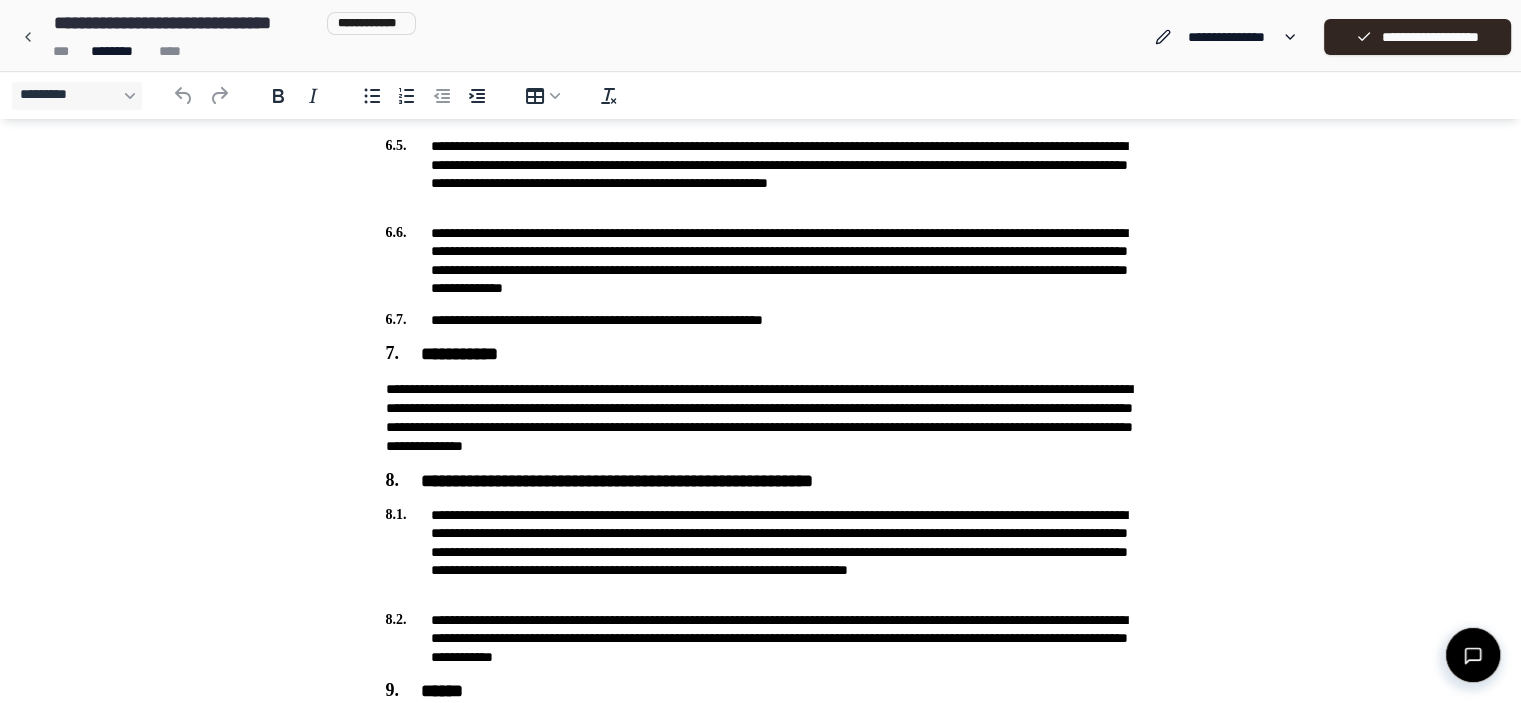 scroll, scrollTop: 1400, scrollLeft: 0, axis: vertical 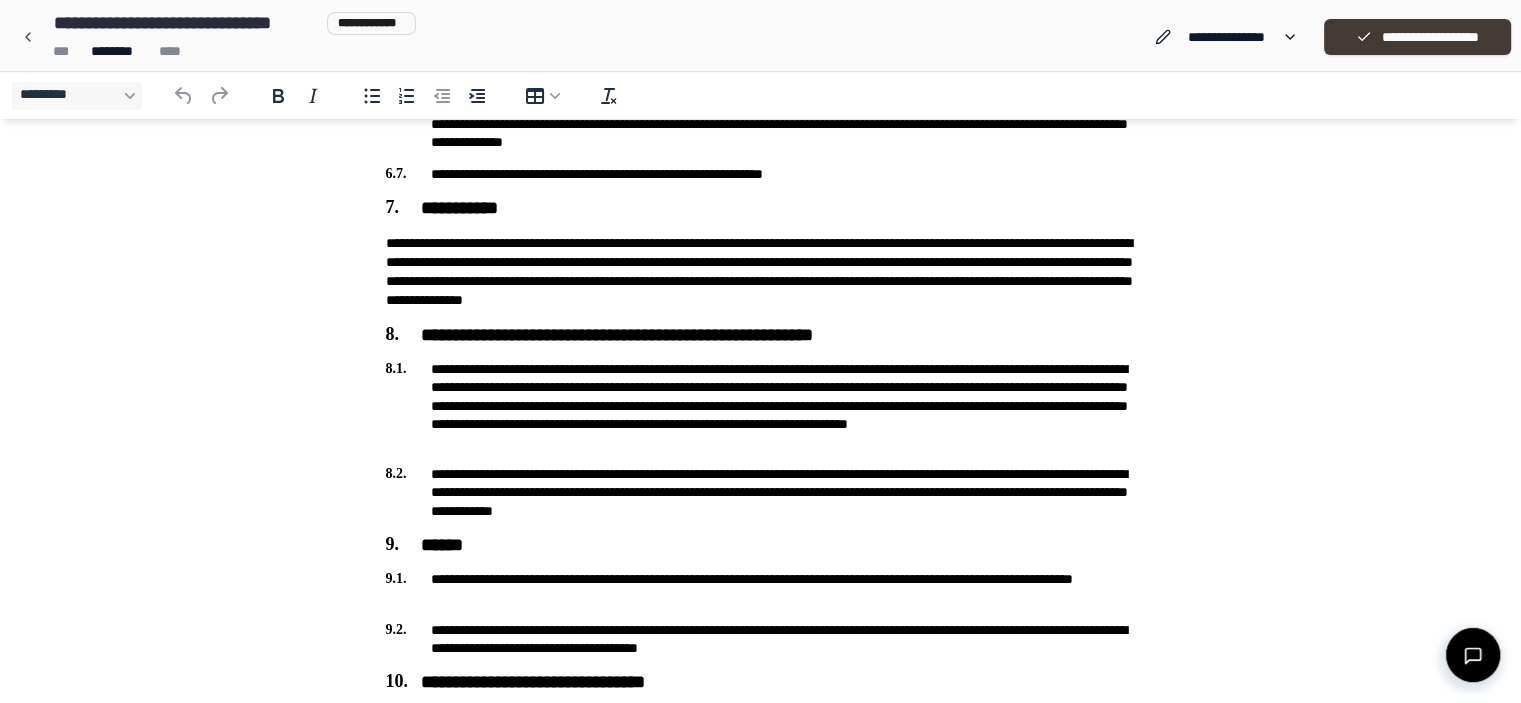 click on "**********" at bounding box center [1417, 37] 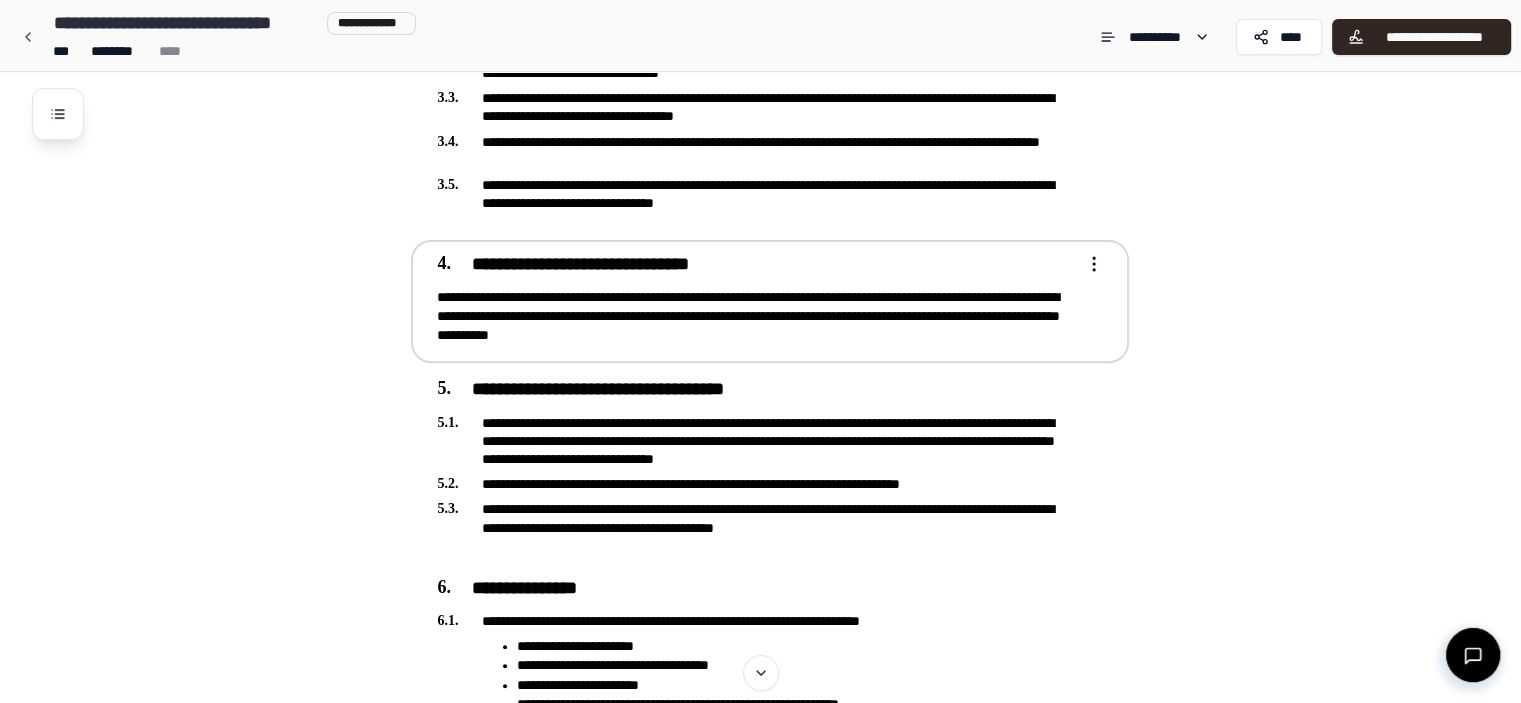 scroll, scrollTop: 900, scrollLeft: 0, axis: vertical 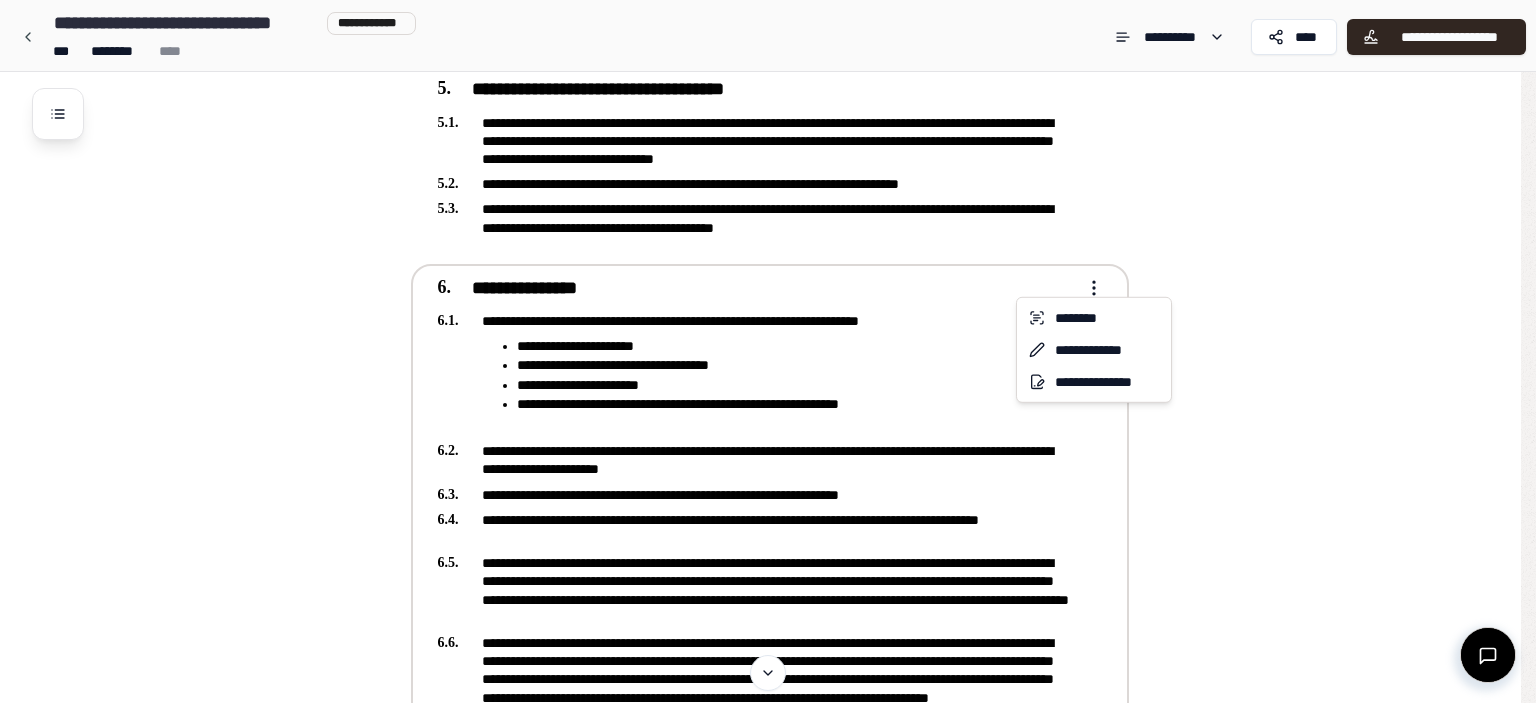 click on "**********" at bounding box center [760, 776] 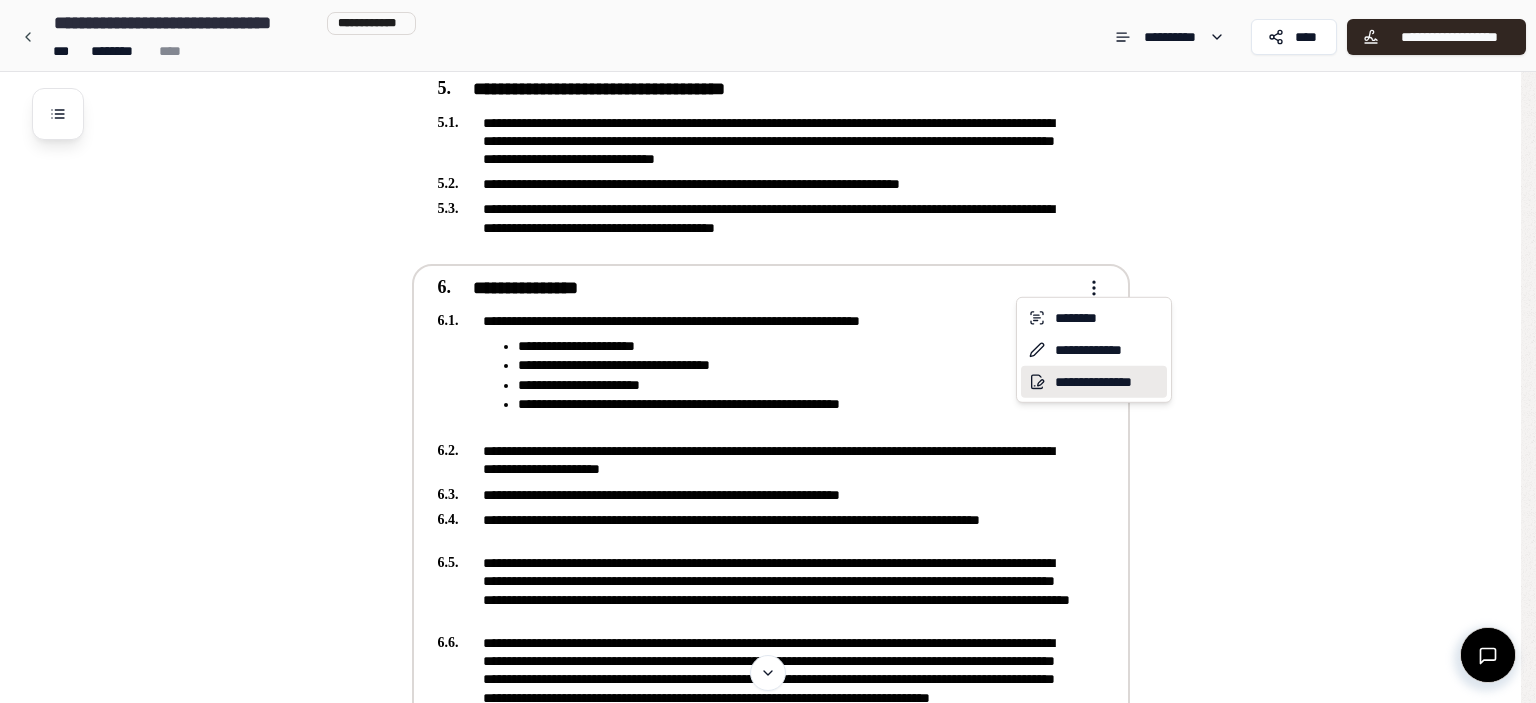 click on "**********" at bounding box center [1094, 382] 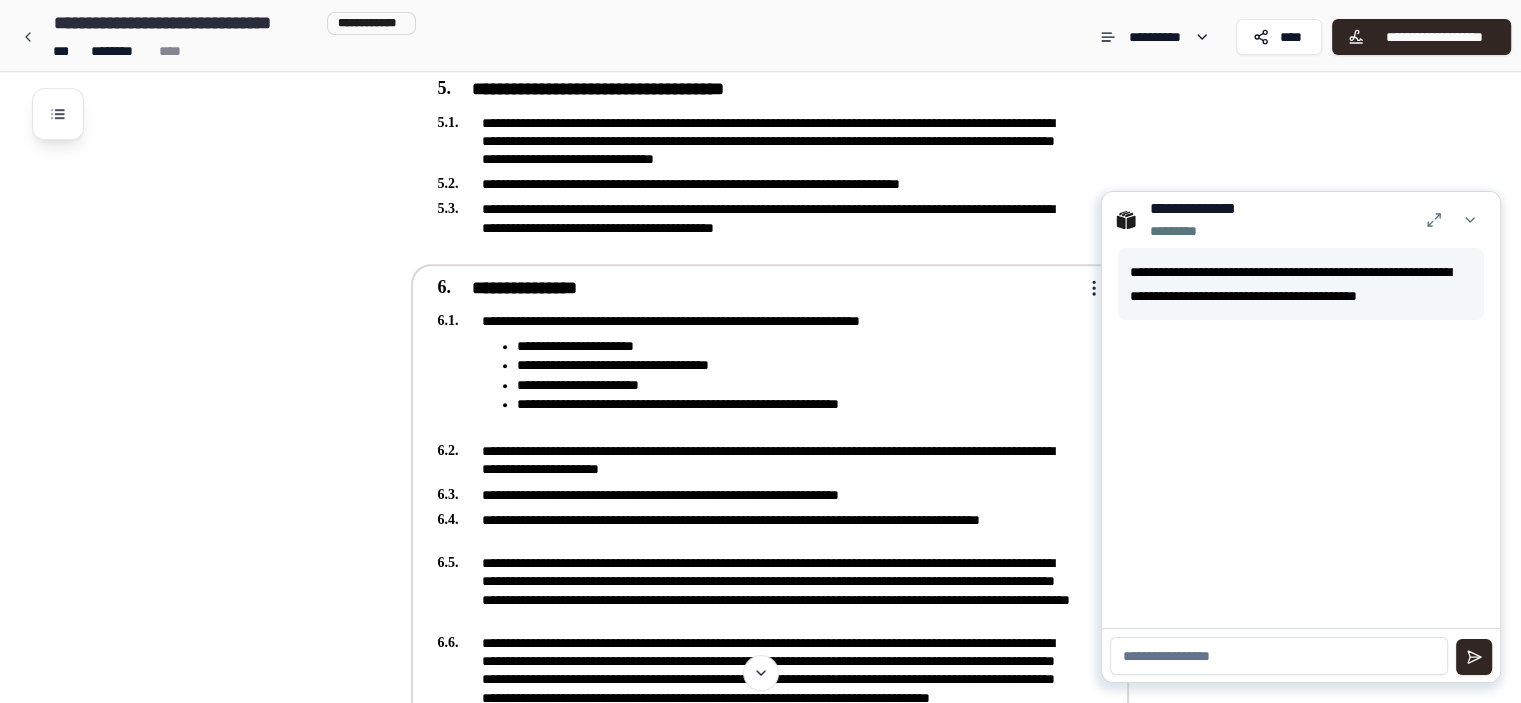 click at bounding box center [1279, 656] 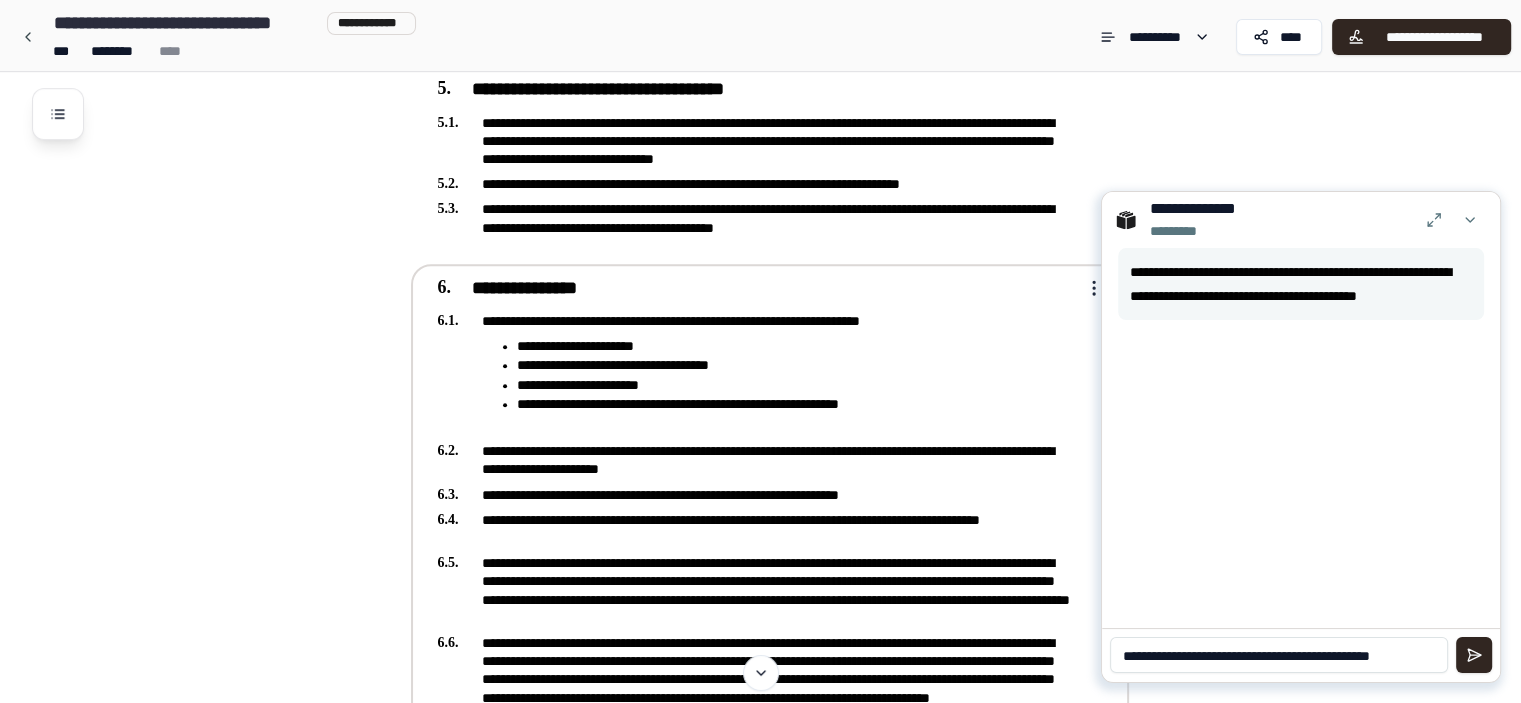 scroll, scrollTop: 0, scrollLeft: 0, axis: both 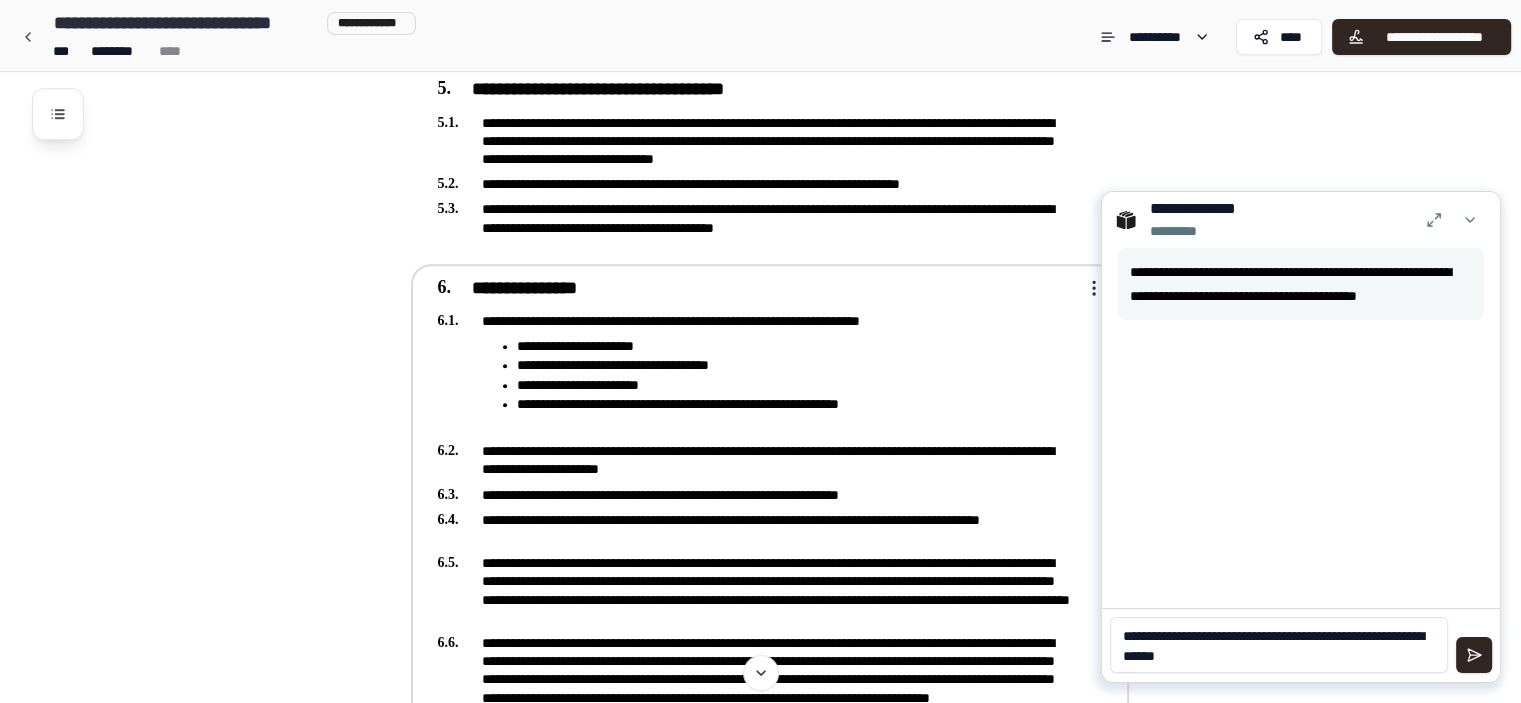 type on "**********" 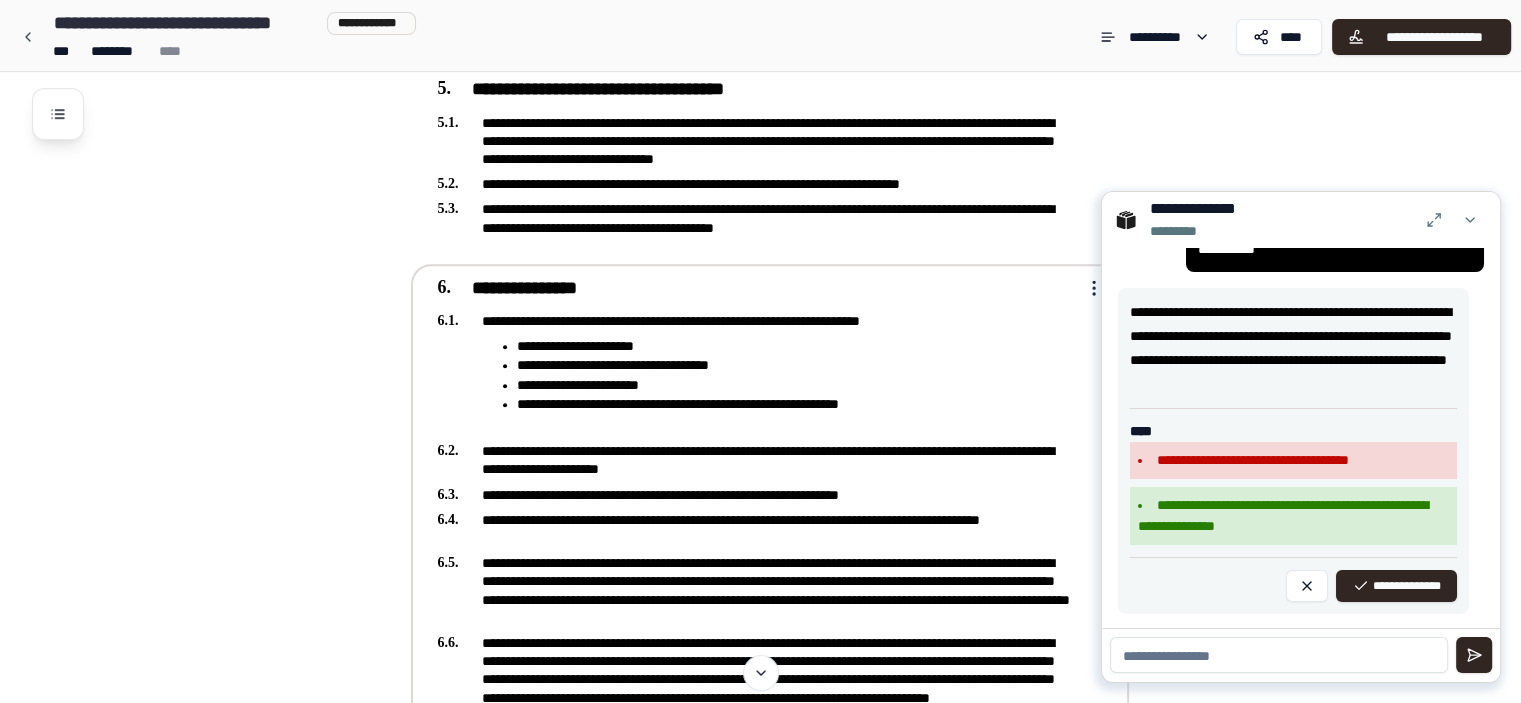 scroll, scrollTop: 155, scrollLeft: 0, axis: vertical 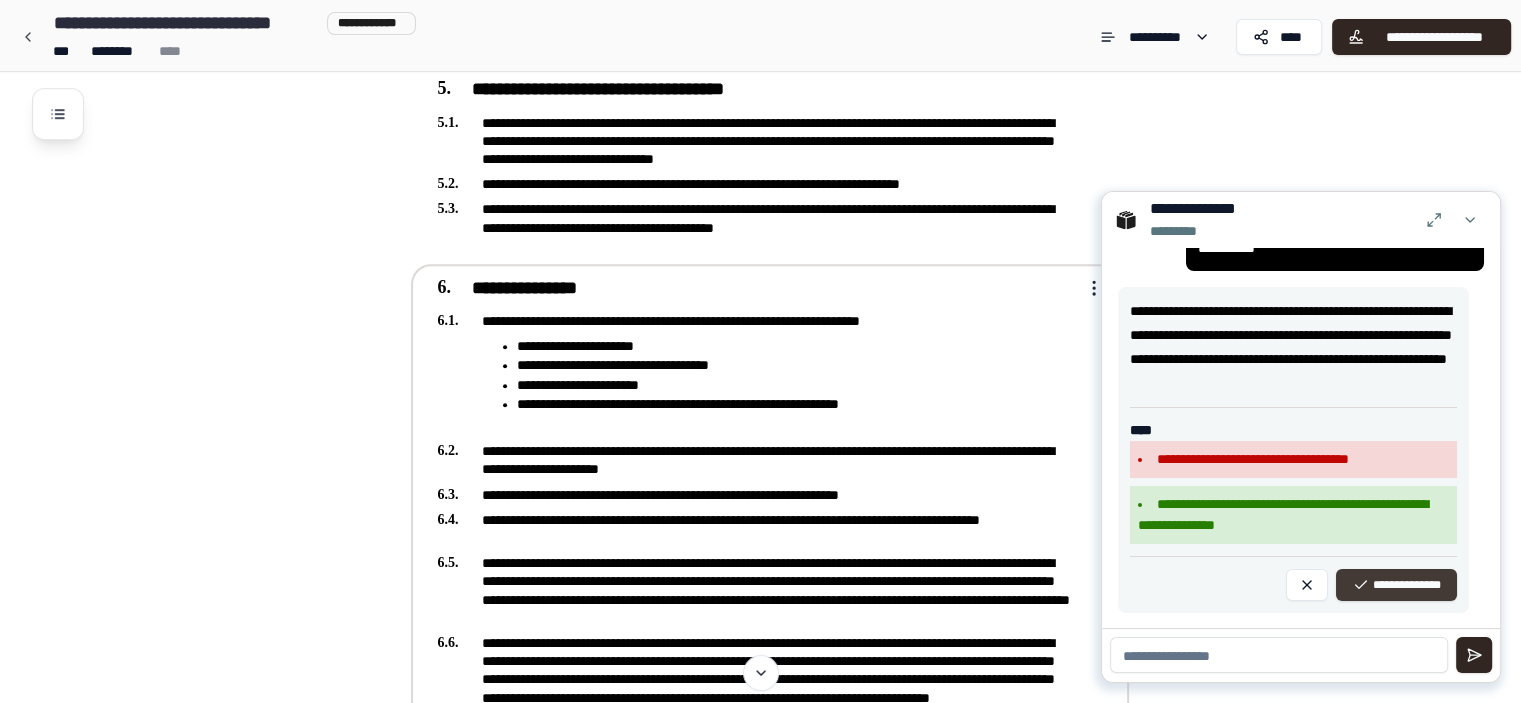 click on "**********" at bounding box center [1396, 585] 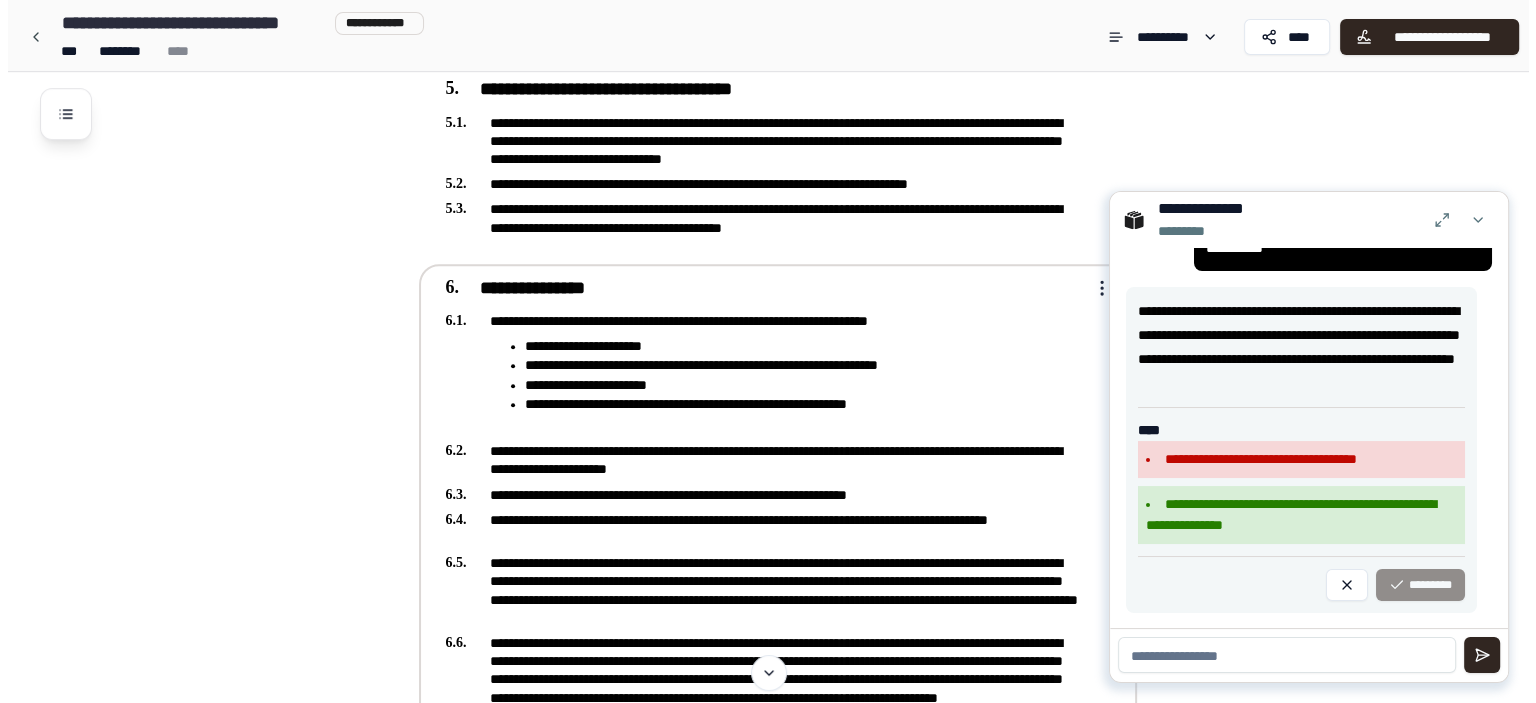 scroll, scrollTop: 0, scrollLeft: 0, axis: both 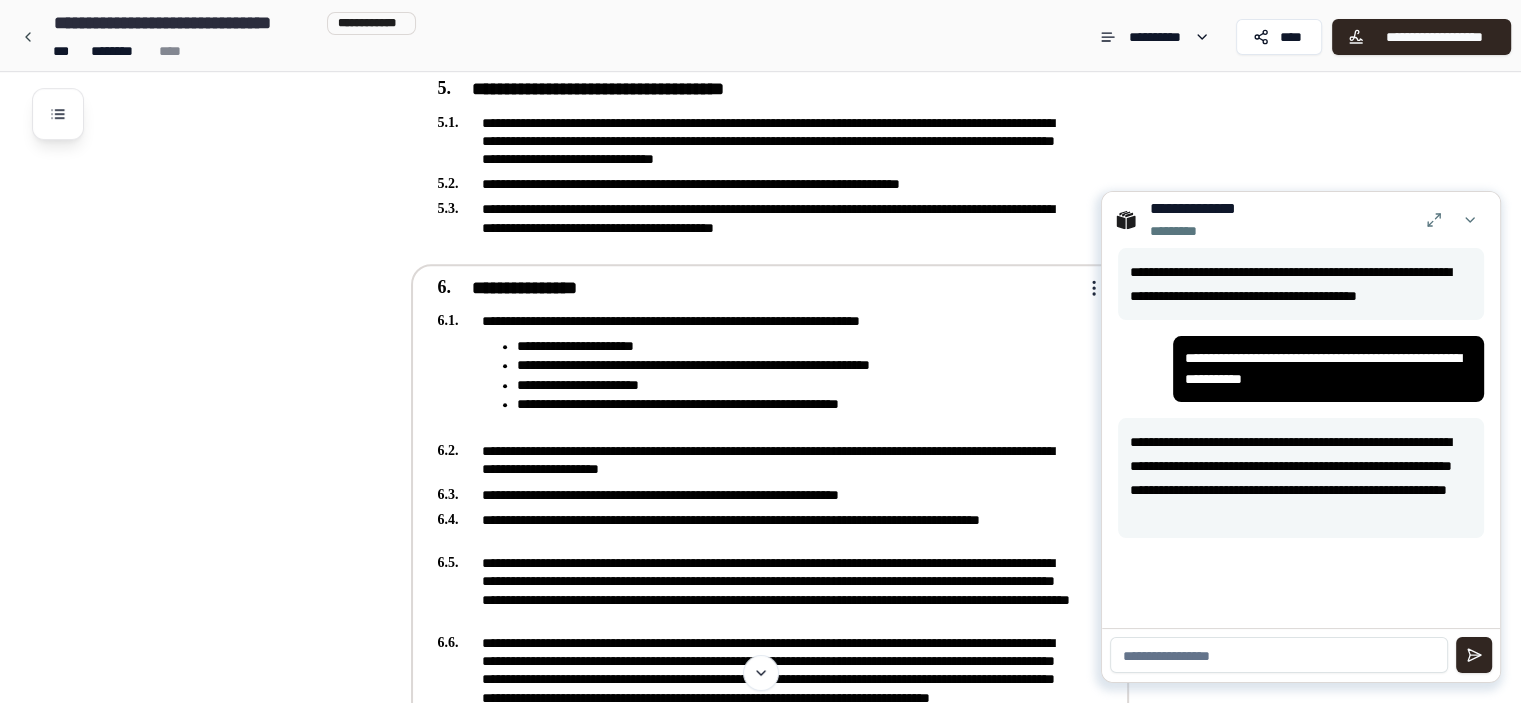 click on "**********" at bounding box center (796, 346) 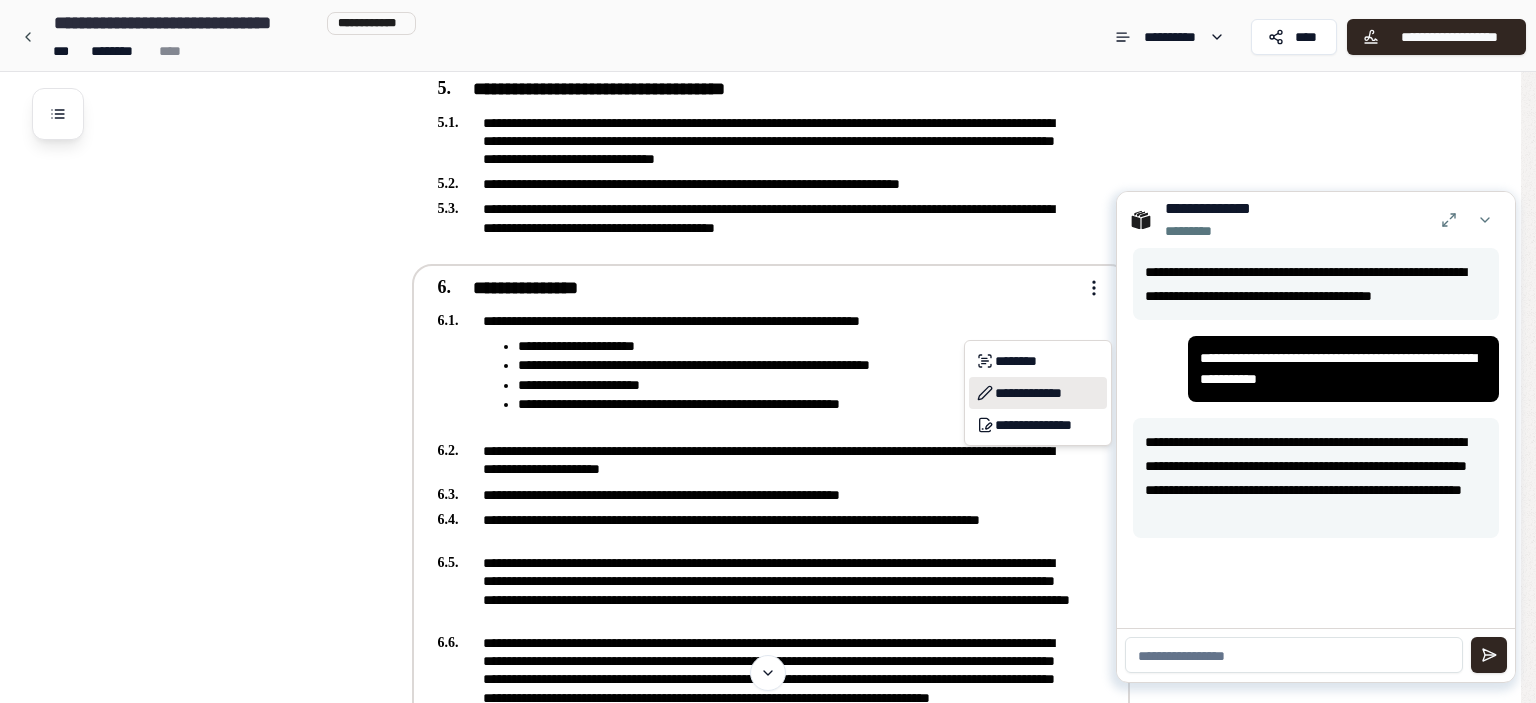 click on "**********" at bounding box center (1038, 393) 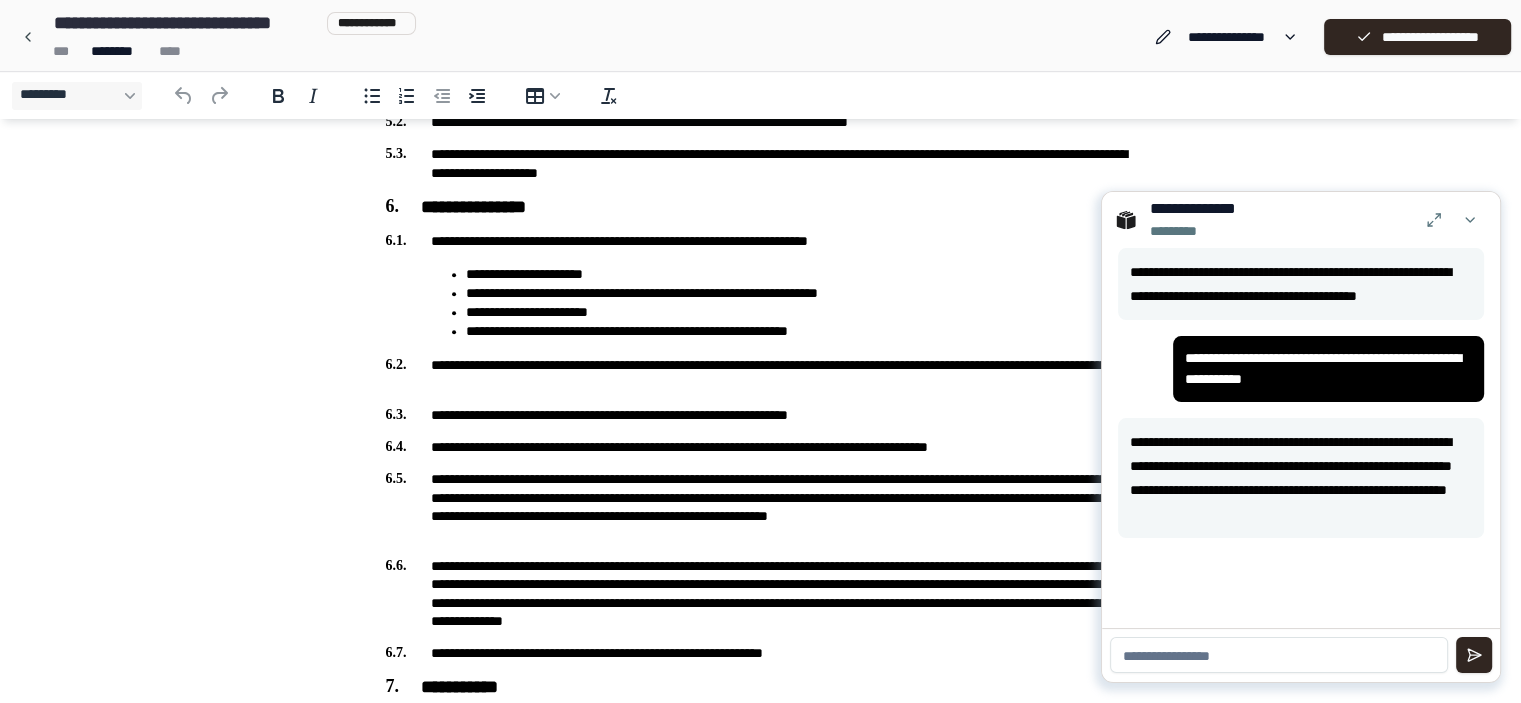 scroll, scrollTop: 900, scrollLeft: 0, axis: vertical 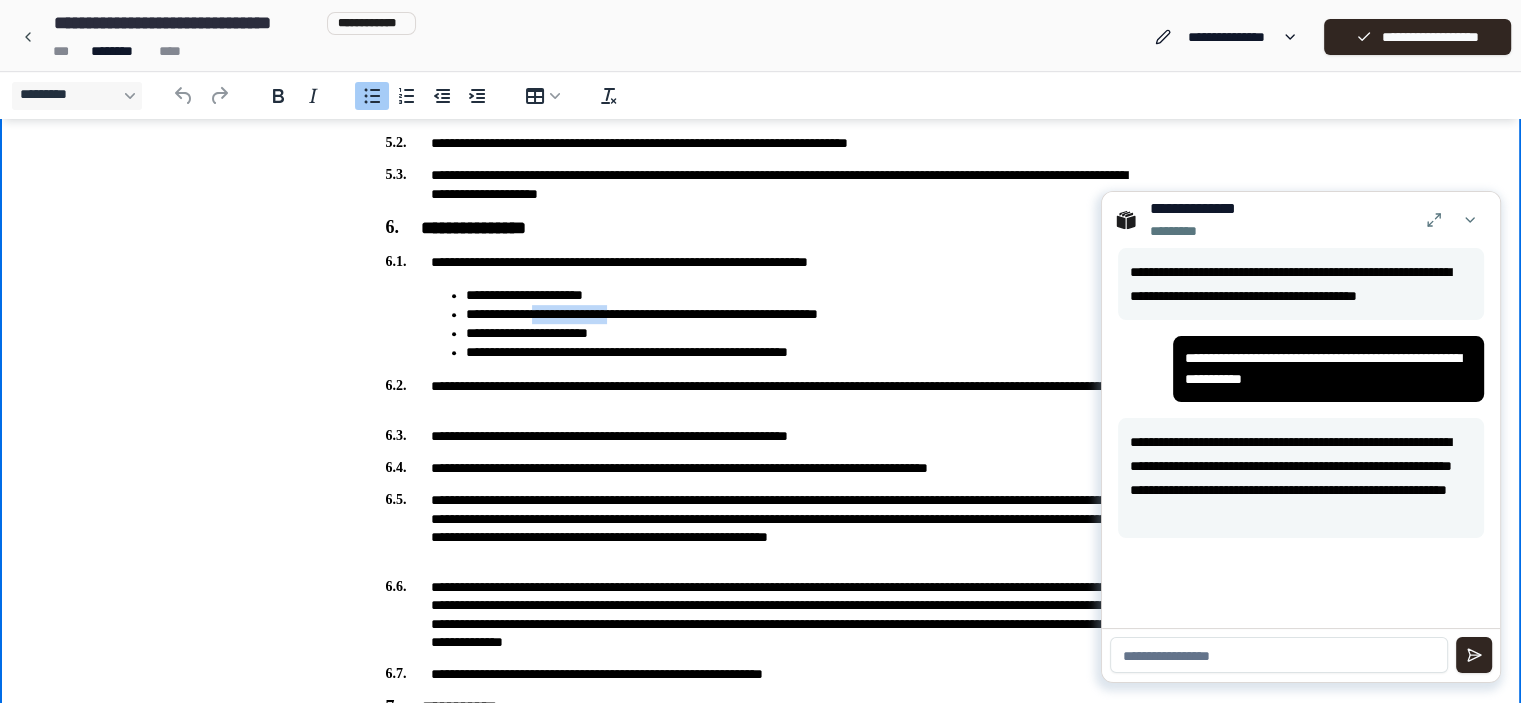 drag, startPoint x: 640, startPoint y: 311, endPoint x: 552, endPoint y: 315, distance: 88.09086 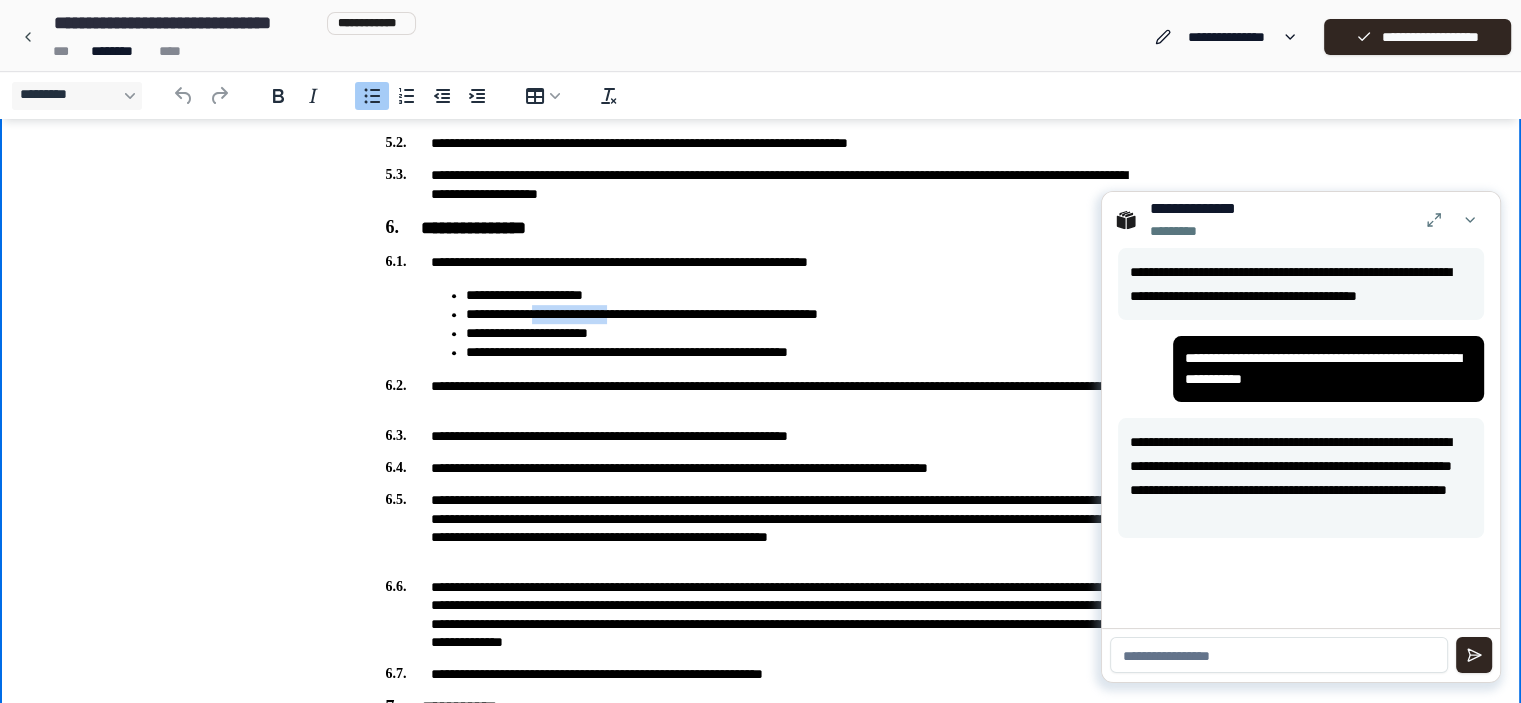click on "**********" at bounding box center [801, 314] 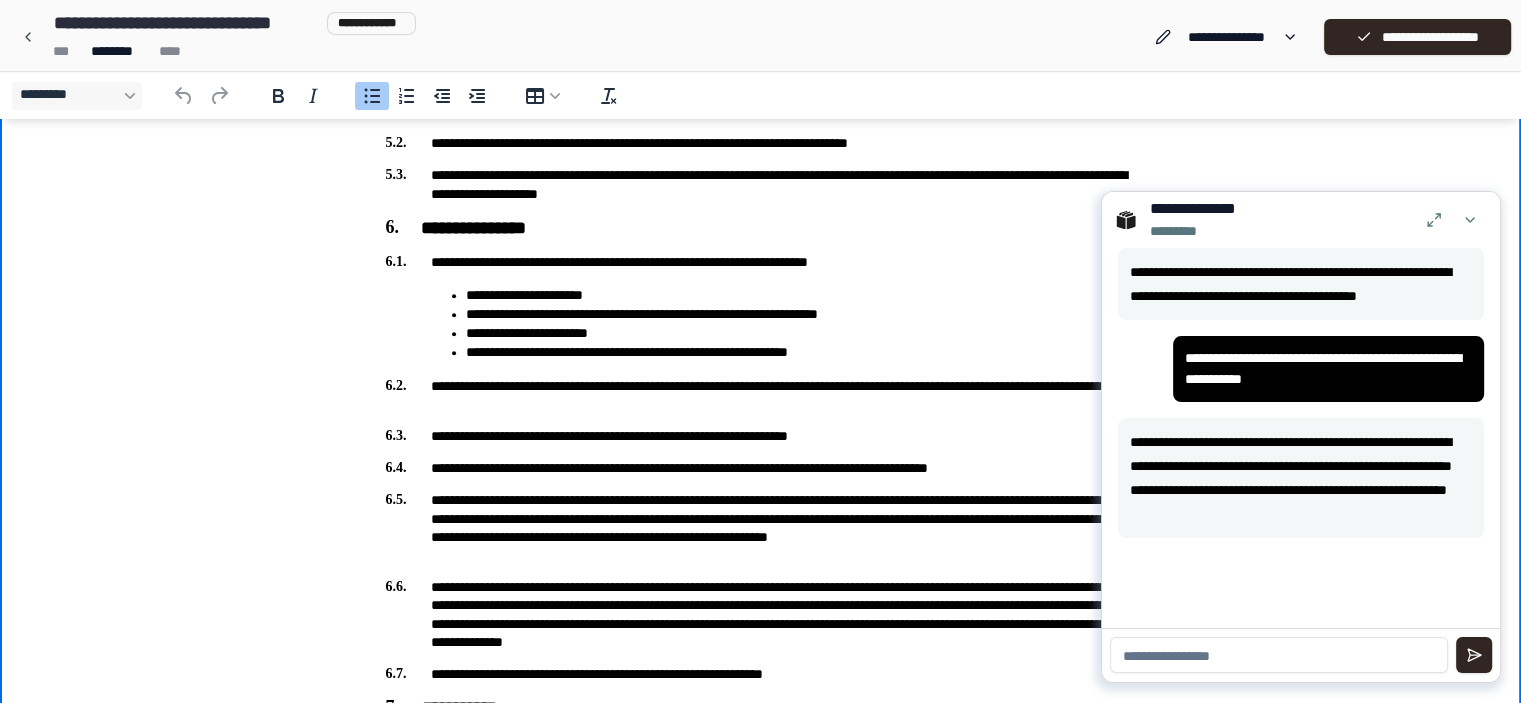 type 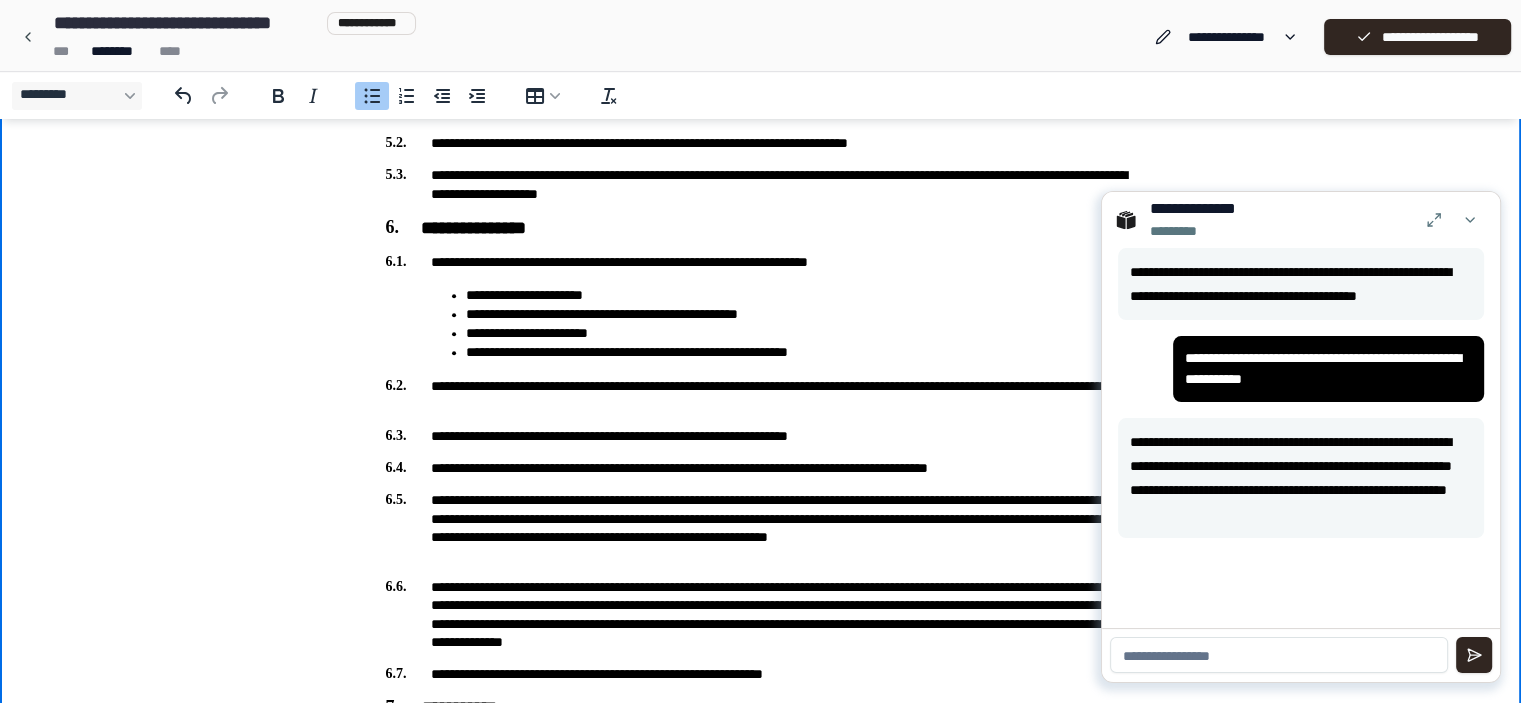 click on "**********" at bounding box center (801, 314) 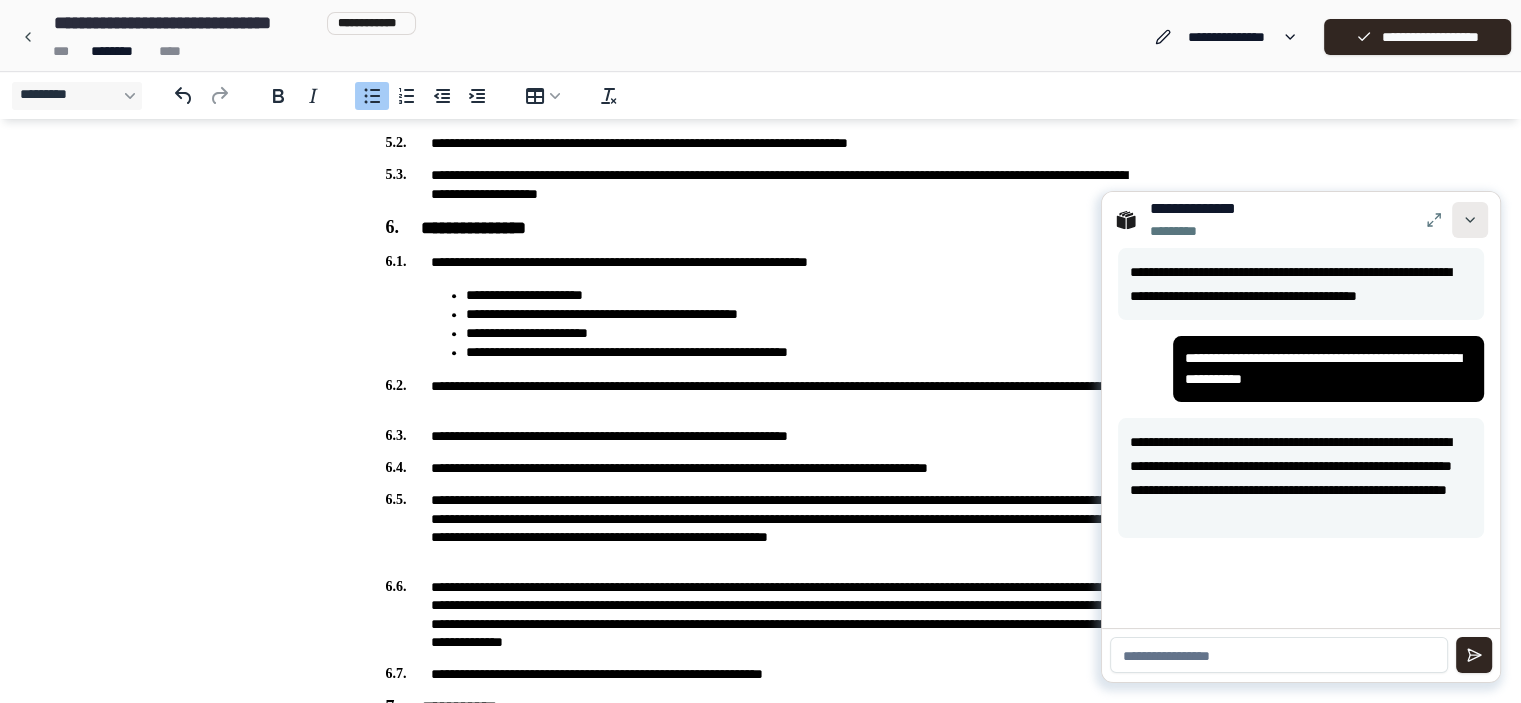 drag, startPoint x: 1476, startPoint y: 215, endPoint x: 1475, endPoint y: 996, distance: 781.0006 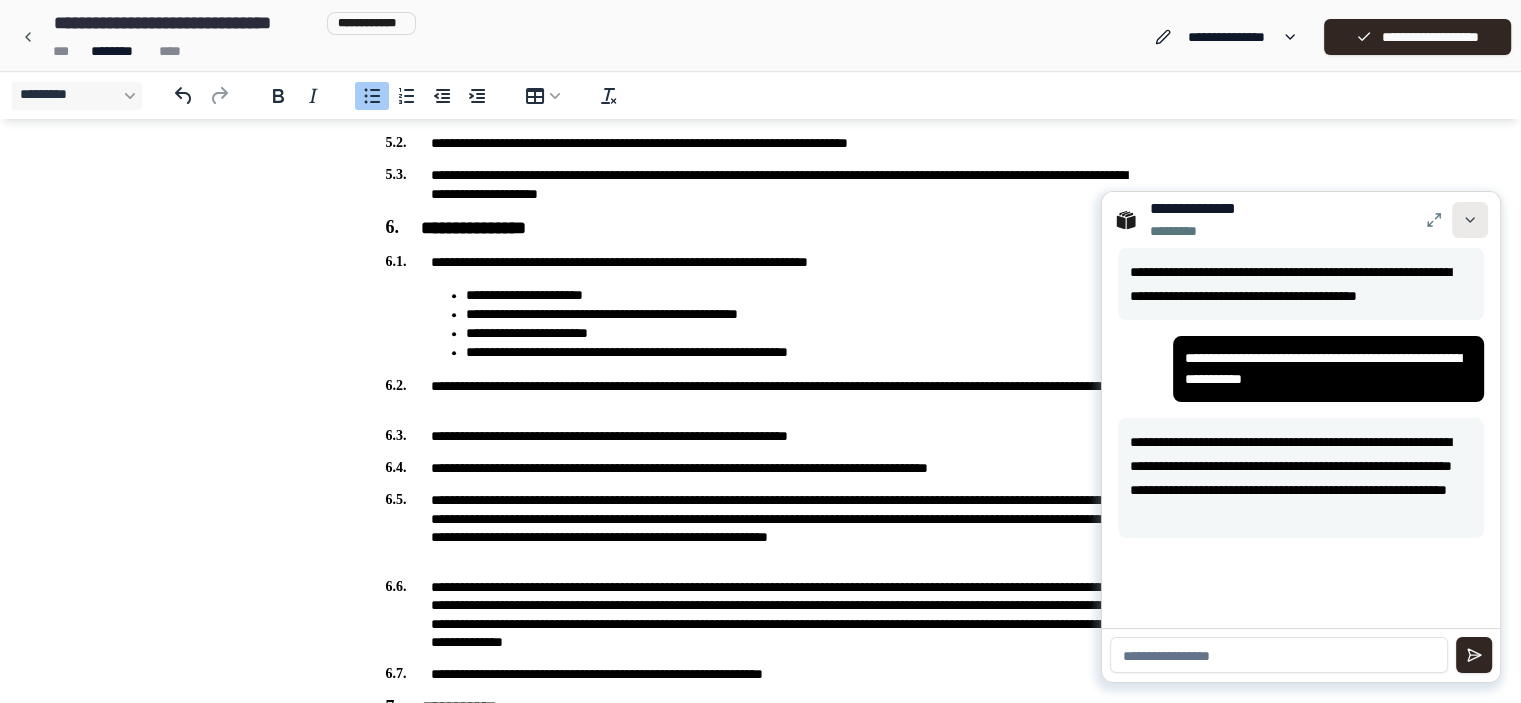 click at bounding box center [1470, 220] 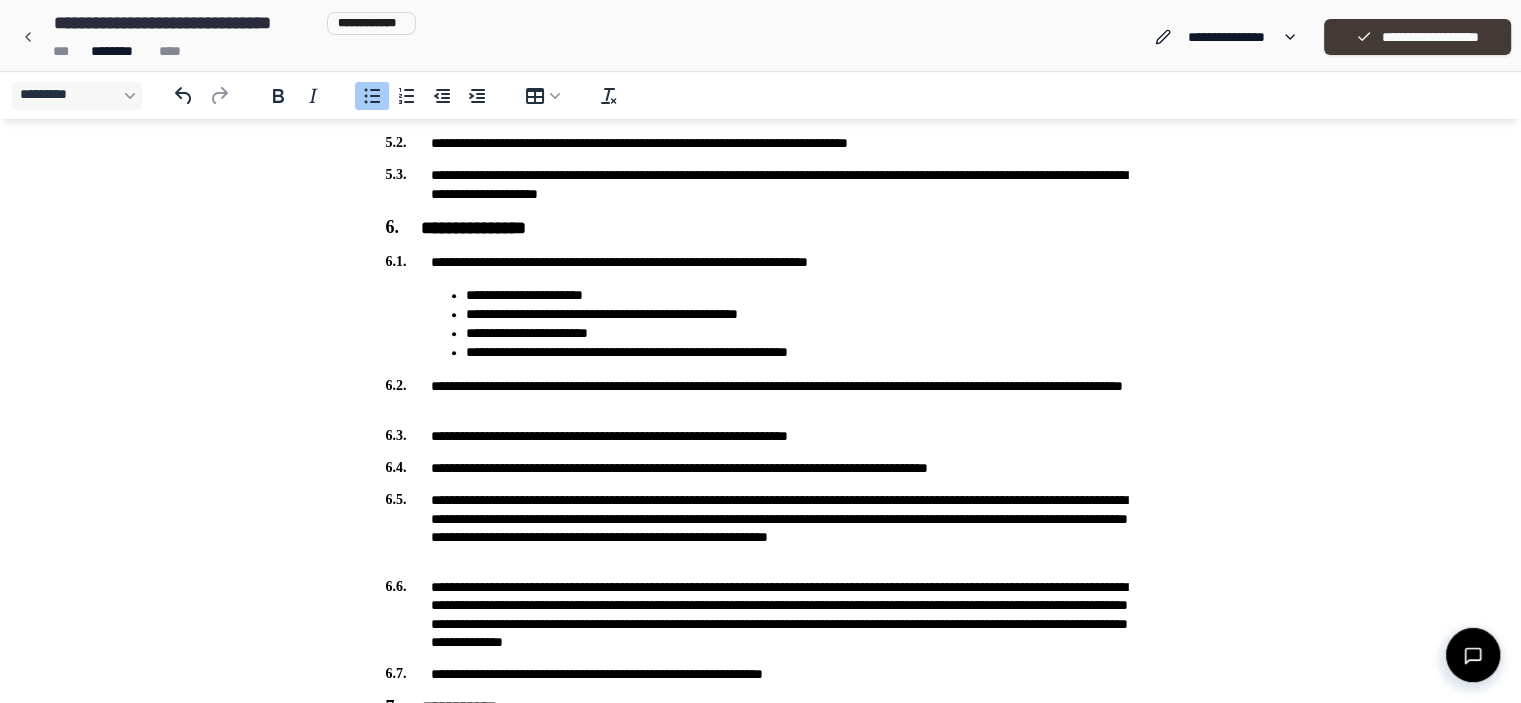 click on "**********" at bounding box center [1417, 37] 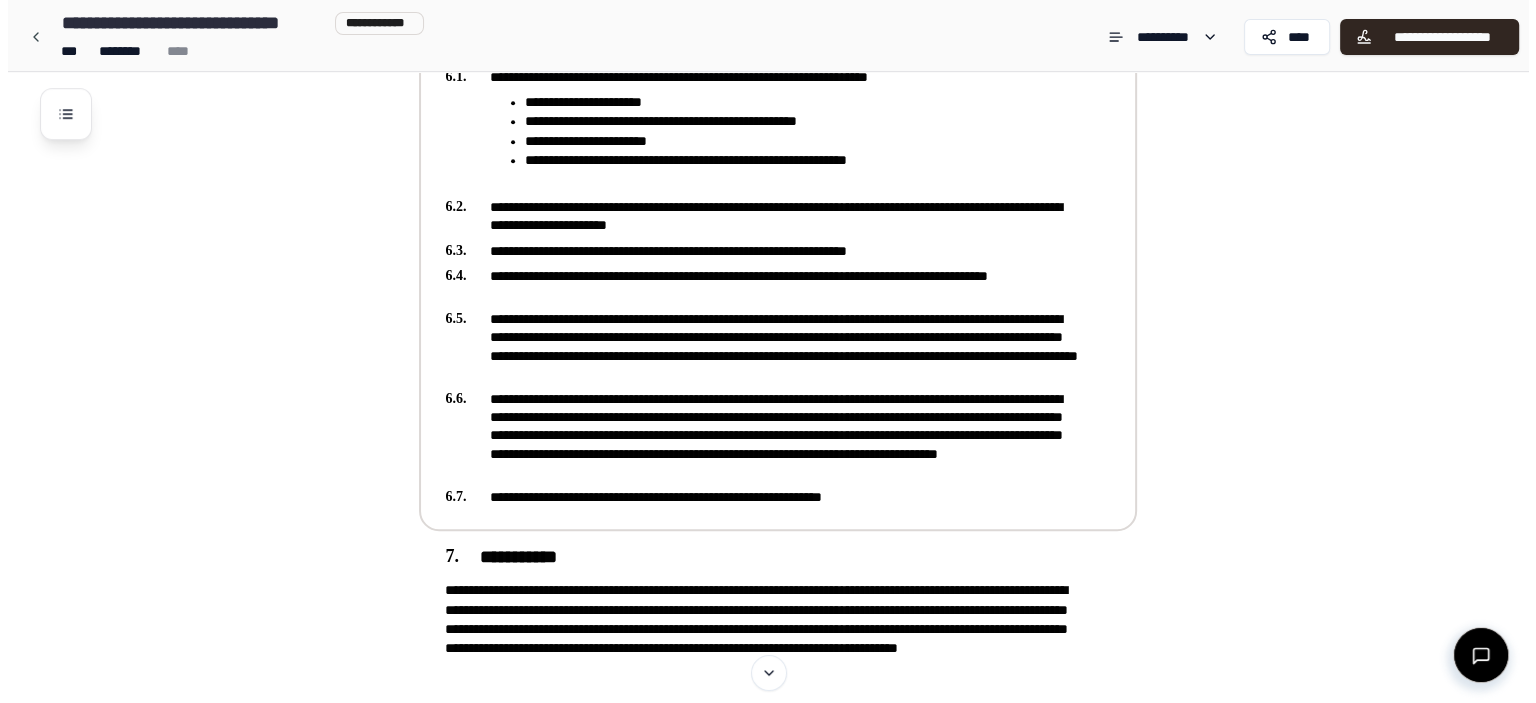 scroll, scrollTop: 1100, scrollLeft: 0, axis: vertical 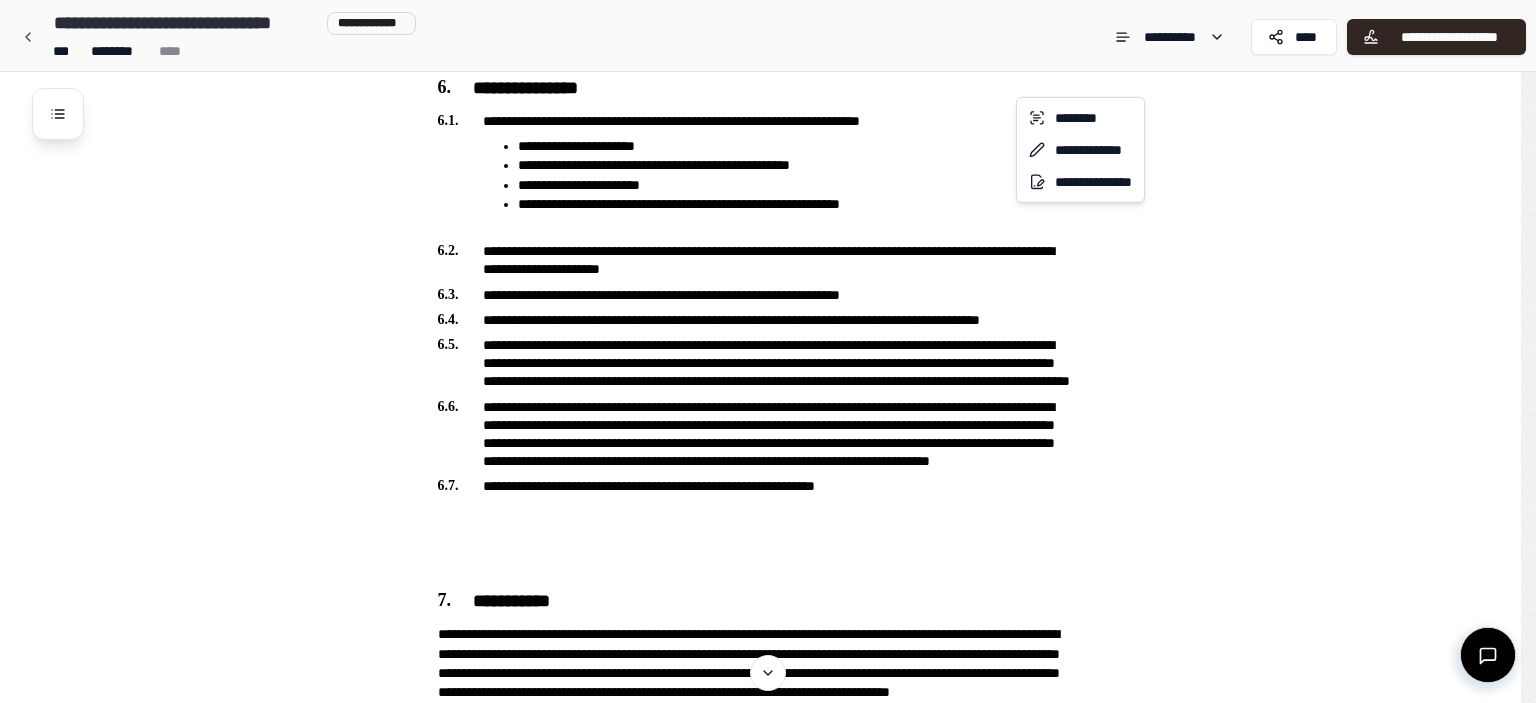click on "**********" at bounding box center [768, 576] 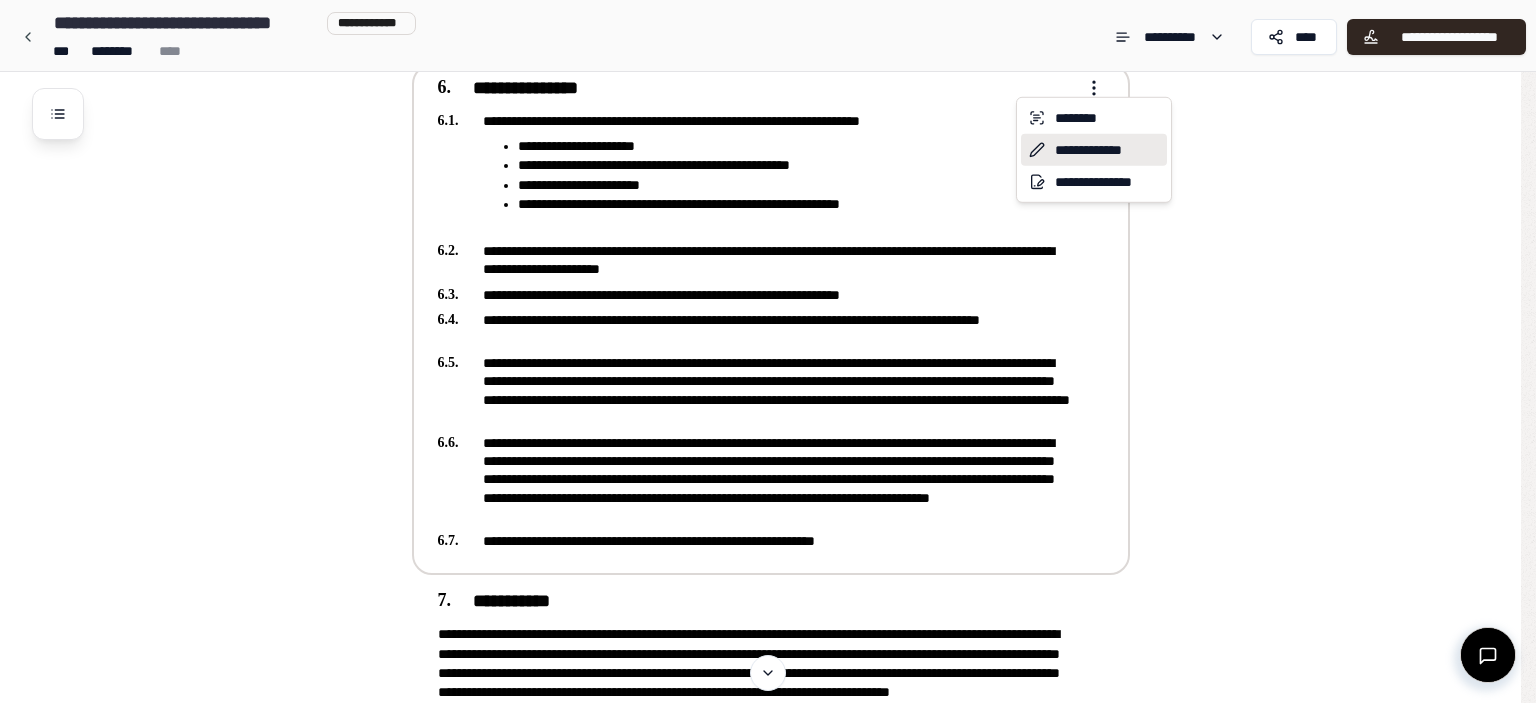 click on "**********" at bounding box center [1094, 150] 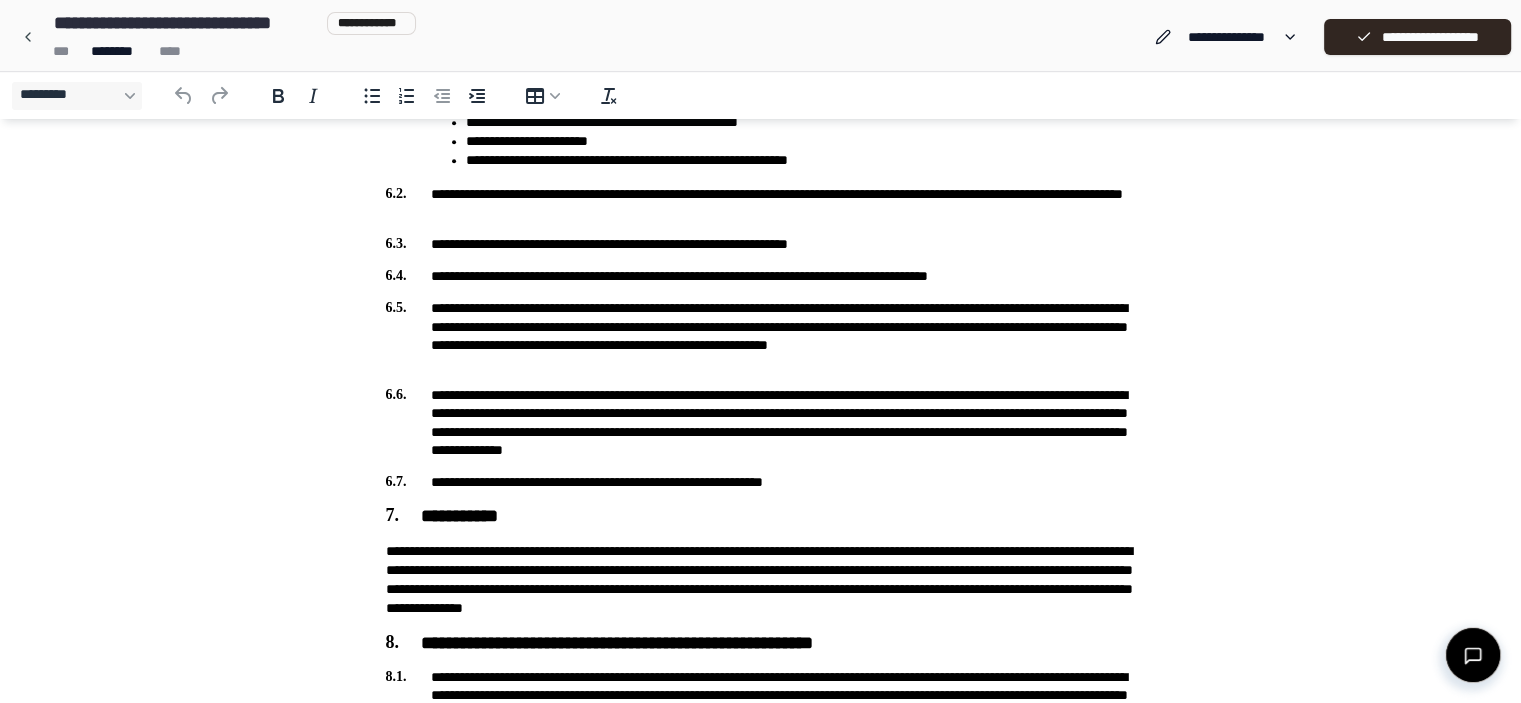 scroll, scrollTop: 1200, scrollLeft: 0, axis: vertical 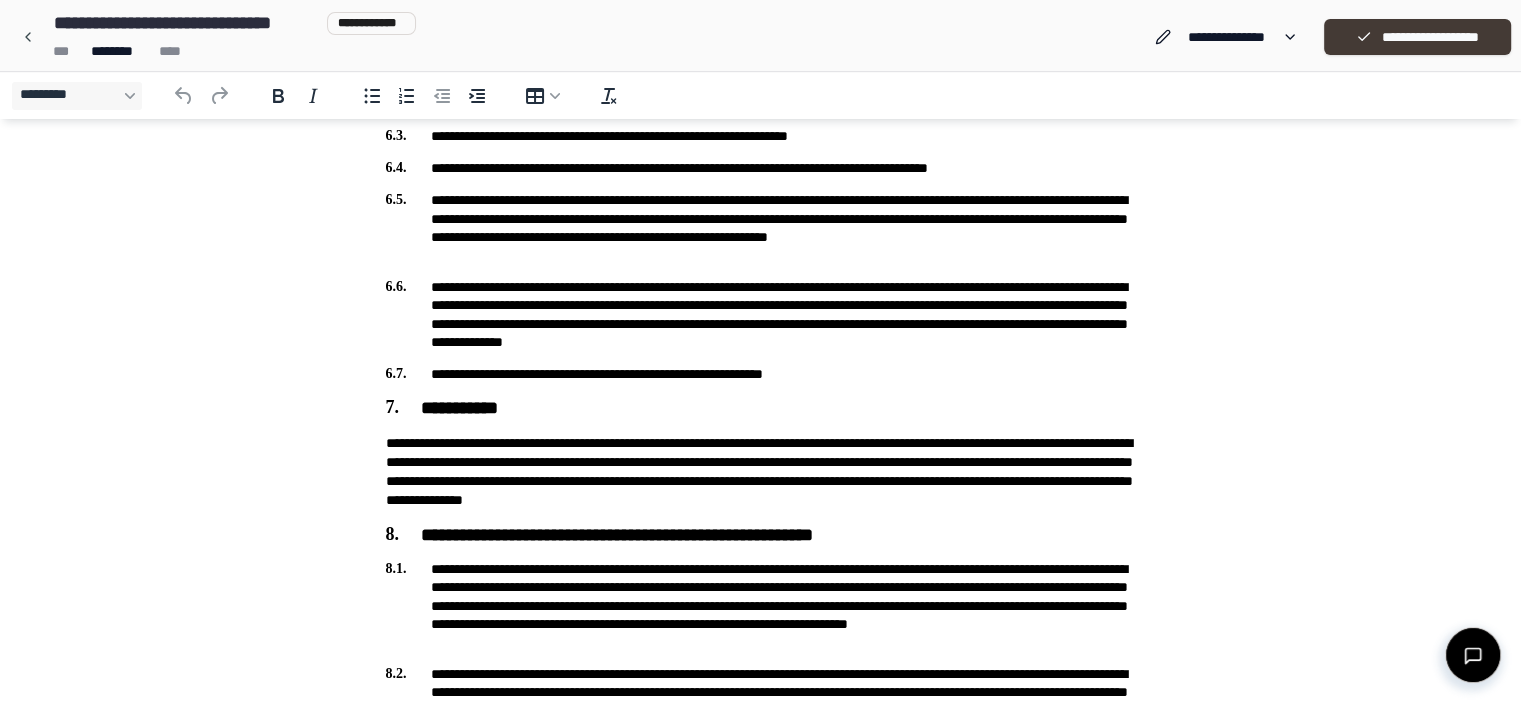 click on "**********" at bounding box center (1417, 37) 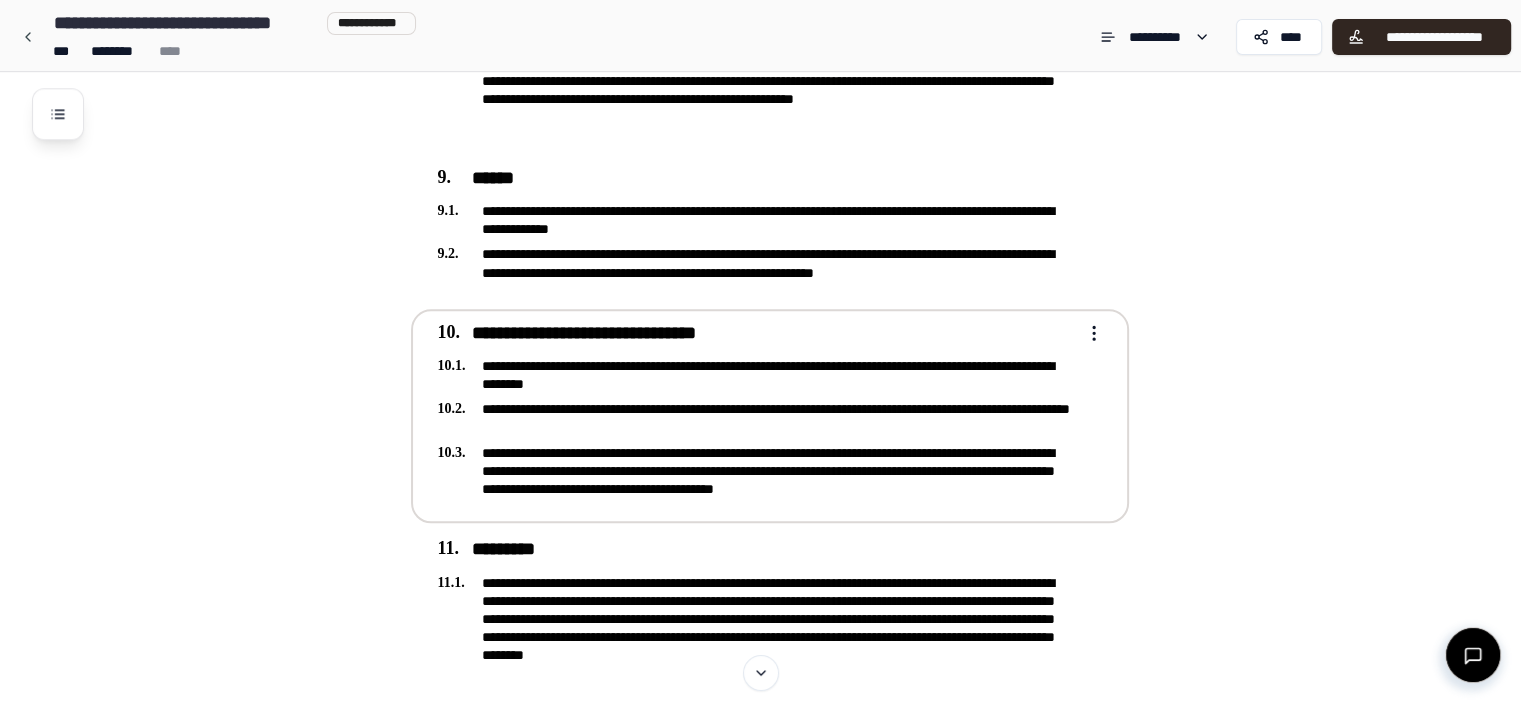 scroll, scrollTop: 2000, scrollLeft: 0, axis: vertical 